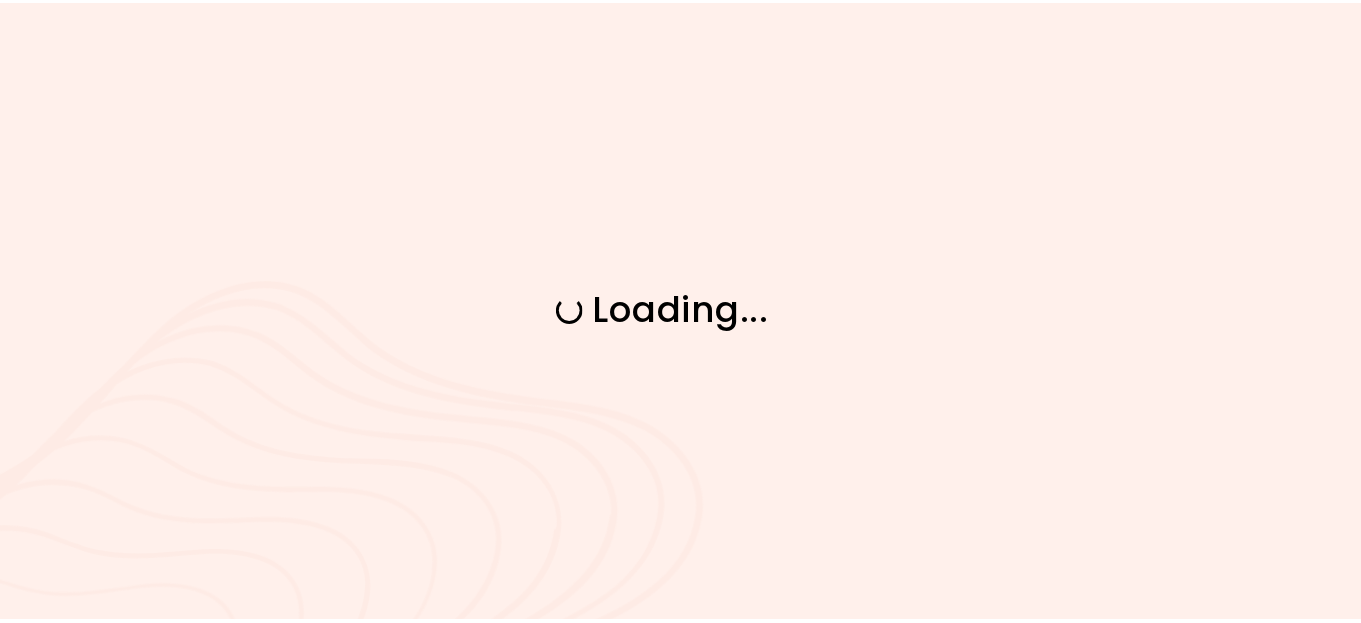 scroll, scrollTop: 0, scrollLeft: 0, axis: both 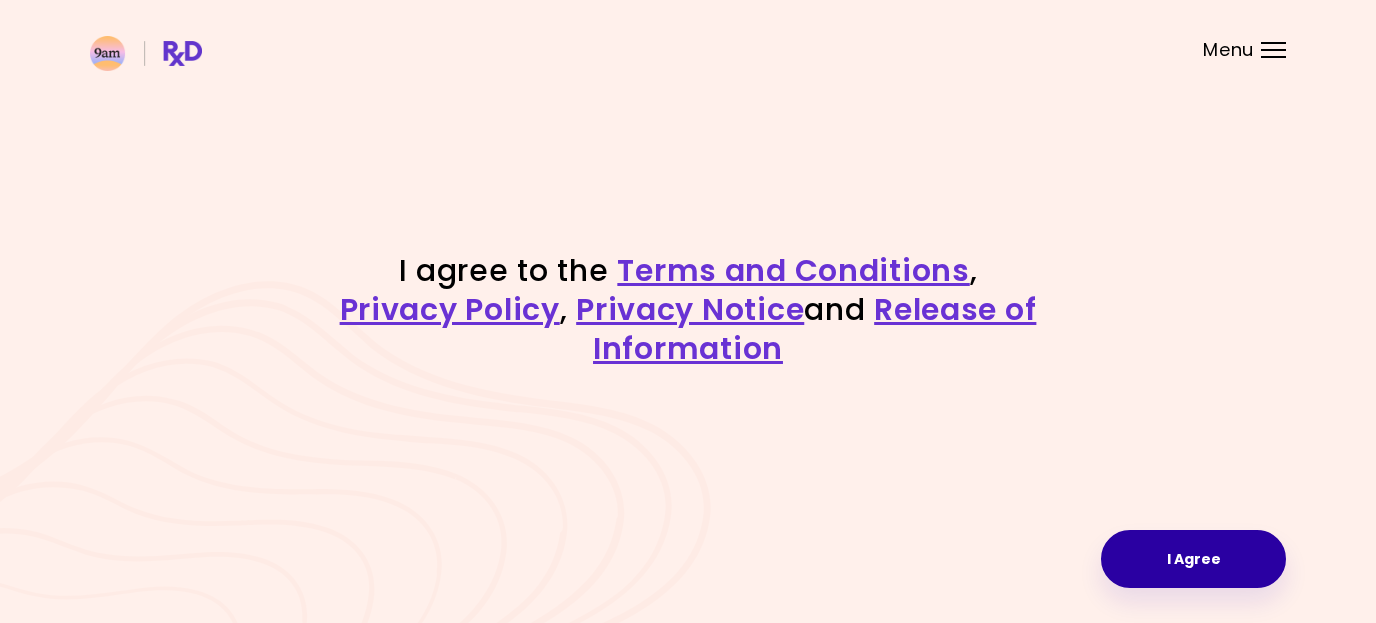 click on "I Agree" at bounding box center (1193, 559) 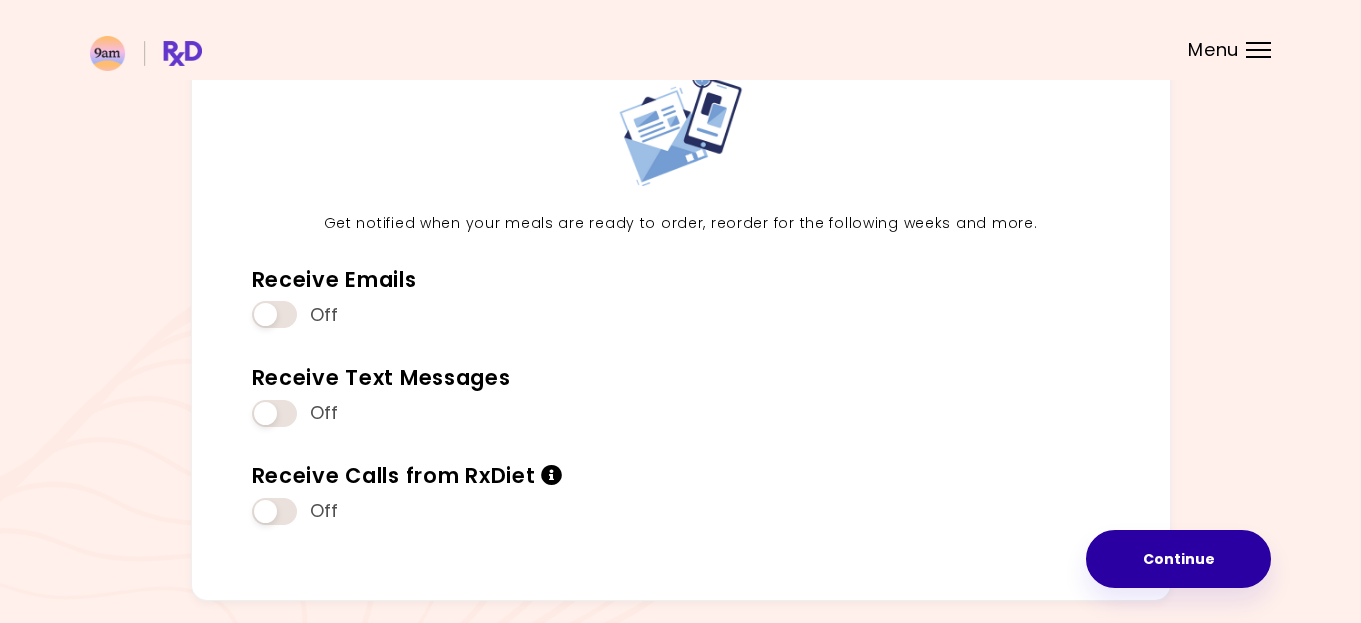 scroll, scrollTop: 114, scrollLeft: 0, axis: vertical 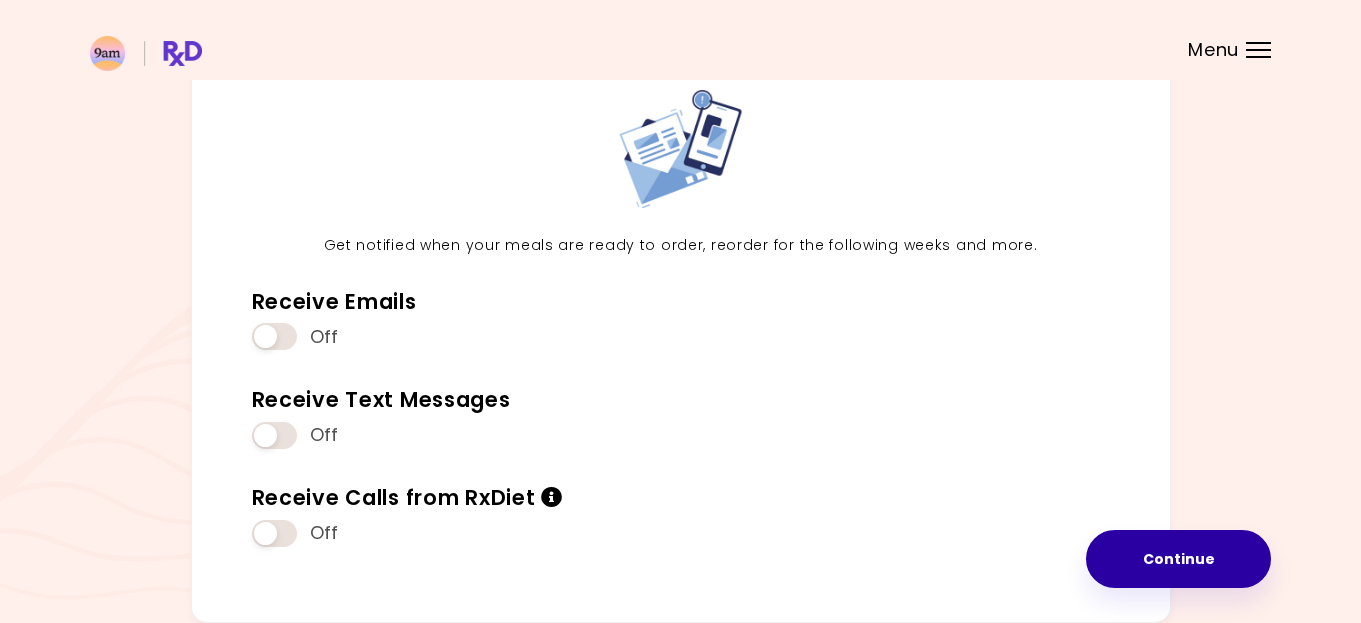 click on "Continue" at bounding box center (1178, 559) 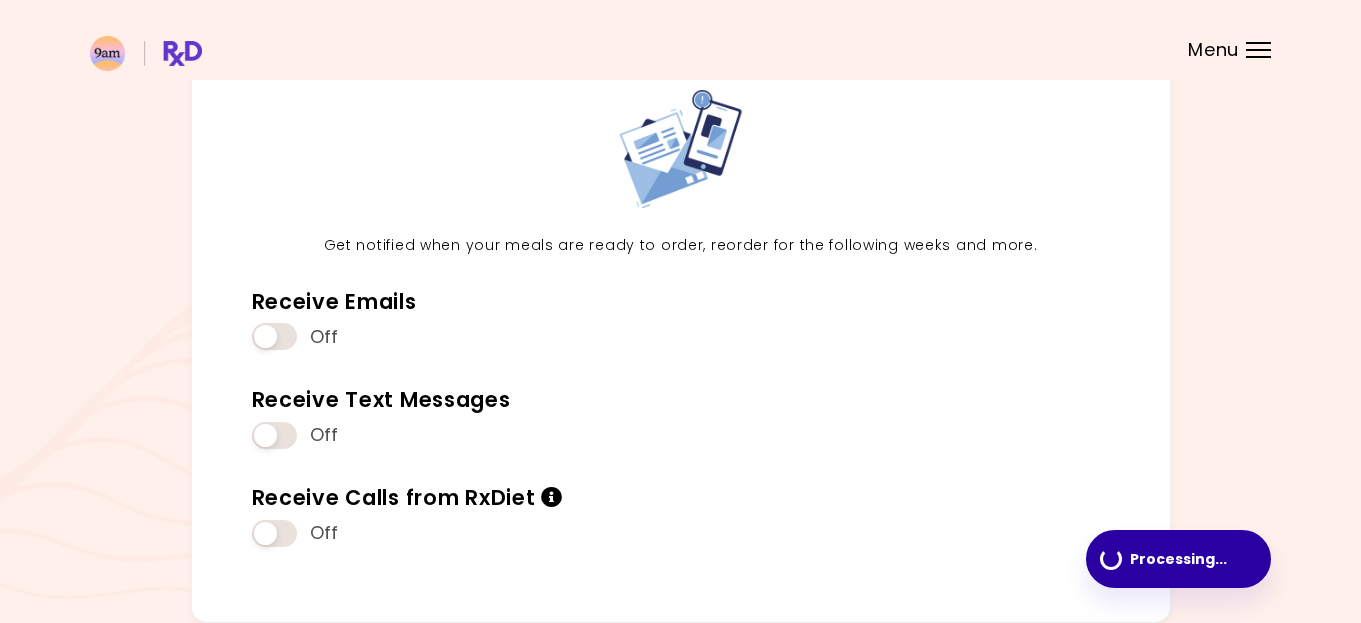 scroll, scrollTop: 0, scrollLeft: 0, axis: both 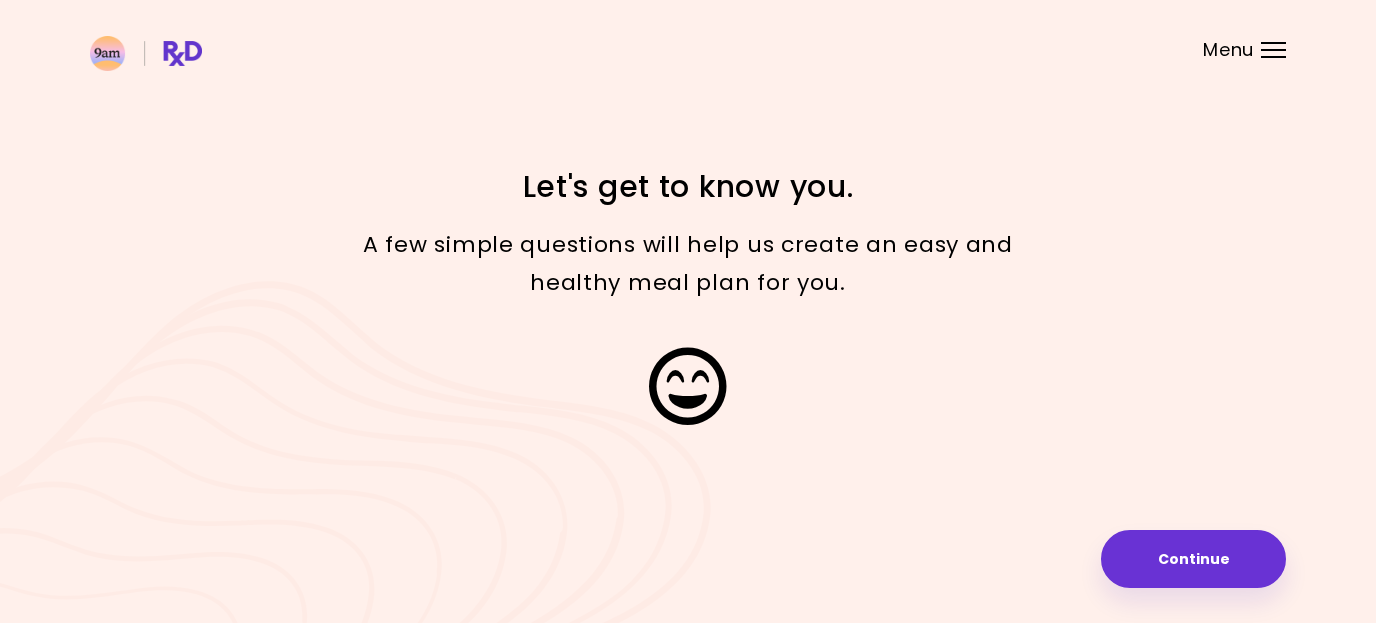 click on "Continue" at bounding box center [1193, 559] 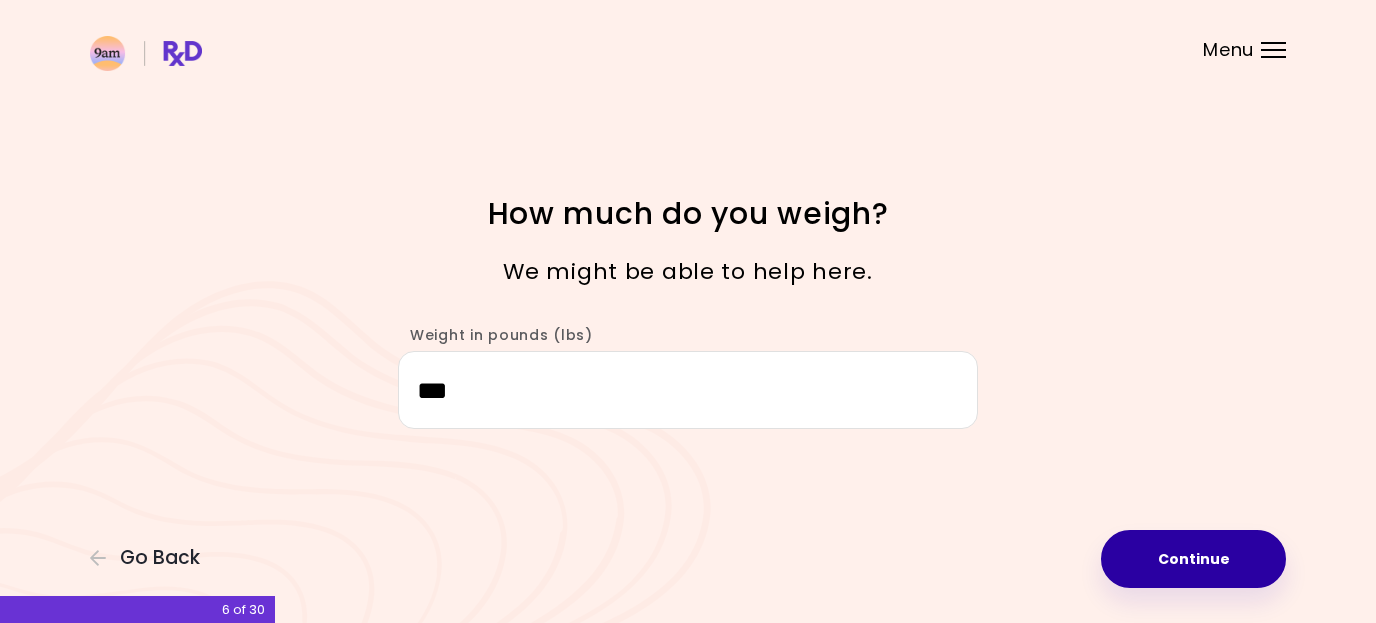 click on "Continue" at bounding box center (1193, 559) 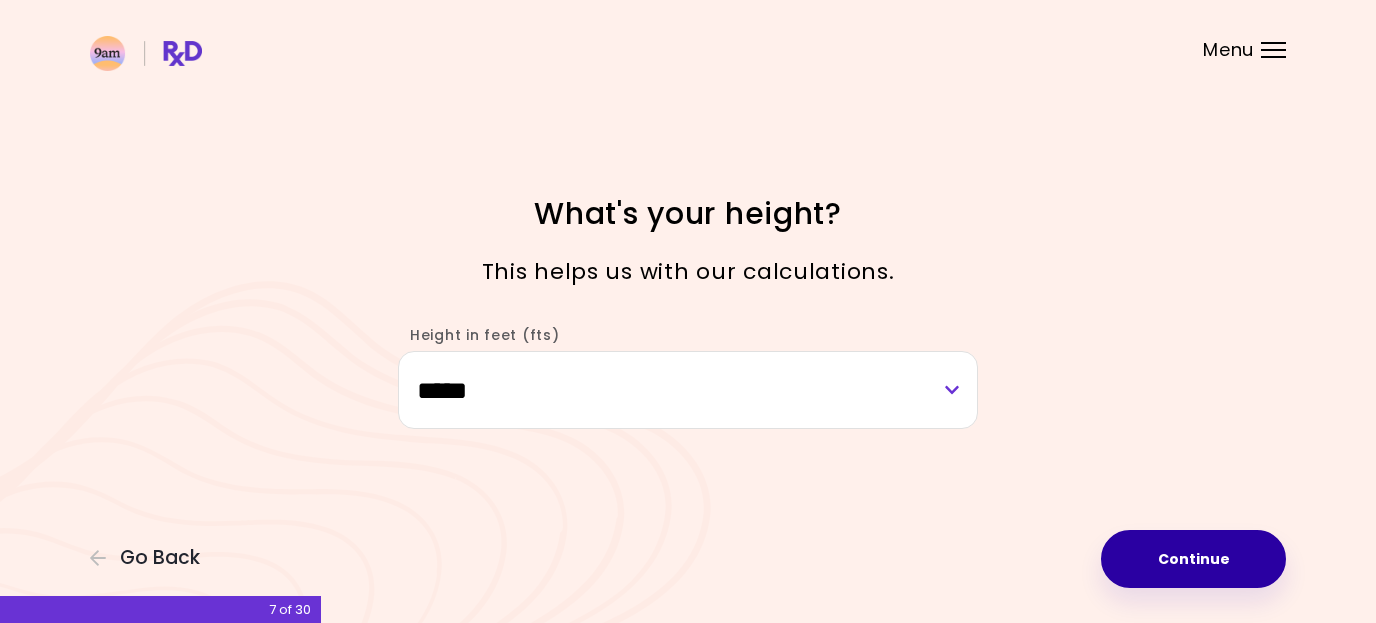 click on "Continue" at bounding box center [1193, 559] 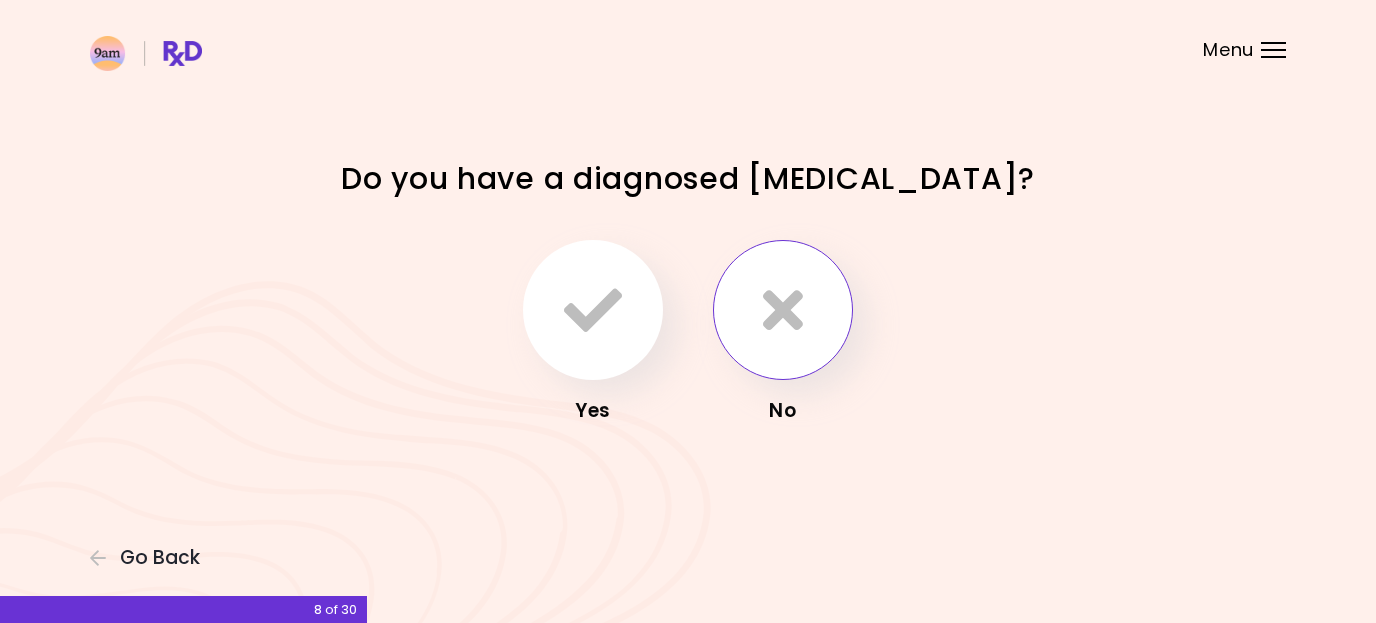 click at bounding box center (783, 310) 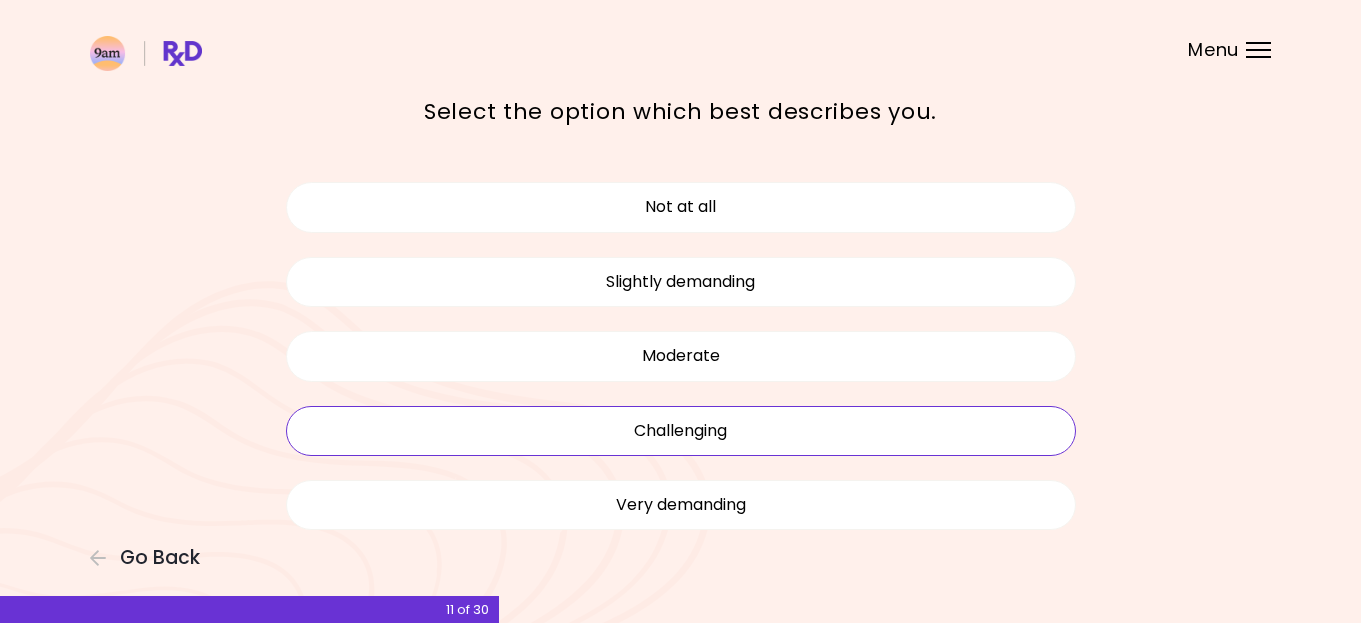scroll, scrollTop: 100, scrollLeft: 0, axis: vertical 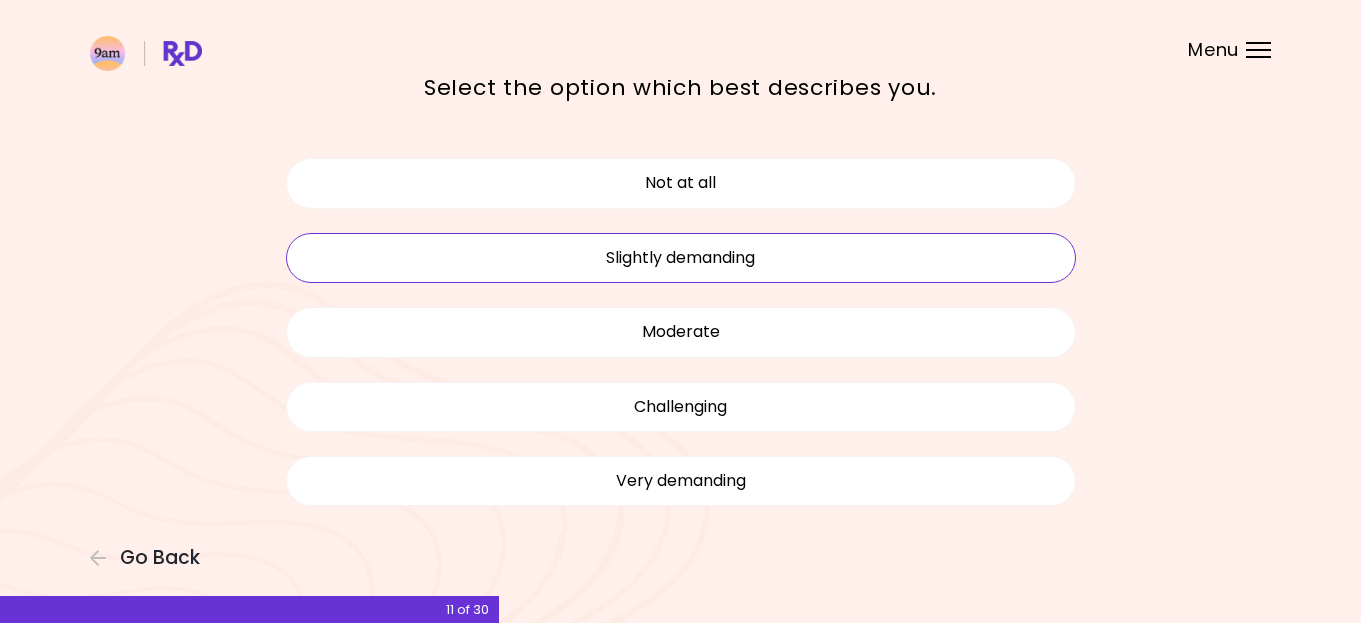 click on "Slightly demanding" at bounding box center (681, 258) 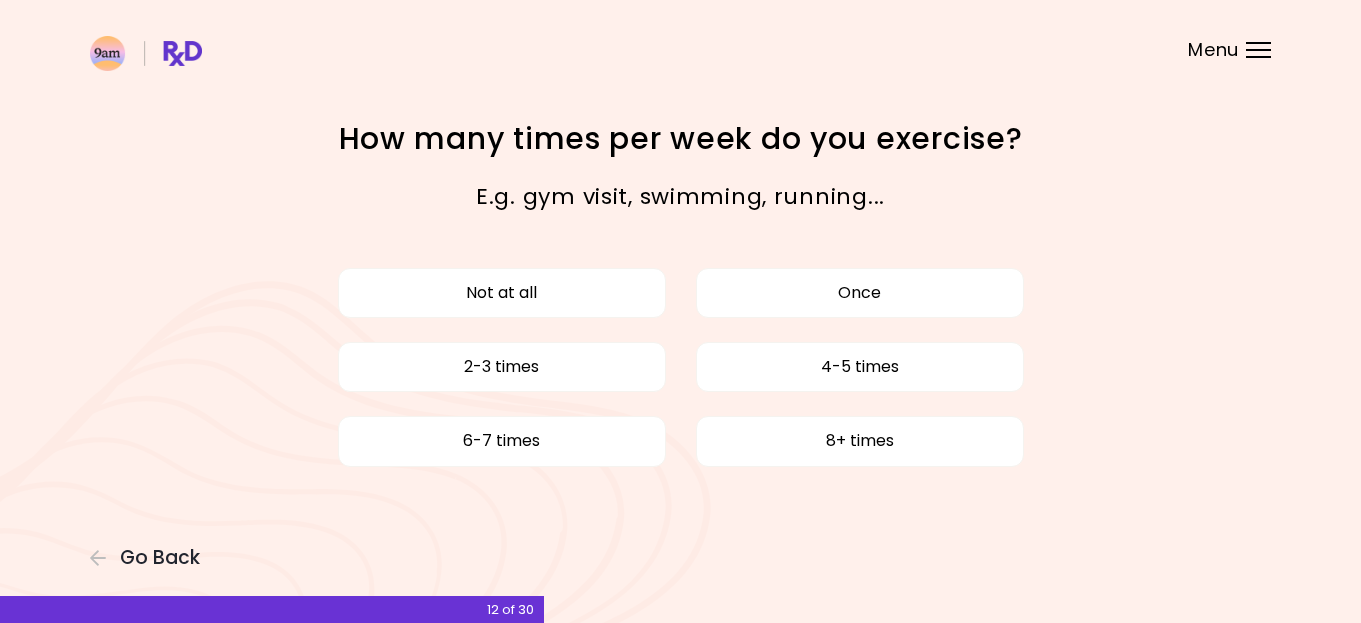 scroll, scrollTop: 0, scrollLeft: 0, axis: both 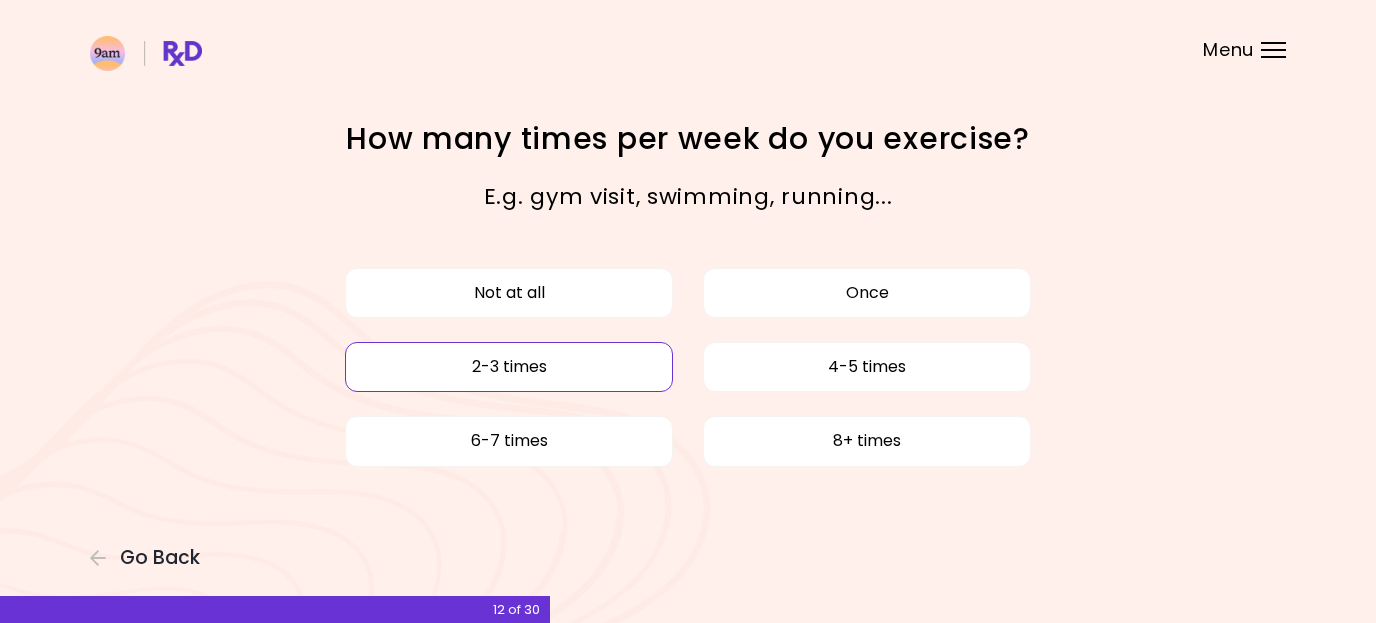 click on "2-3 times" at bounding box center (509, 367) 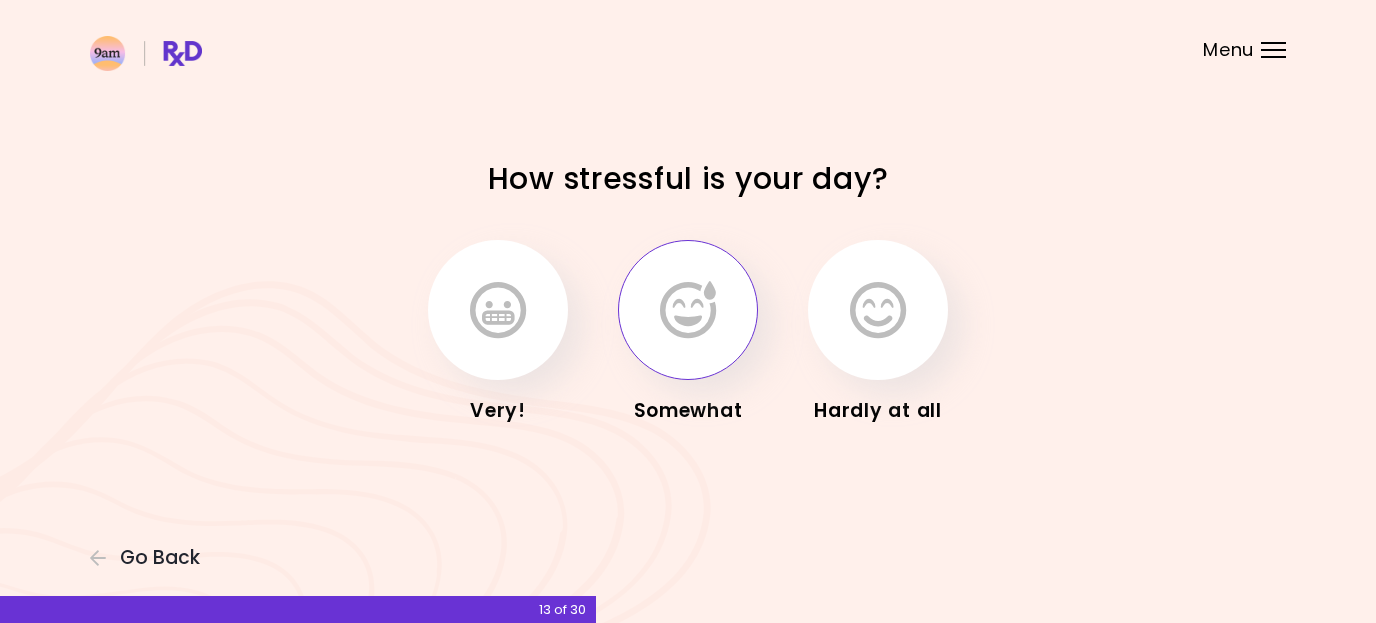 click at bounding box center (688, 310) 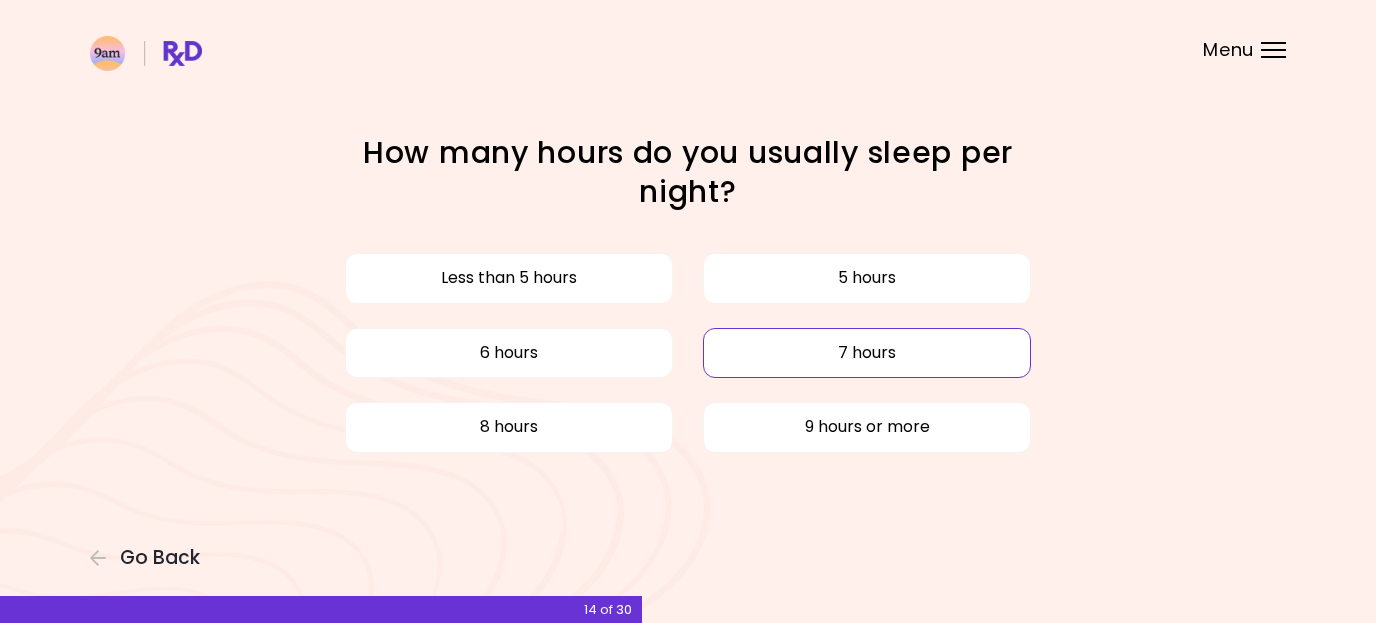 click on "7 hours" at bounding box center [867, 353] 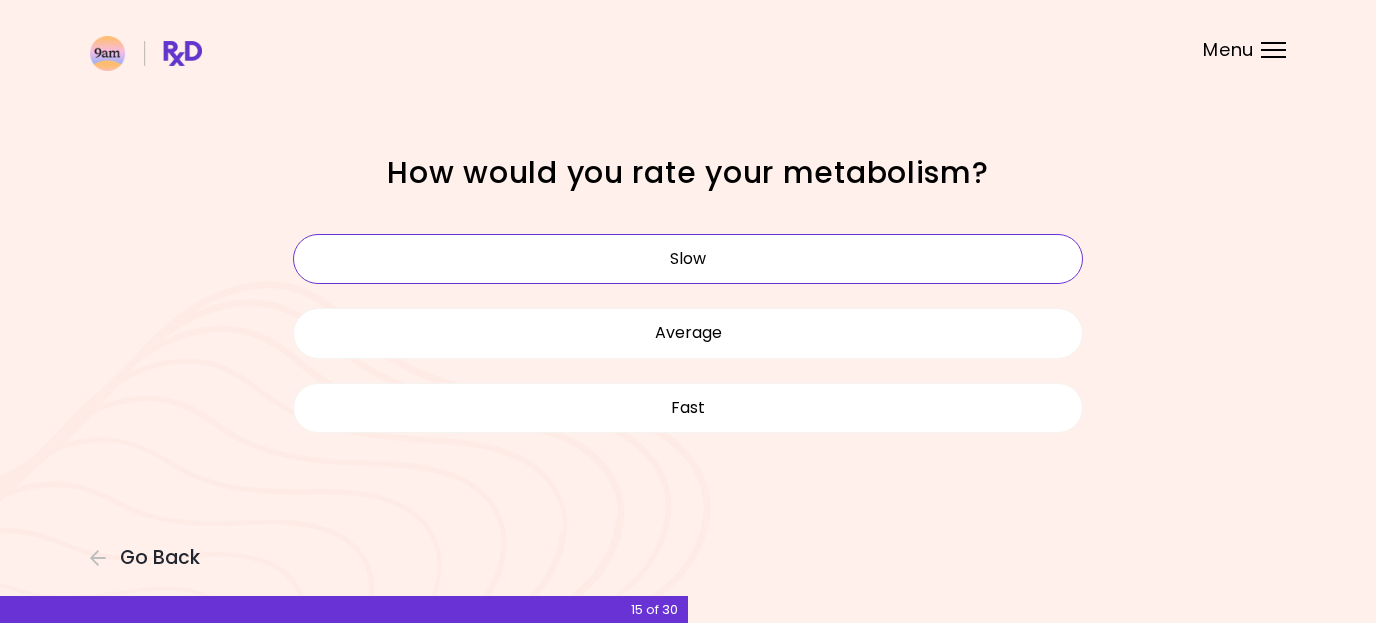 click on "Slow" at bounding box center (688, 259) 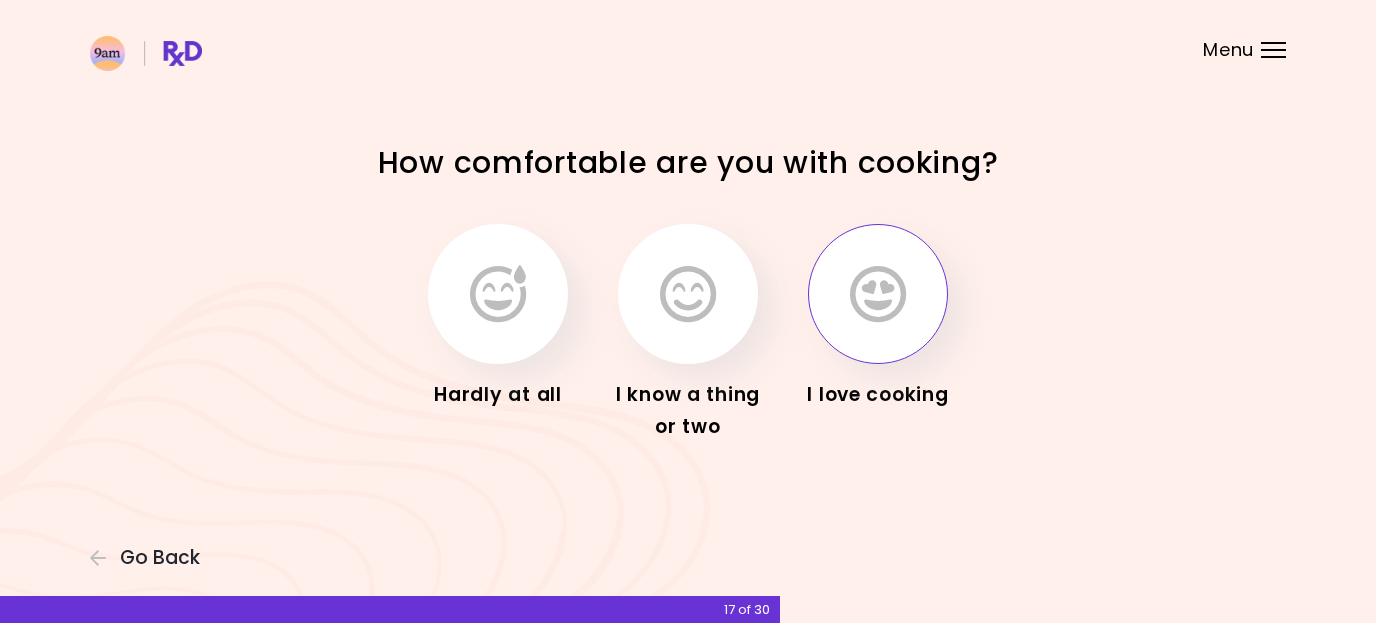 click at bounding box center (878, 294) 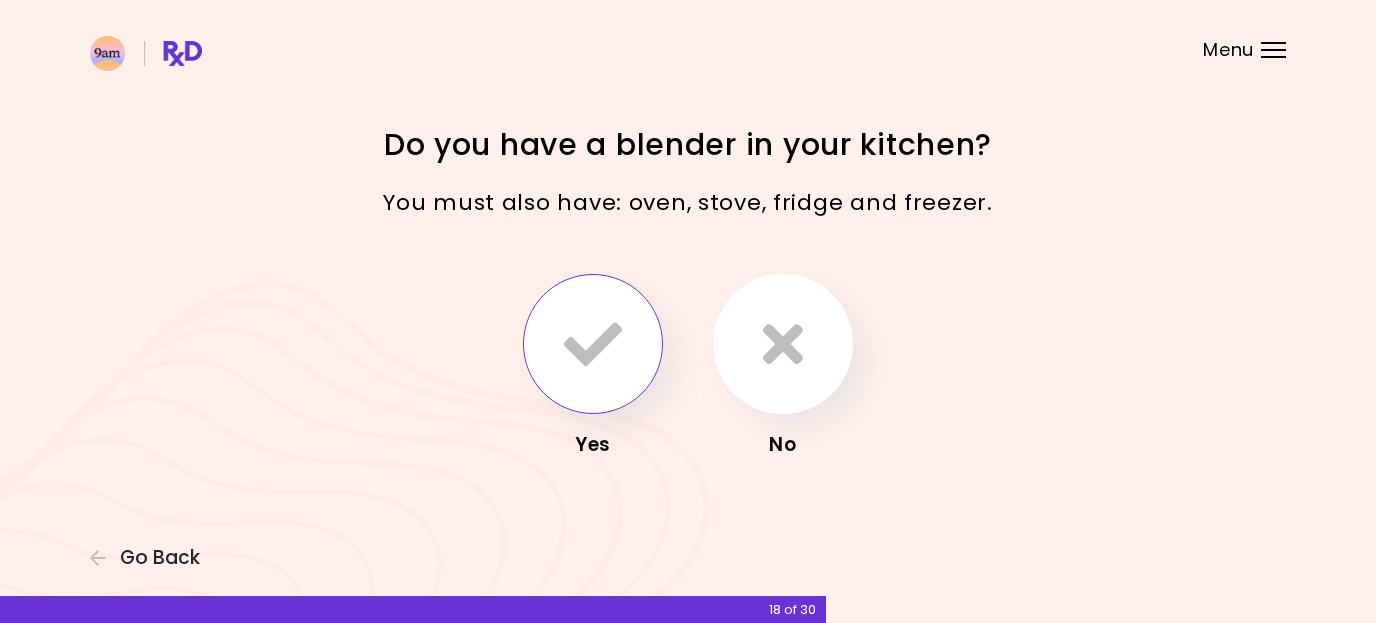 click at bounding box center (593, 344) 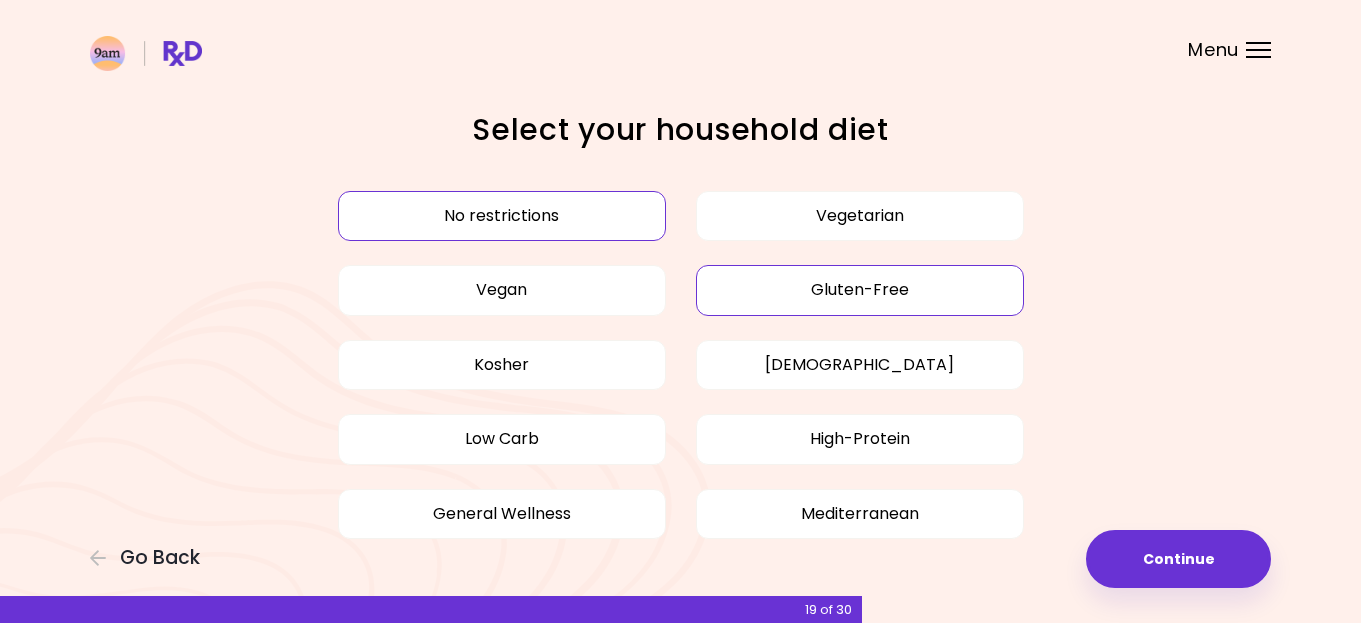 click on "Gluten-Free" at bounding box center [860, 290] 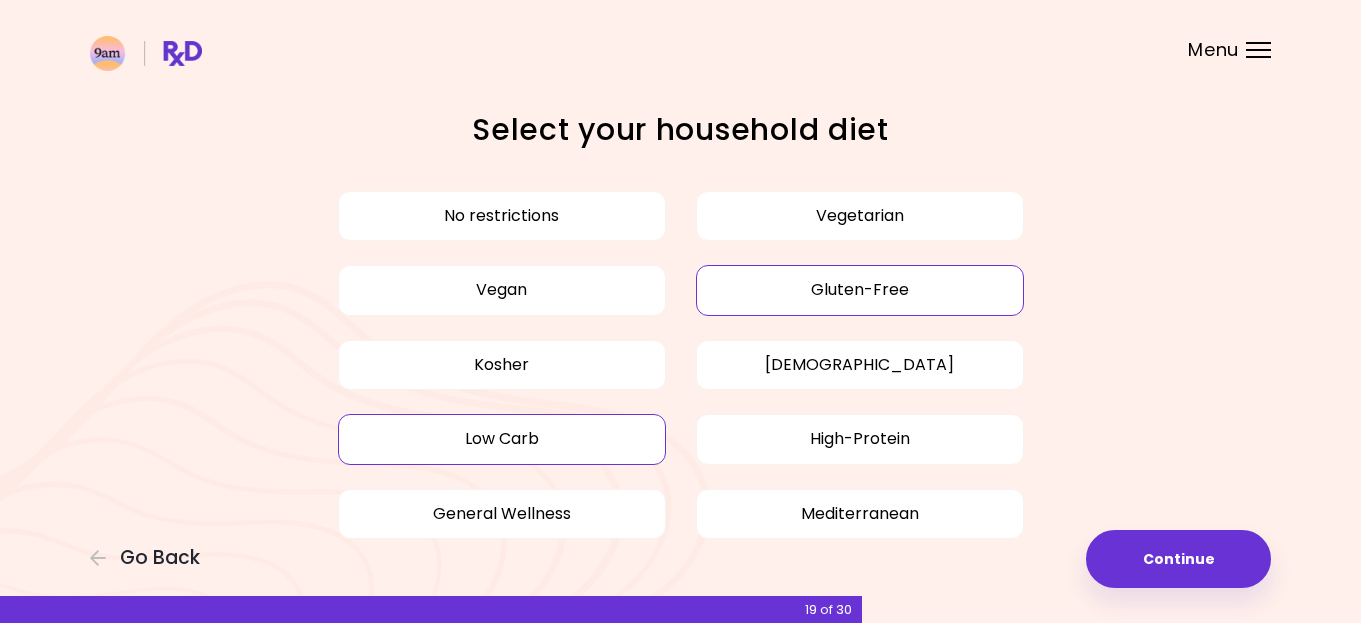 click on "Low Carb" at bounding box center (502, 439) 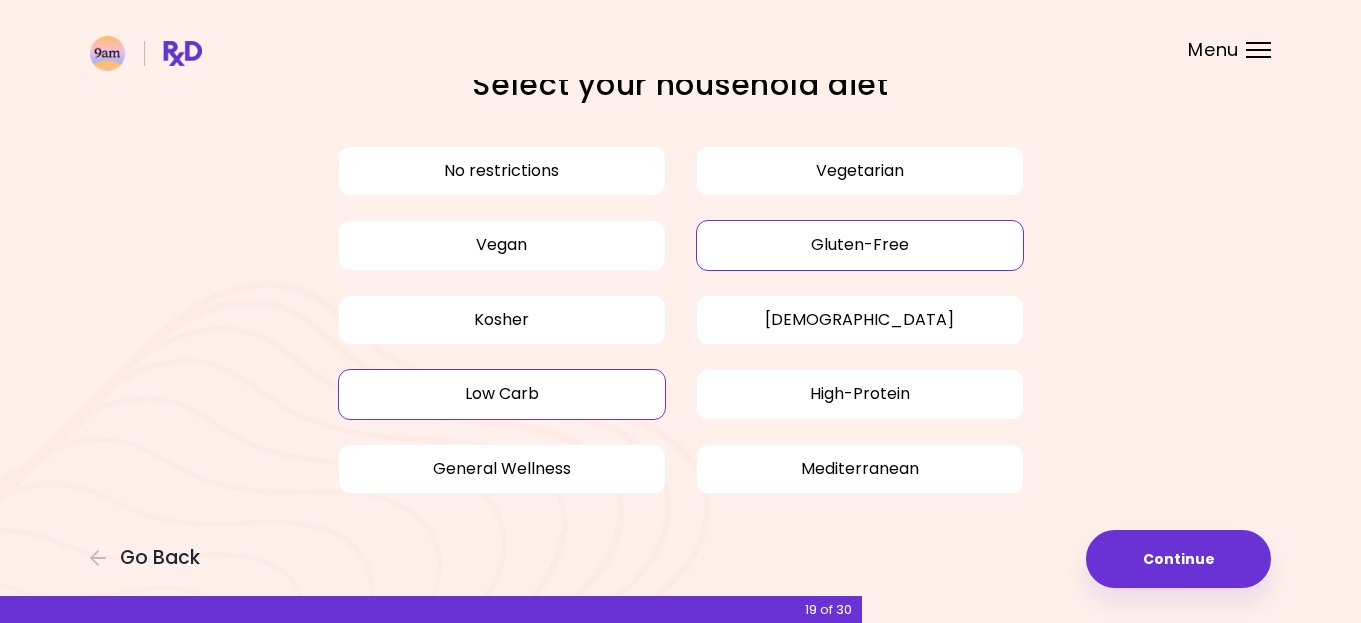 scroll, scrollTop: 63, scrollLeft: 0, axis: vertical 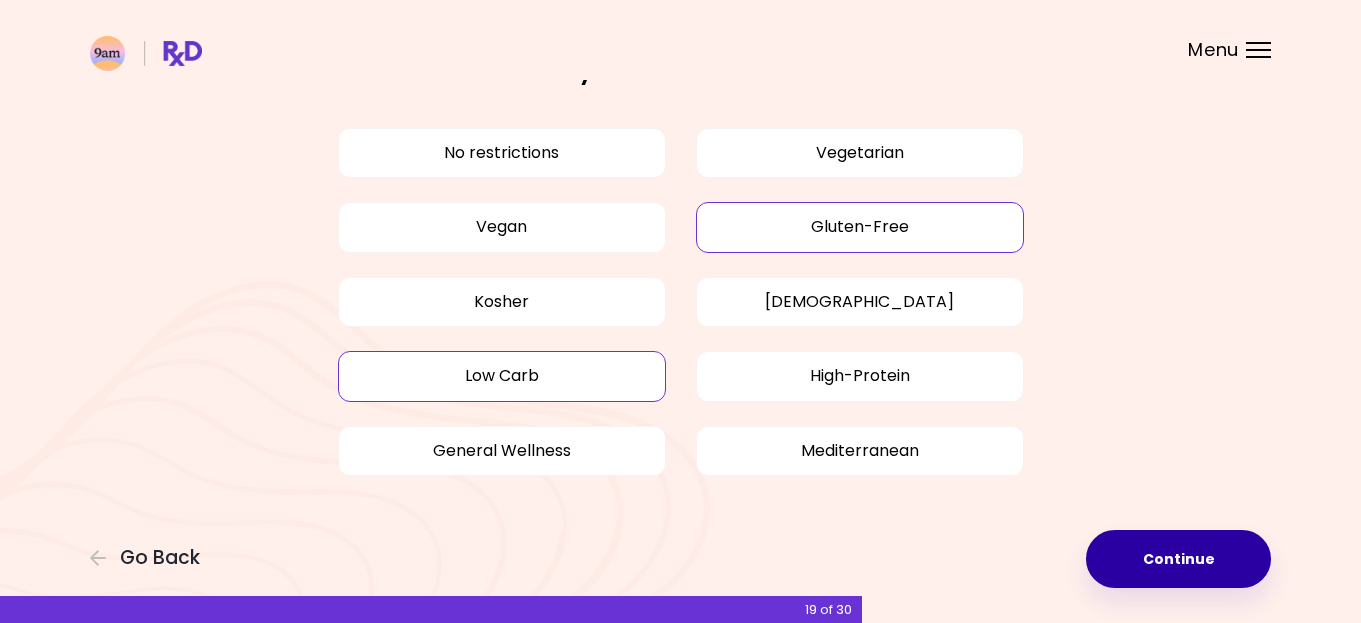 click on "Continue" at bounding box center [1178, 559] 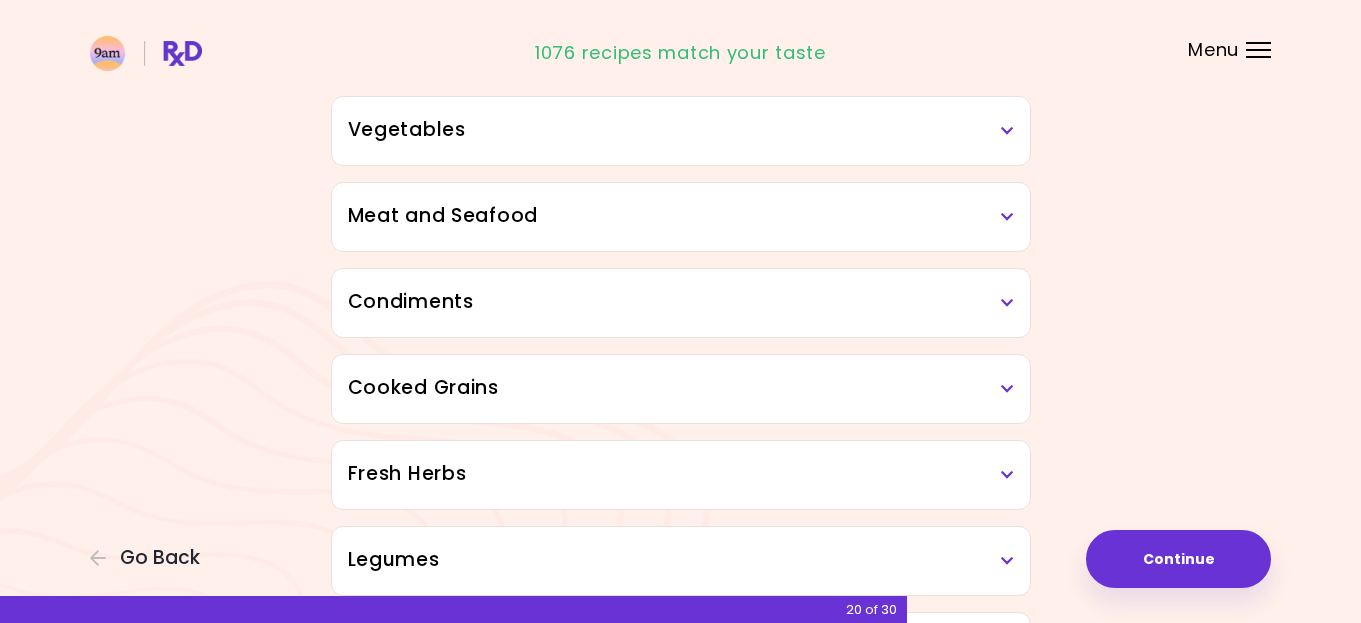 scroll, scrollTop: 500, scrollLeft: 0, axis: vertical 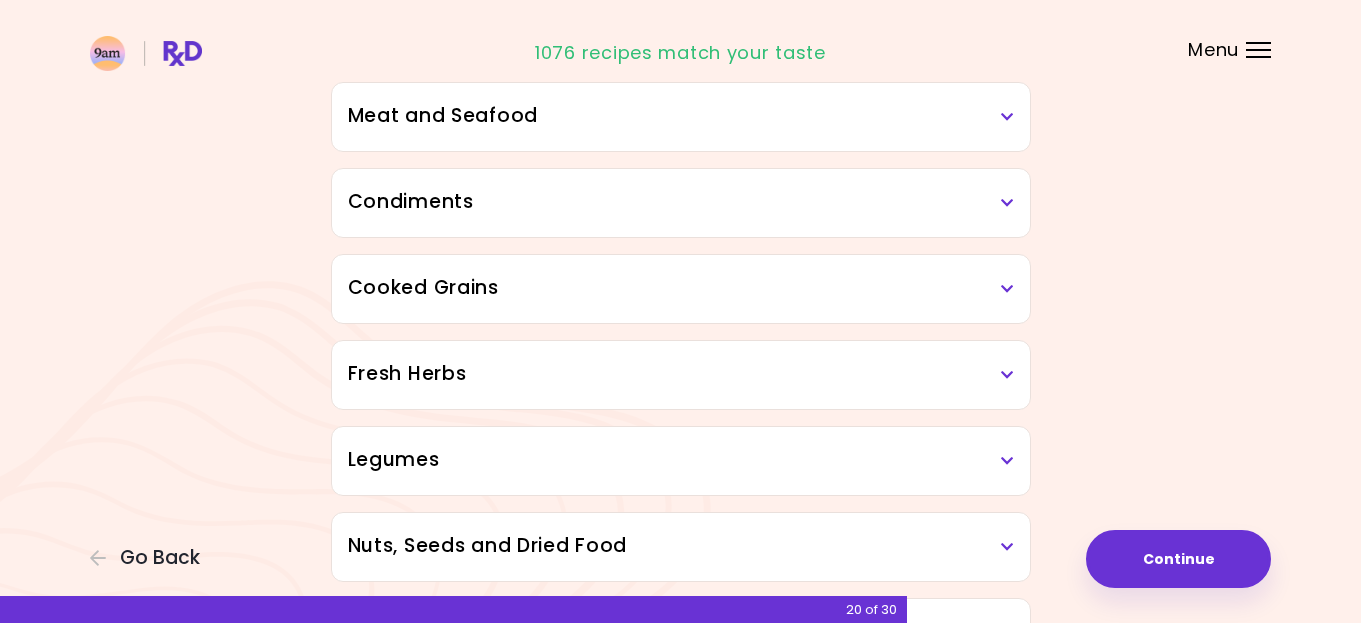click on "Cooked Grains" at bounding box center (681, 288) 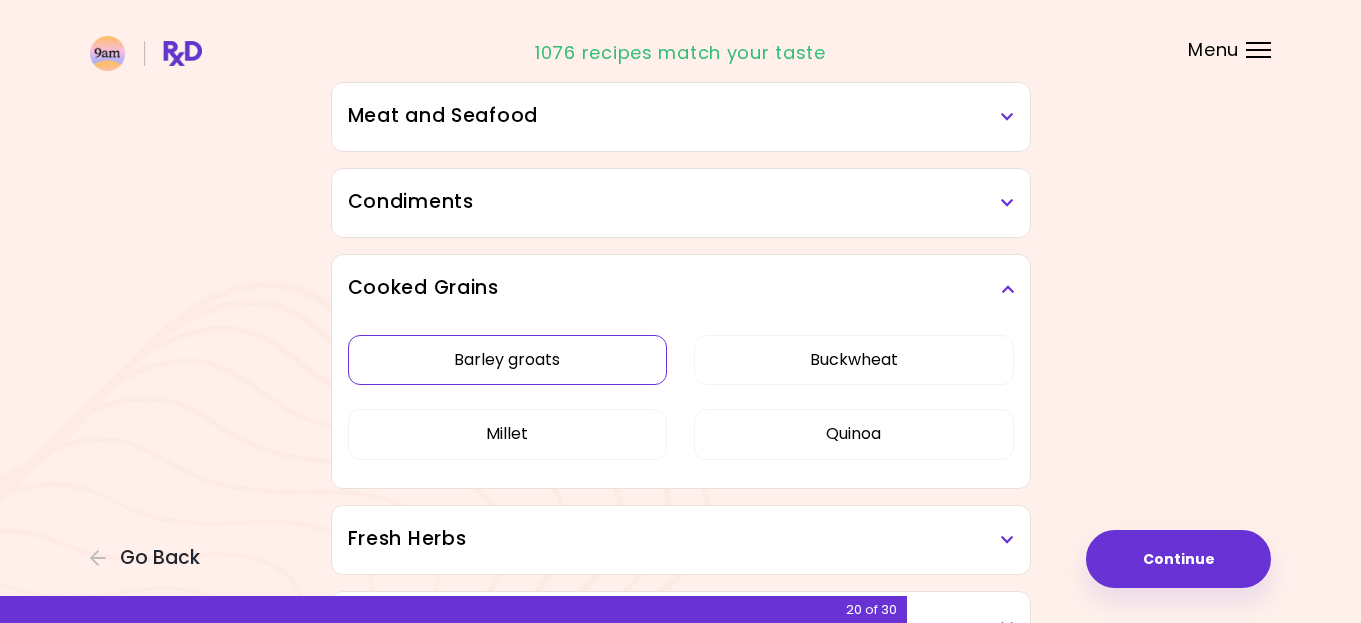 click on "Barley groats" at bounding box center [508, 360] 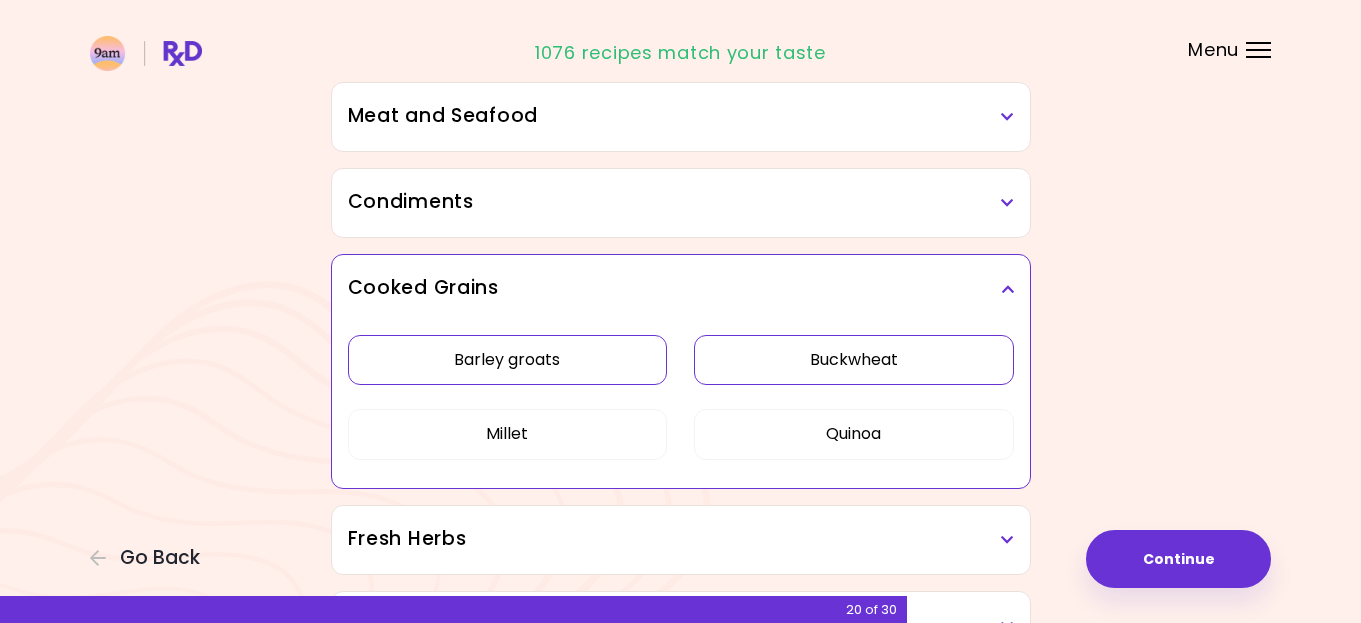 click on "Buckwheat" at bounding box center (854, 360) 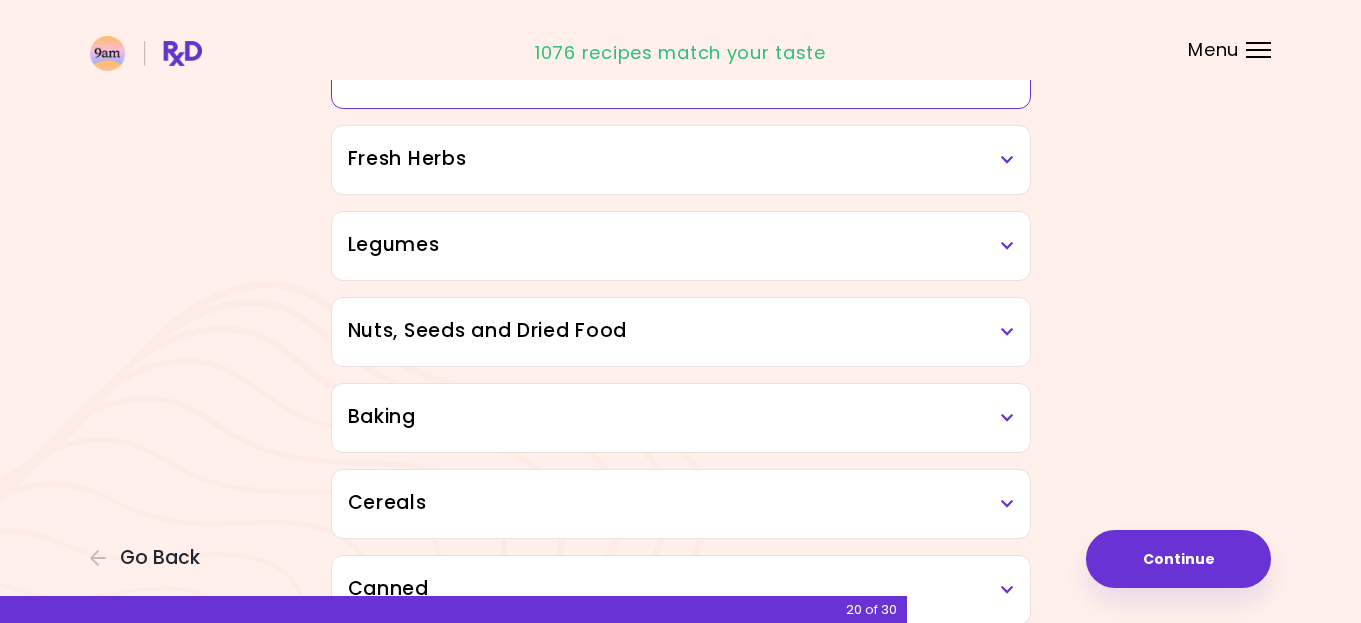 scroll, scrollTop: 900, scrollLeft: 0, axis: vertical 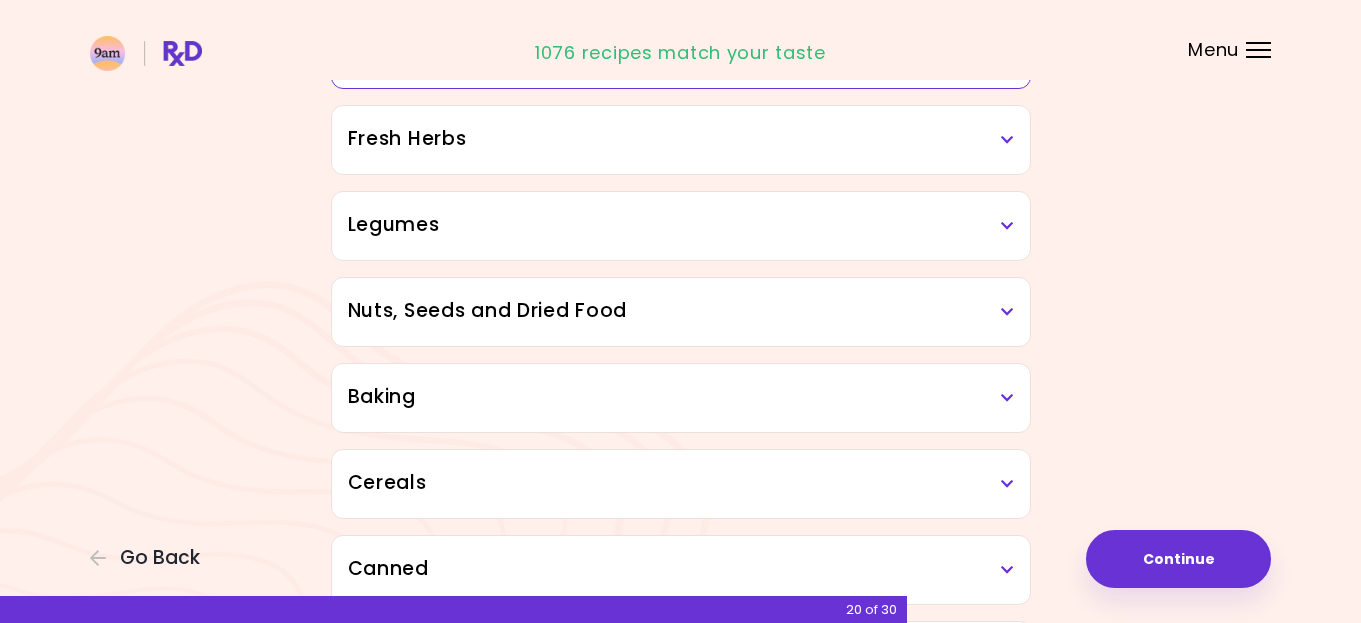 click at bounding box center [1007, 226] 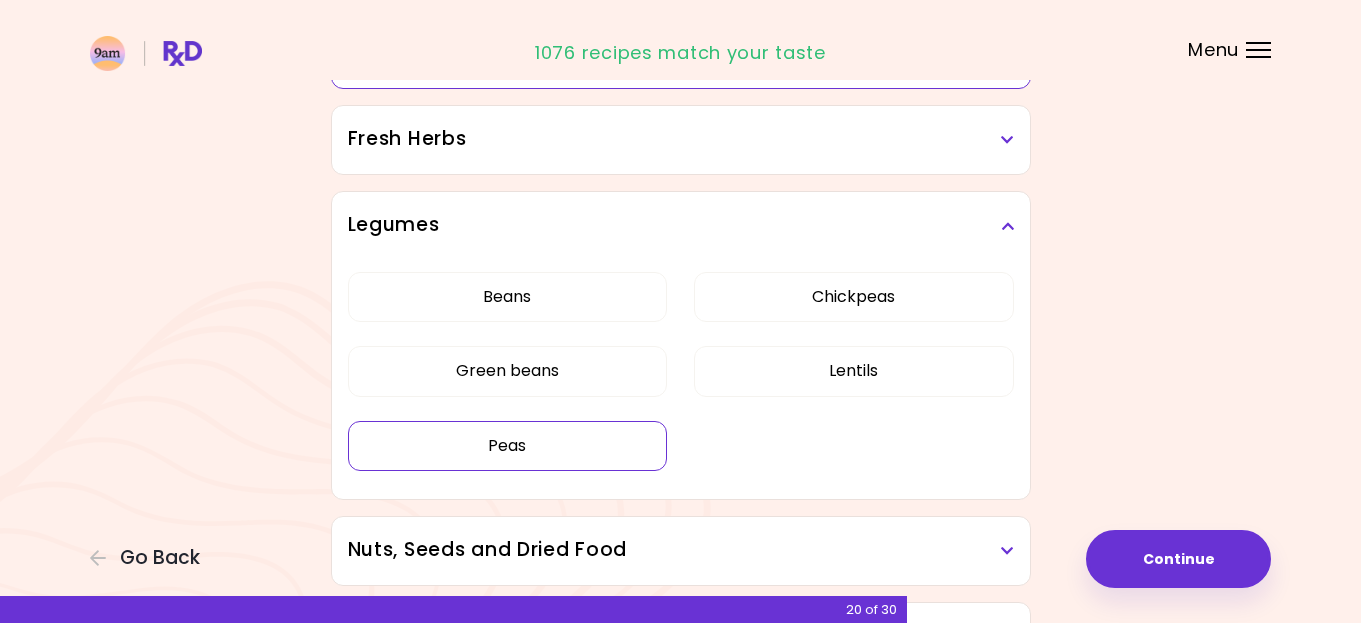 click on "Peas" at bounding box center (508, 446) 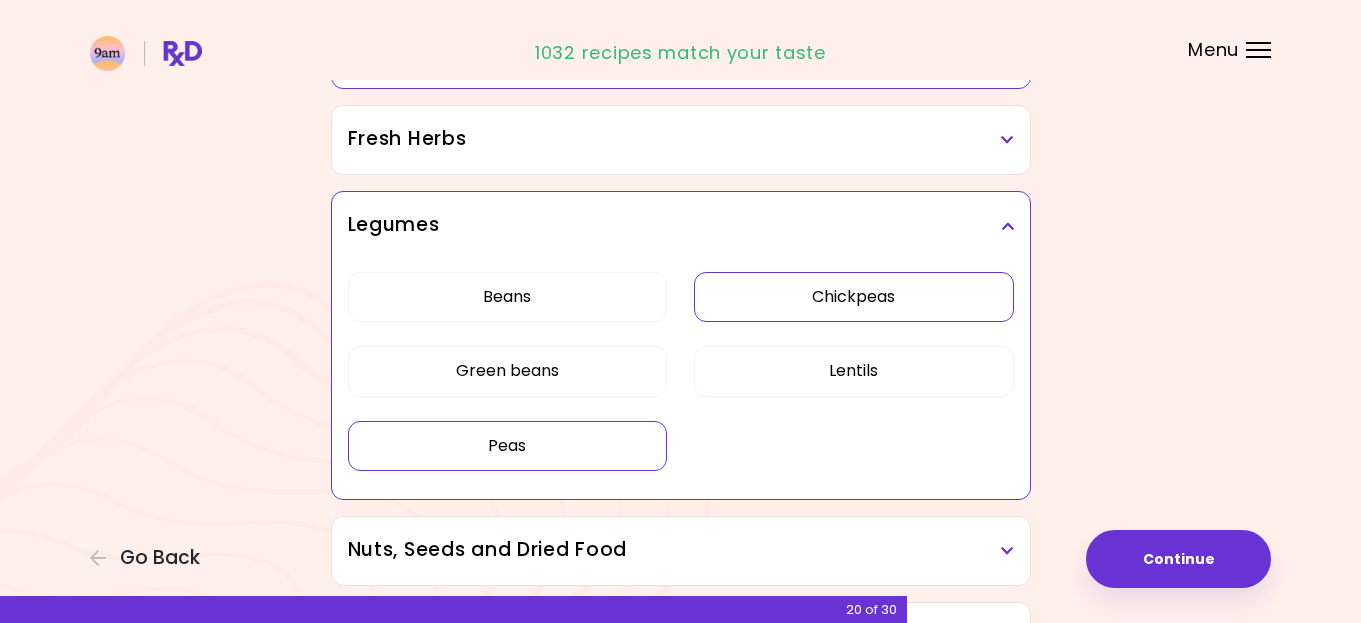 click on "Chickpeas" at bounding box center [854, 297] 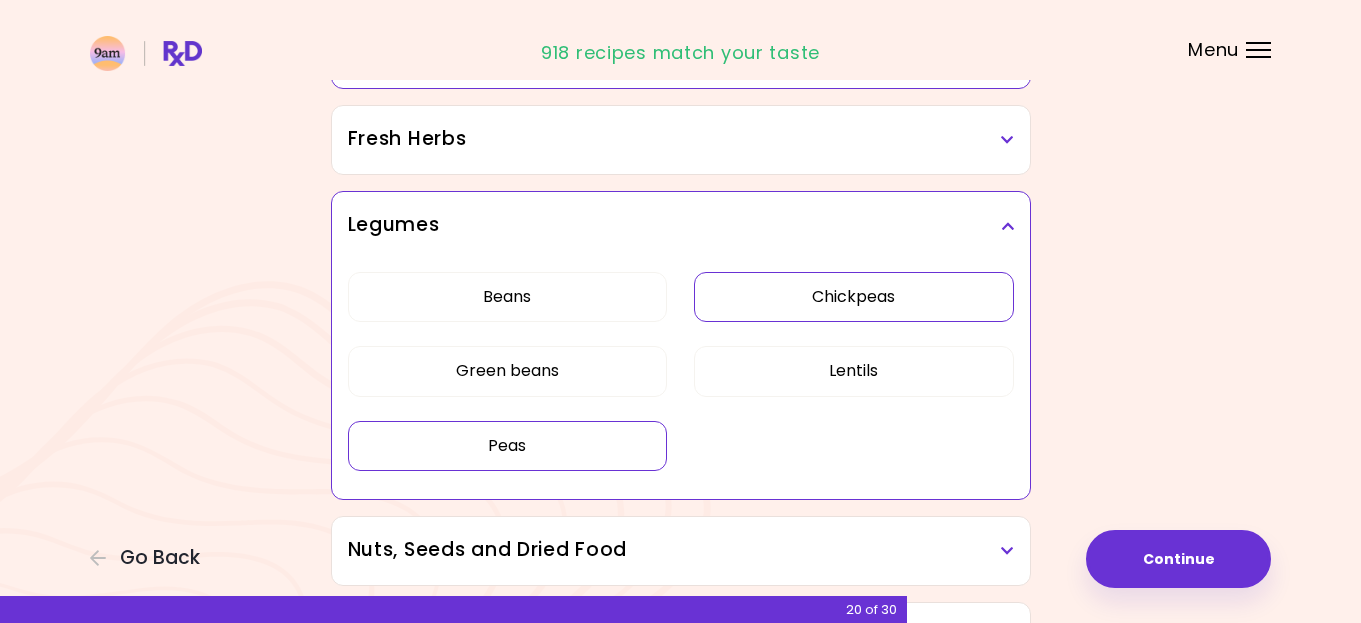 click at bounding box center (1007, 226) 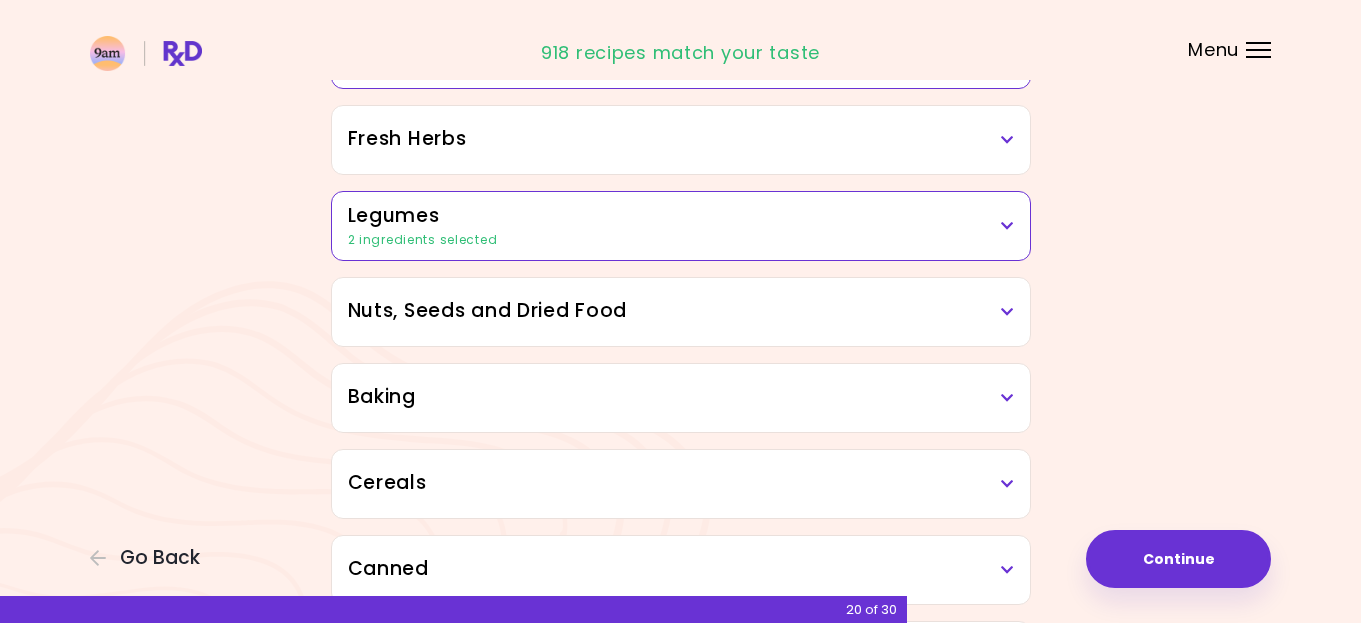 click on "Nuts, Seeds and Dried Food" at bounding box center (681, 311) 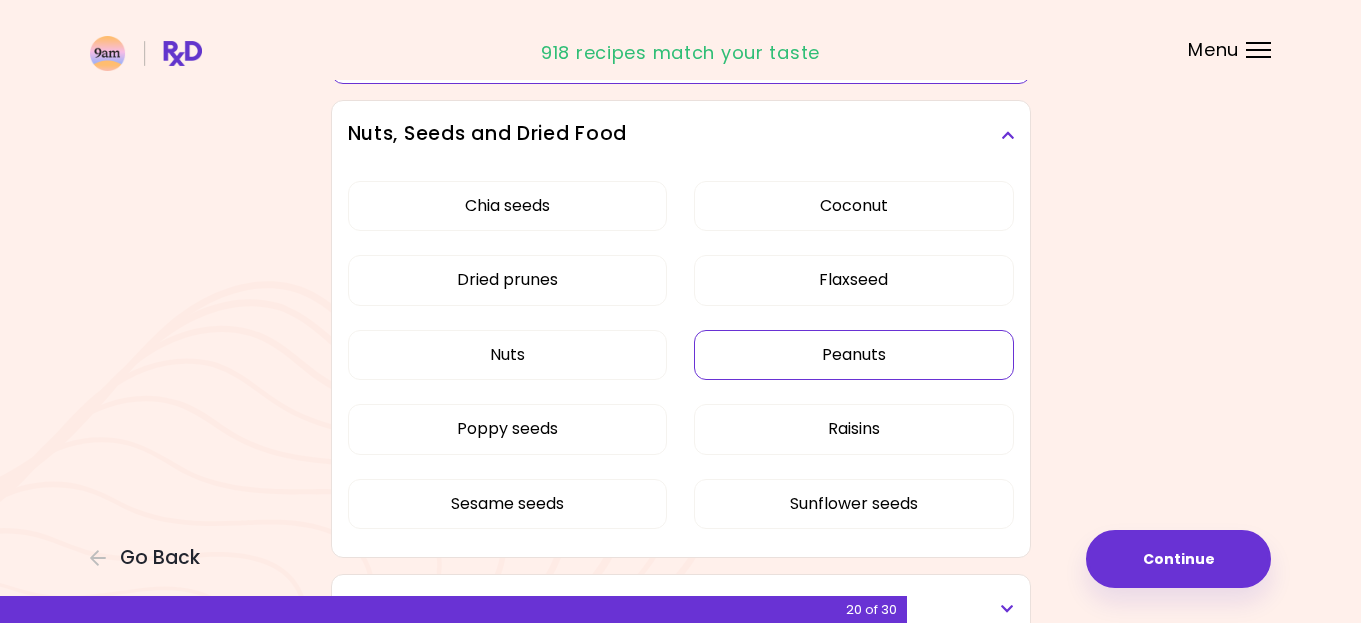 scroll, scrollTop: 1100, scrollLeft: 0, axis: vertical 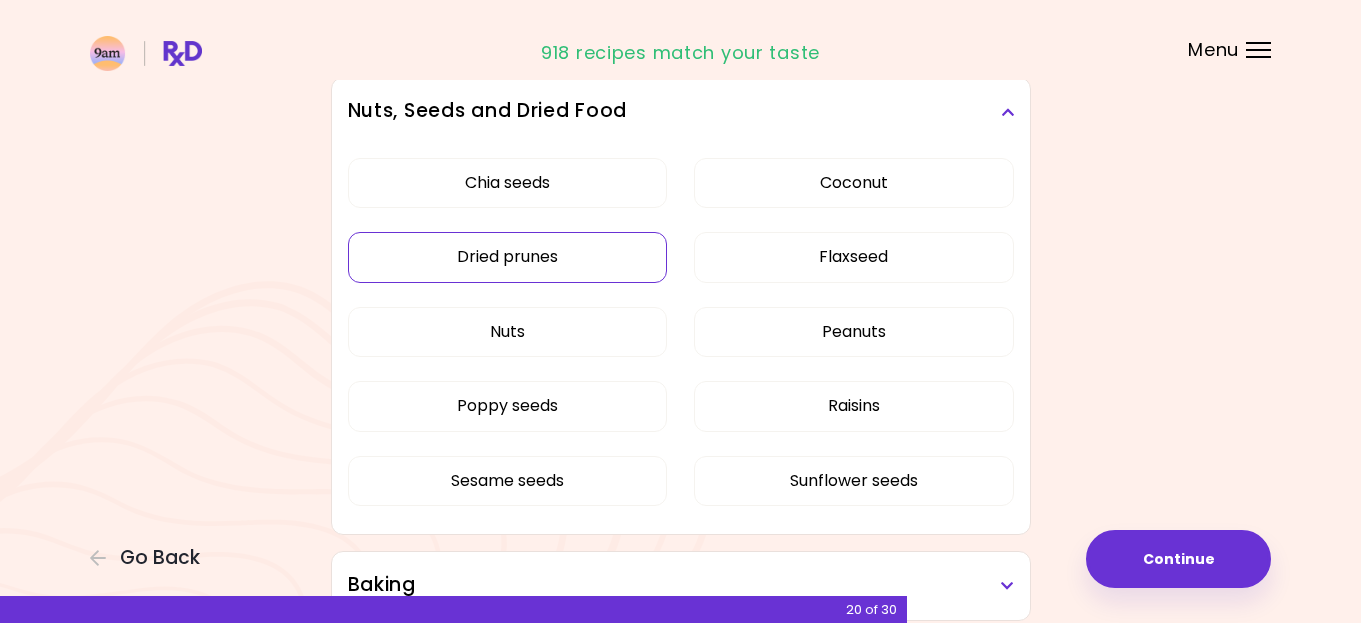 click on "Dried prunes" at bounding box center (508, 257) 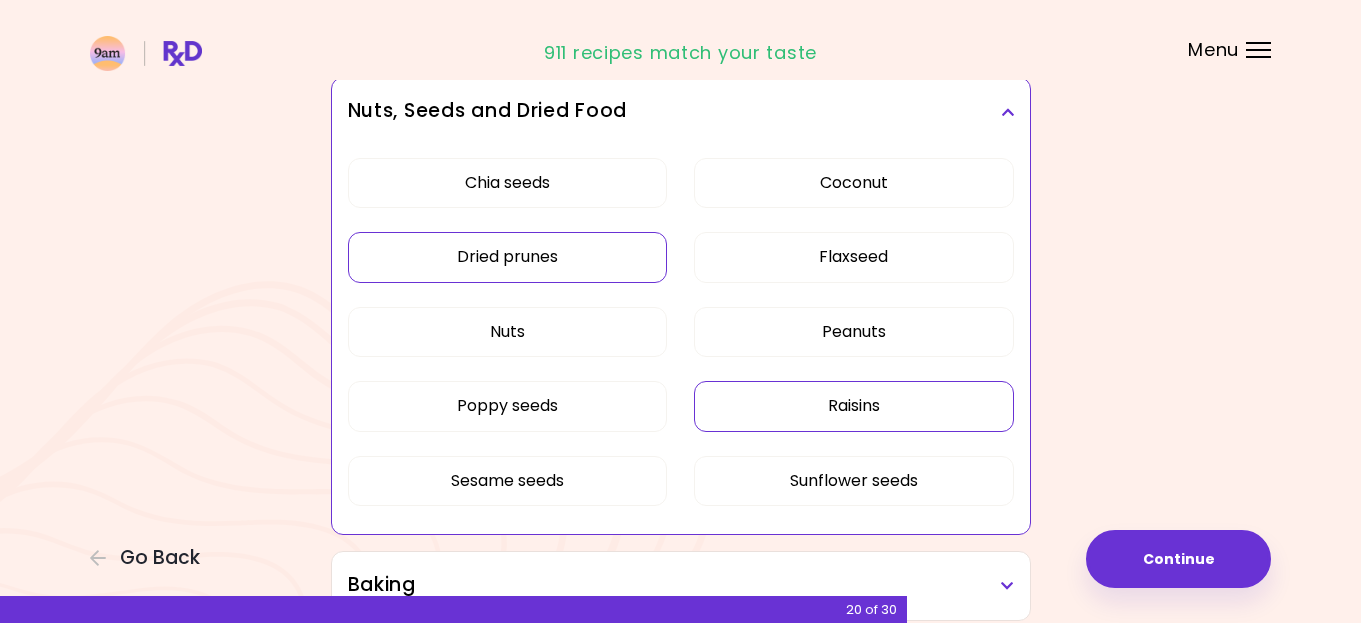 click on "Raisins" at bounding box center [854, 406] 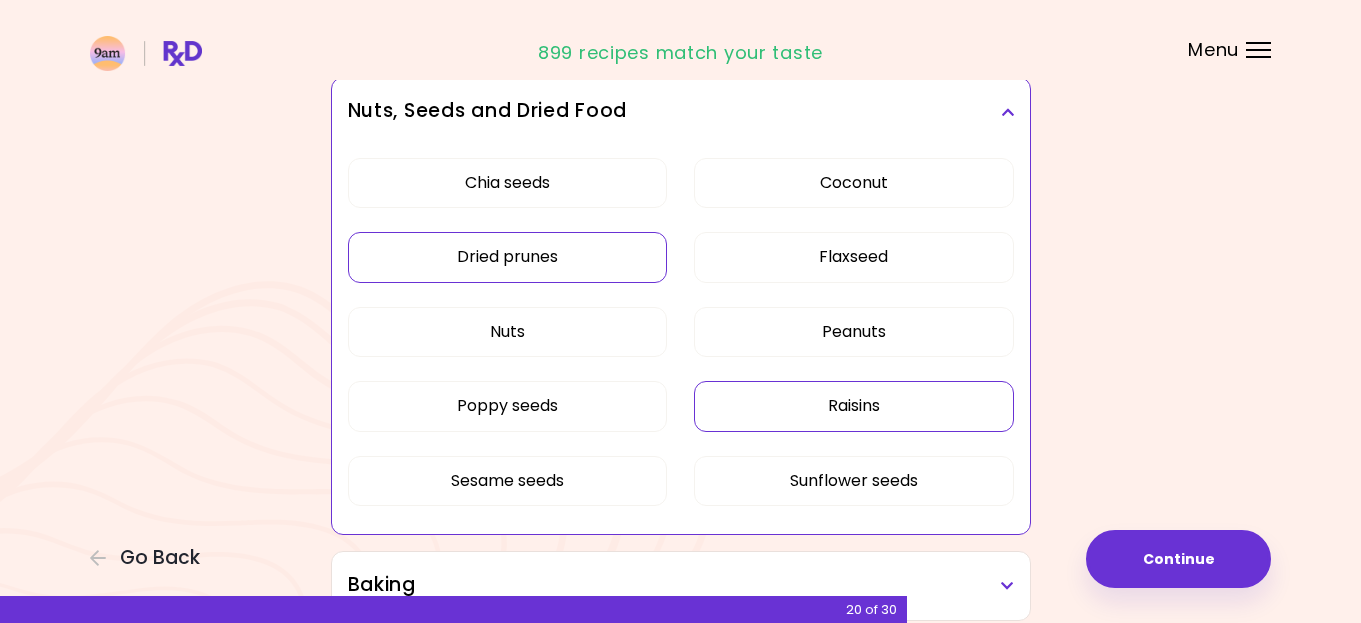 click at bounding box center [1007, 112] 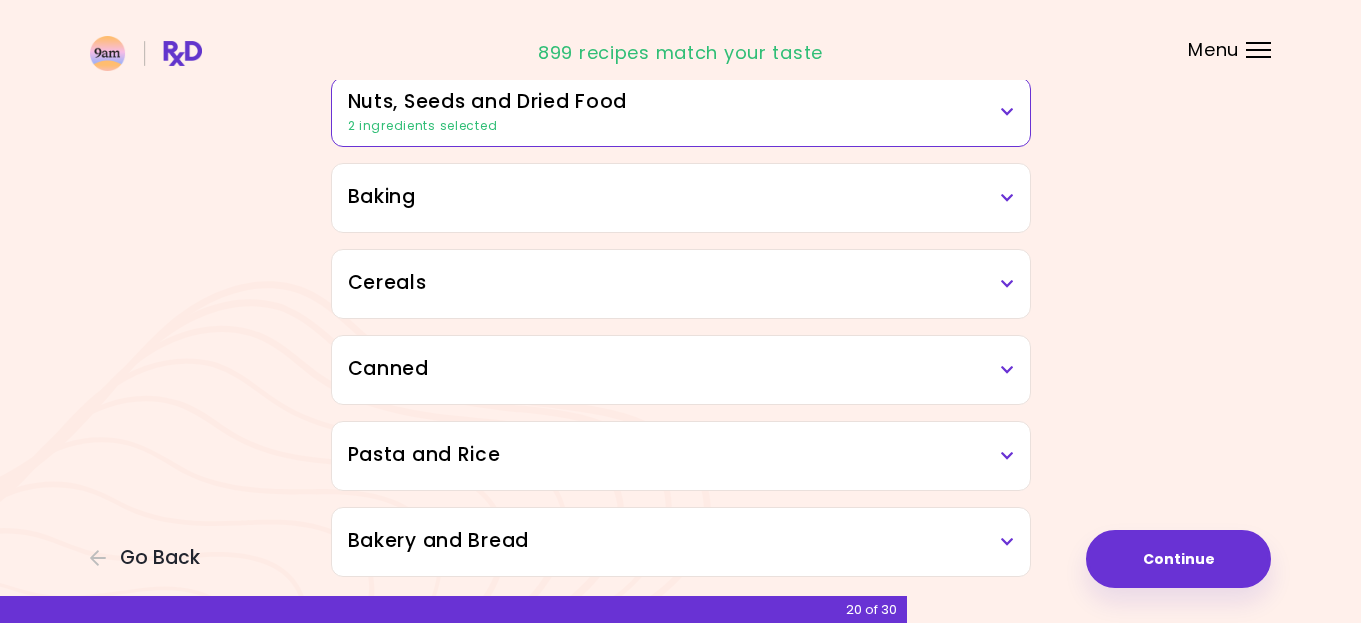 click at bounding box center [1007, 198] 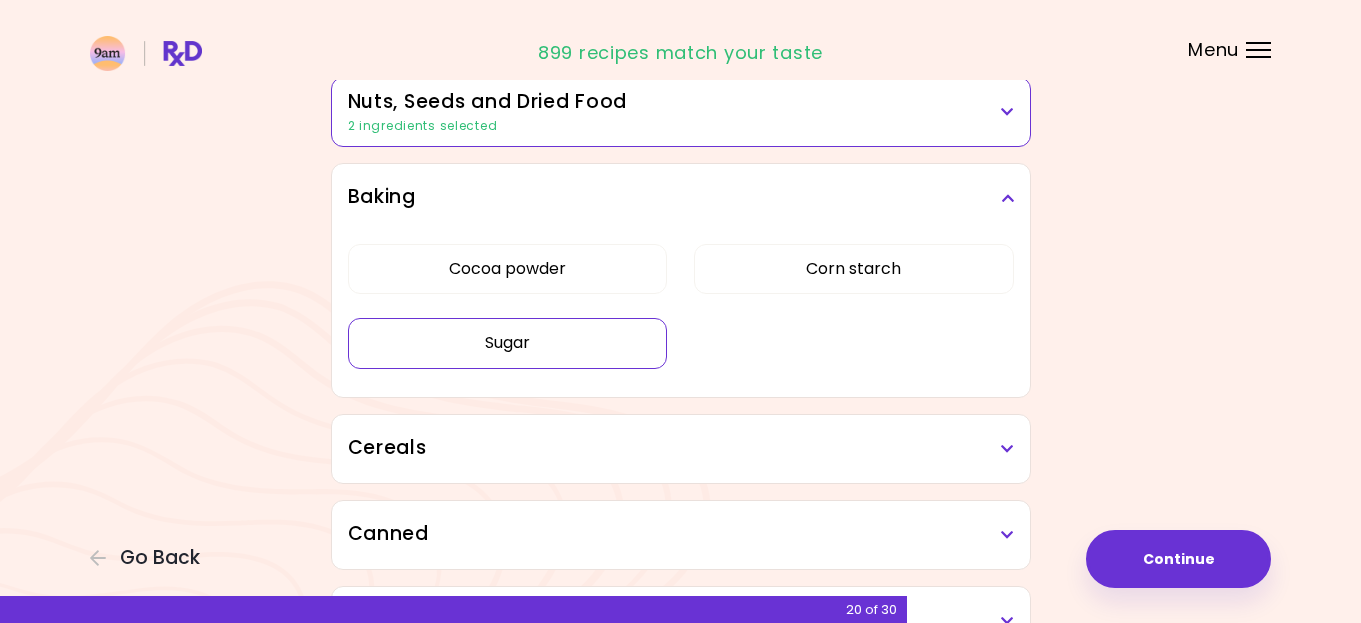 click on "Sugar" at bounding box center (508, 343) 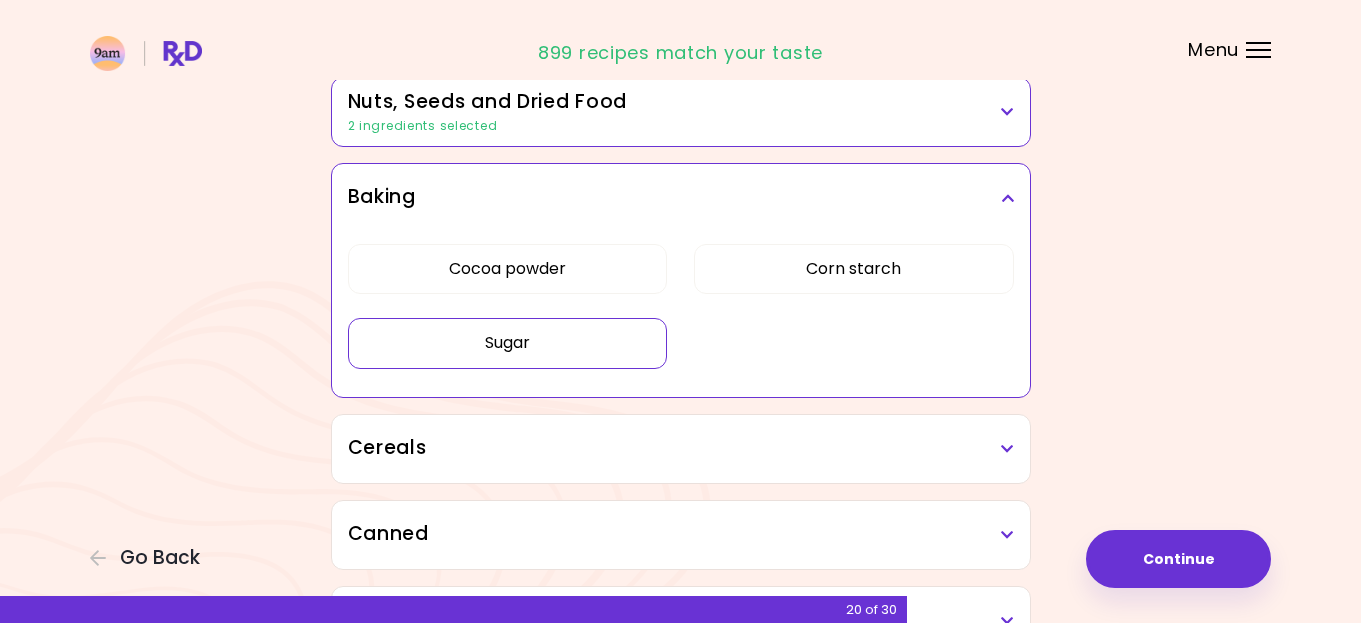 click on "Baking" at bounding box center [681, 197] 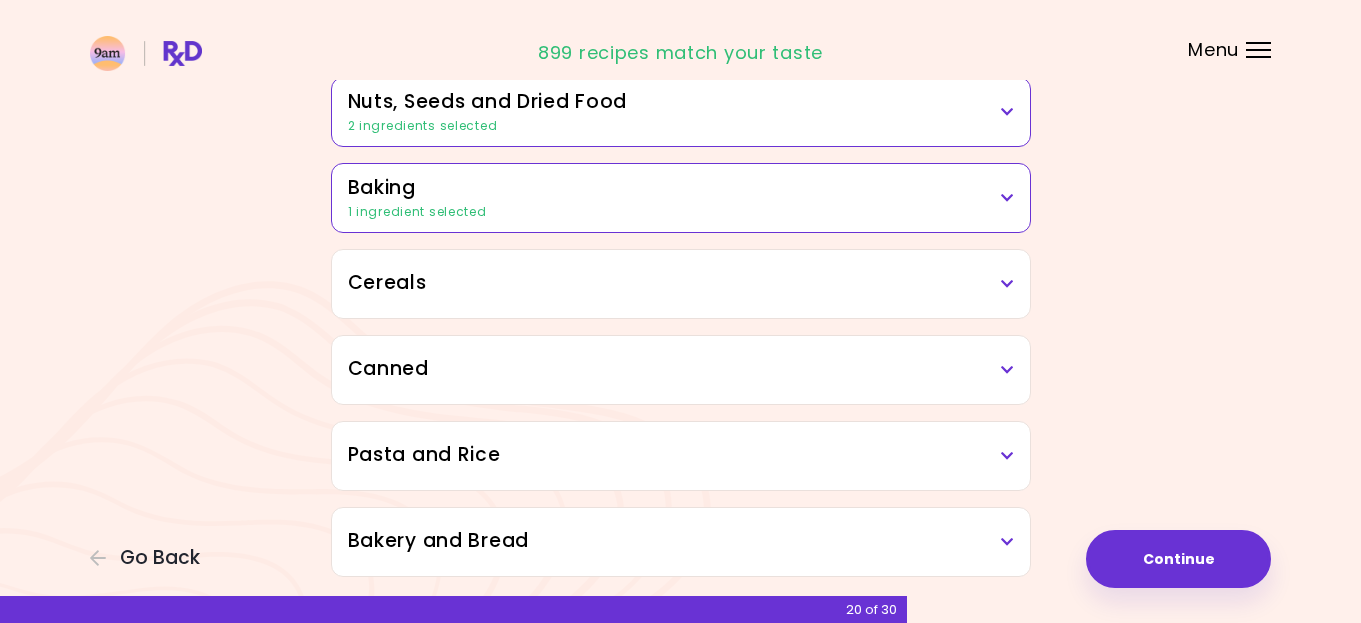 click on "Cereals" at bounding box center (681, 283) 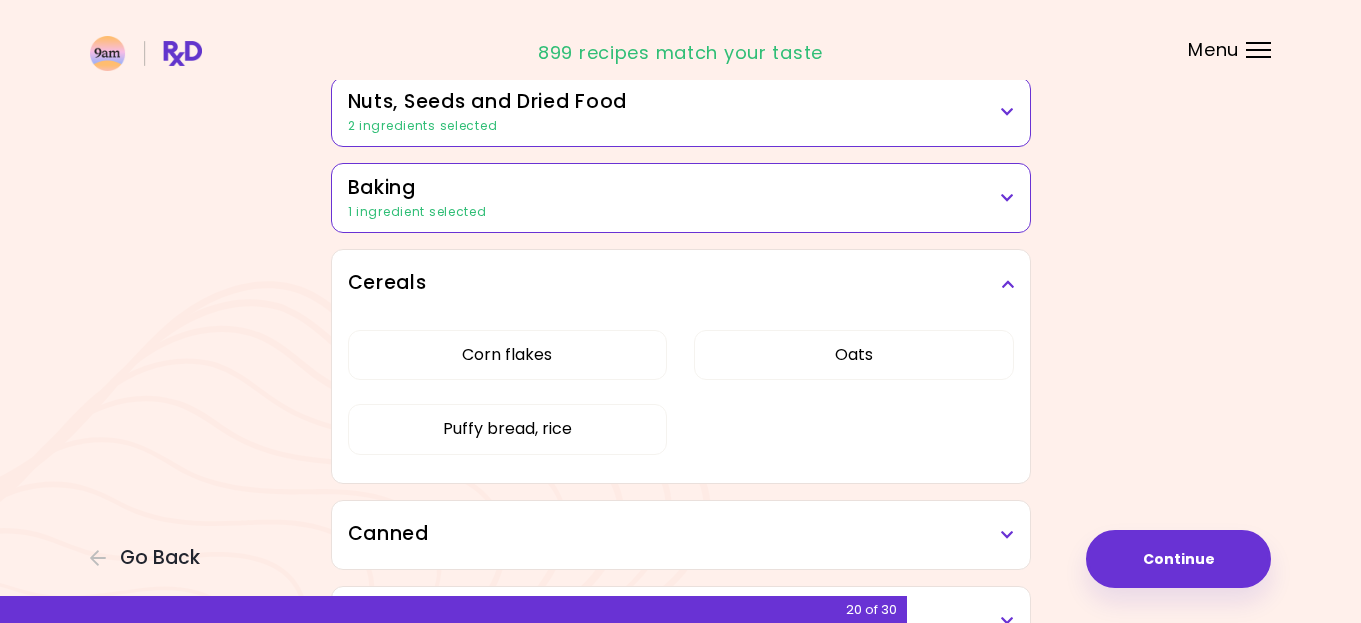 click on "Corn flakes" at bounding box center (508, 355) 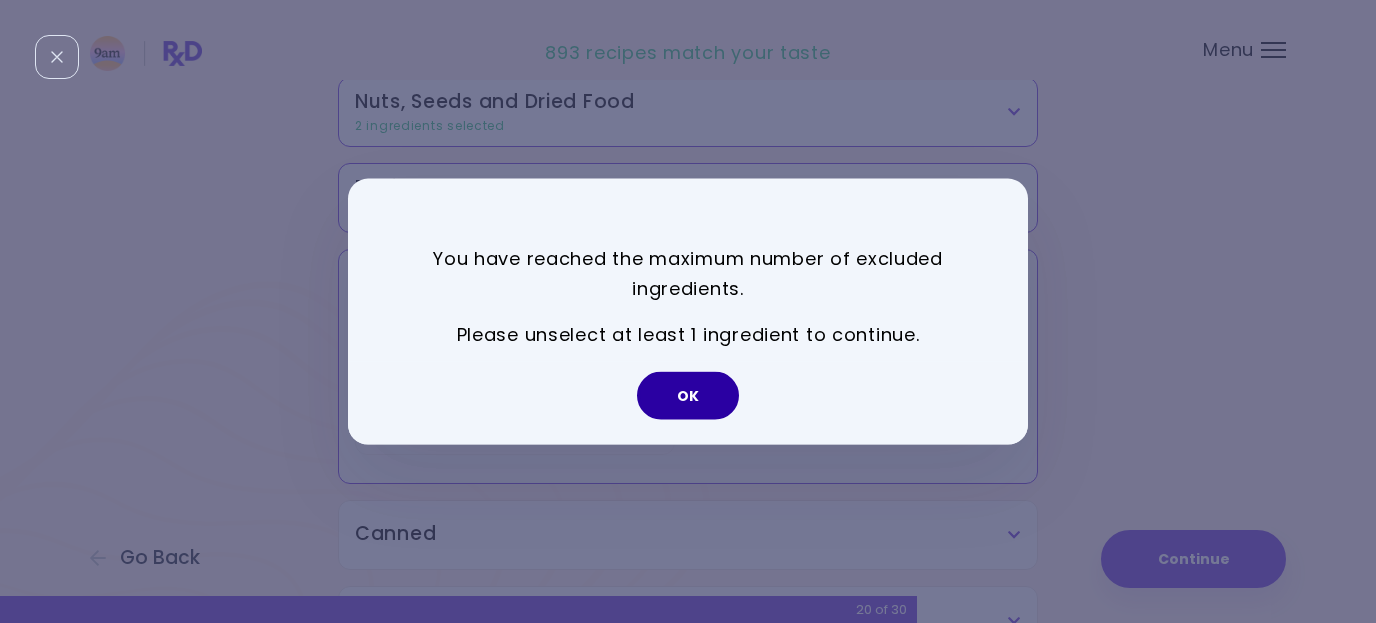 click on "OK" at bounding box center [688, 396] 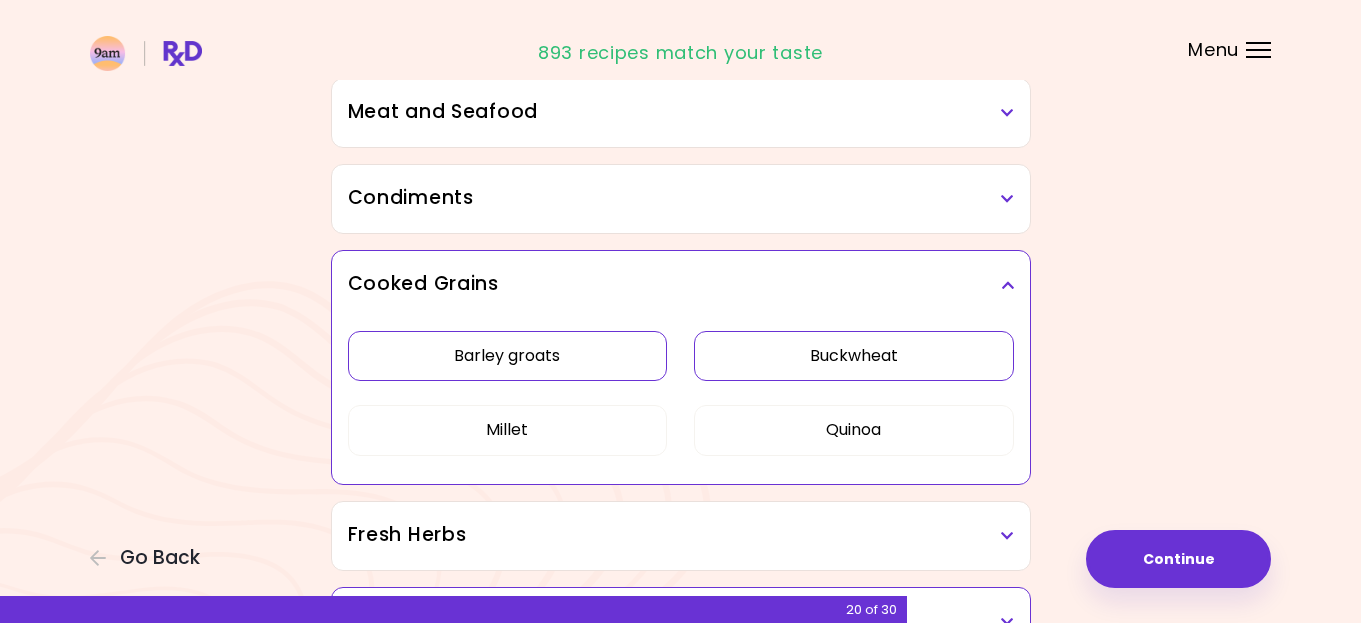 scroll, scrollTop: 600, scrollLeft: 0, axis: vertical 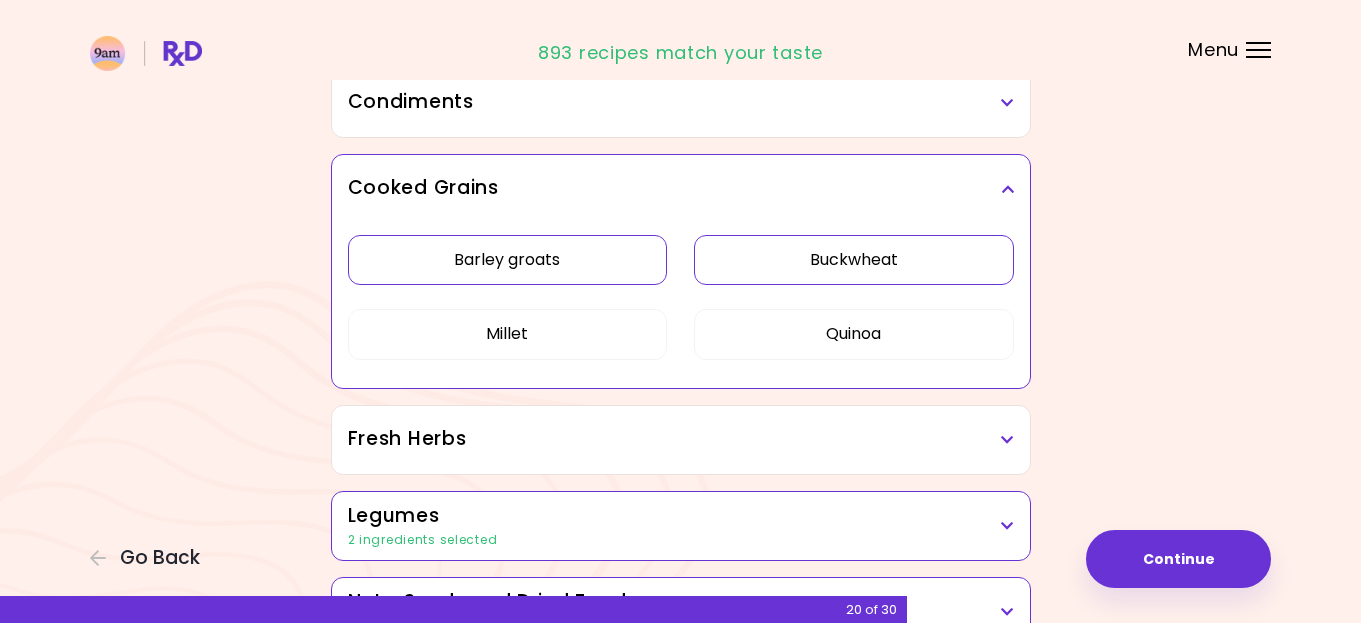 click at bounding box center (1007, 189) 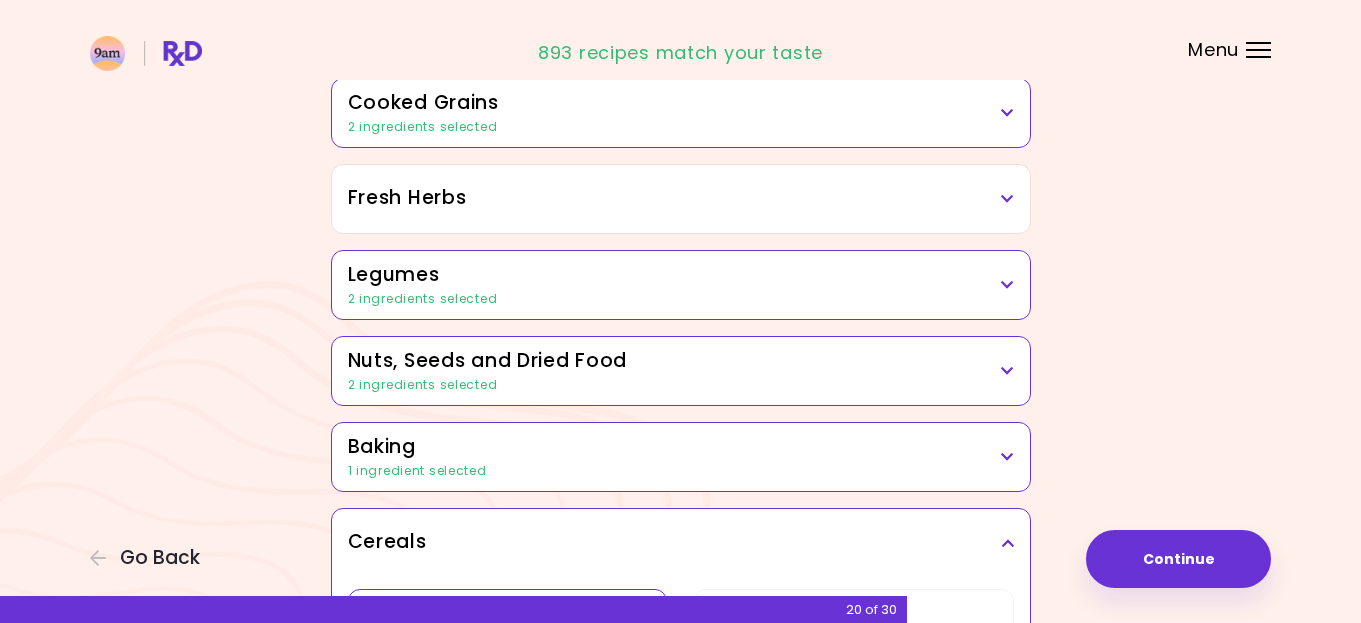 scroll, scrollTop: 700, scrollLeft: 0, axis: vertical 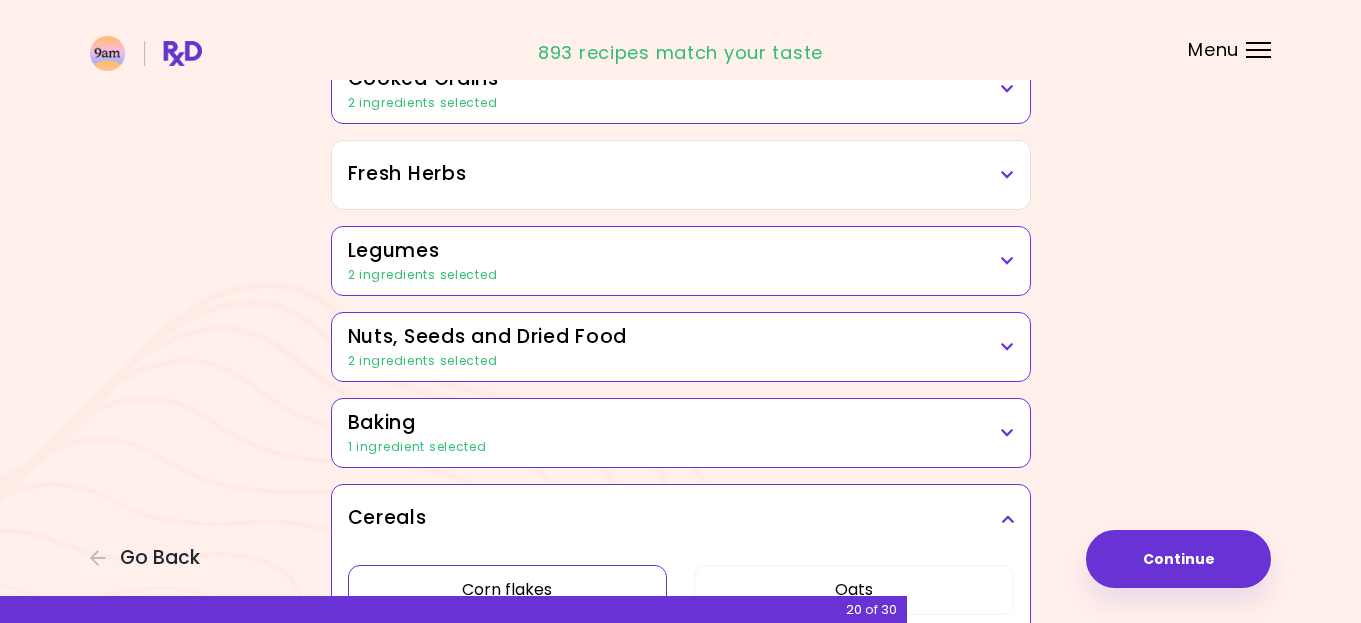 click on "Legumes 2 ingredients selected" at bounding box center (681, 261) 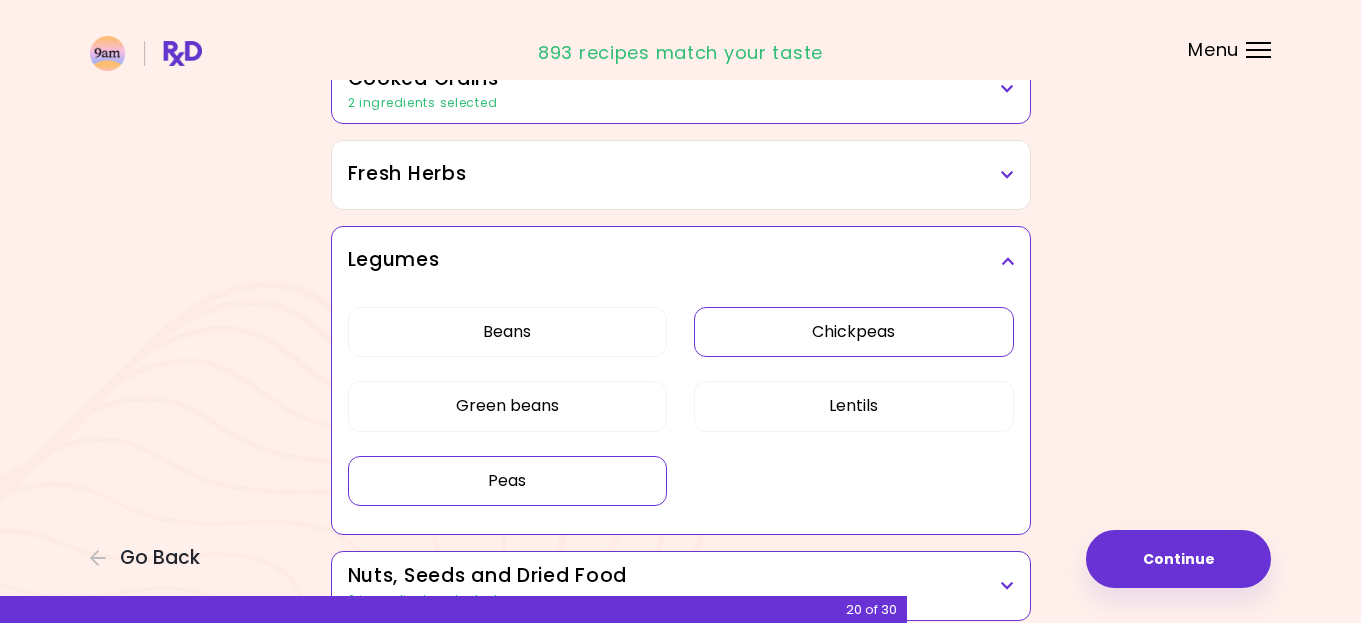 click on "Chickpeas" at bounding box center [854, 332] 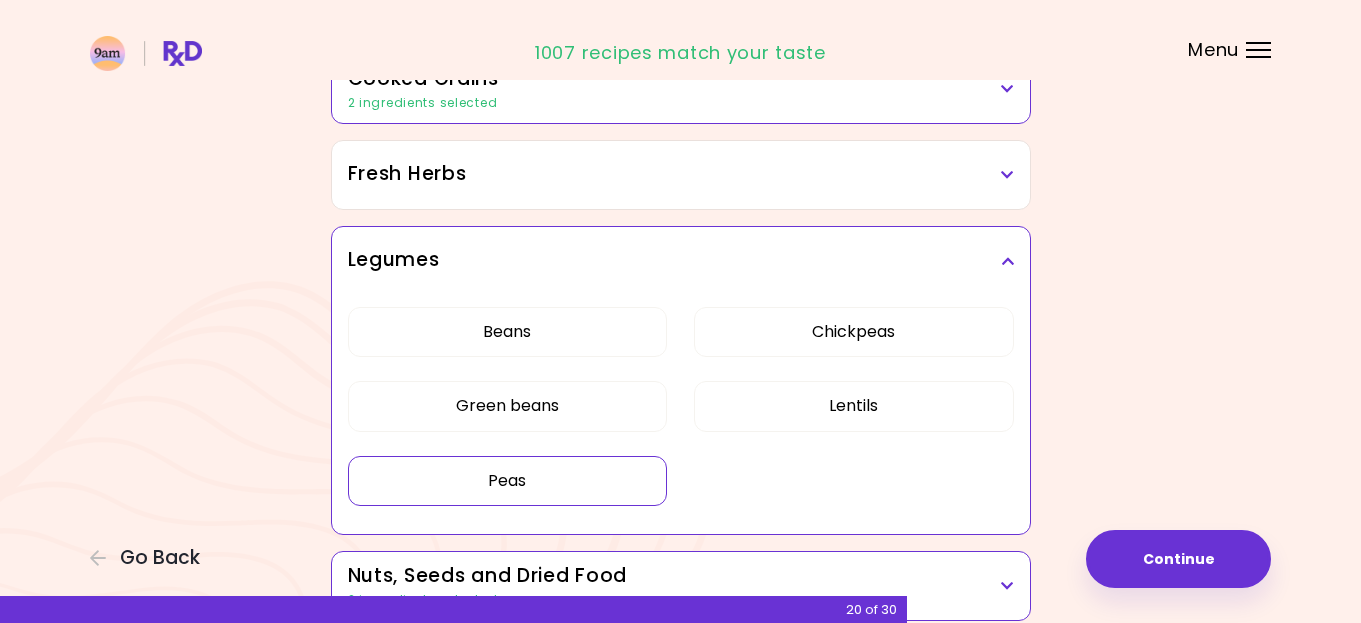 drag, startPoint x: 603, startPoint y: 461, endPoint x: 616, endPoint y: 456, distance: 13.928389 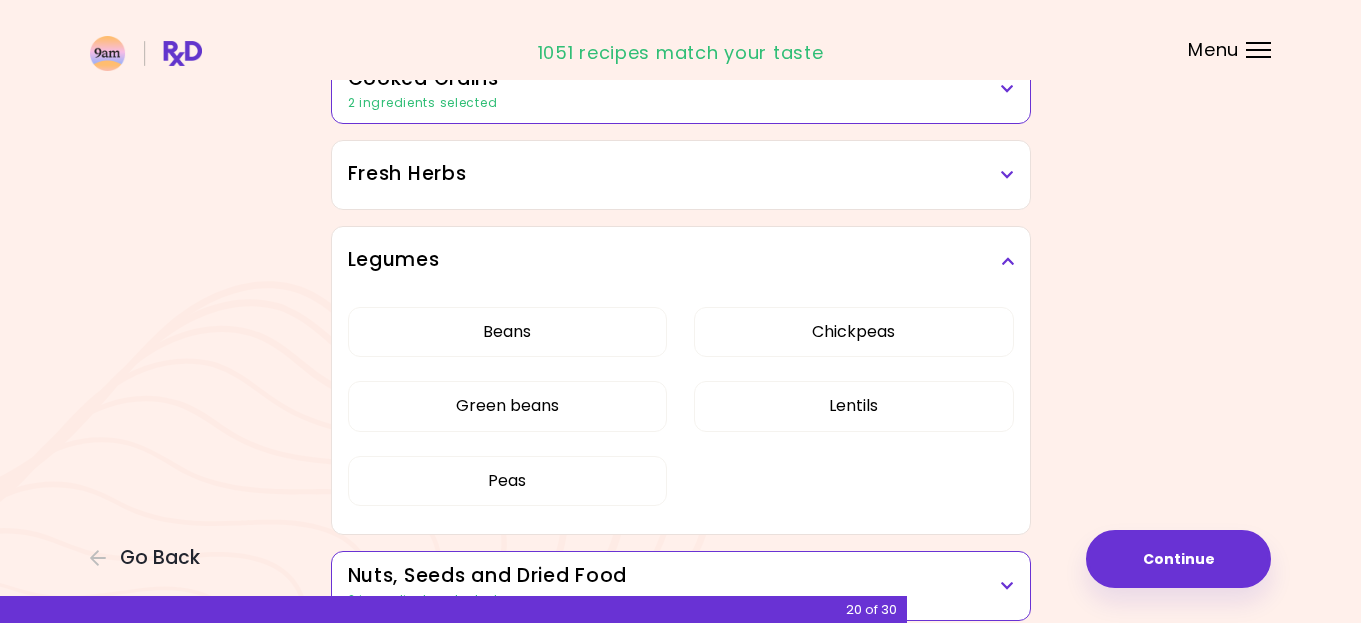 click on "Legumes" at bounding box center (681, 260) 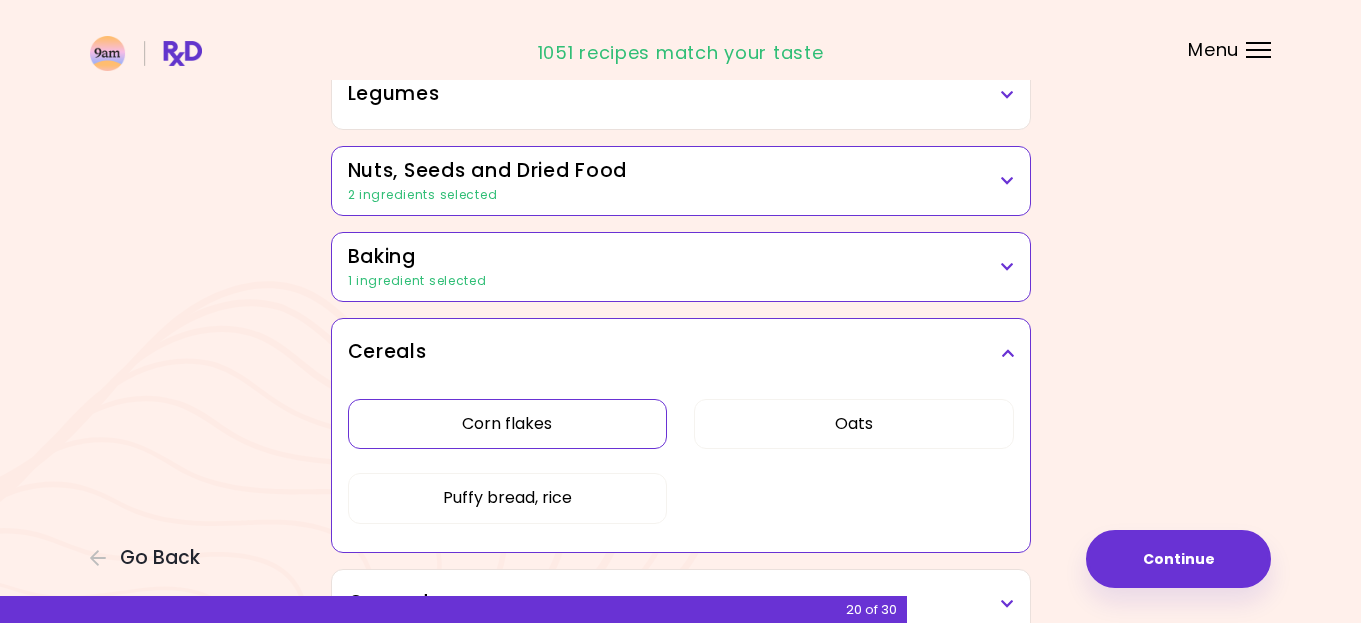 scroll, scrollTop: 900, scrollLeft: 0, axis: vertical 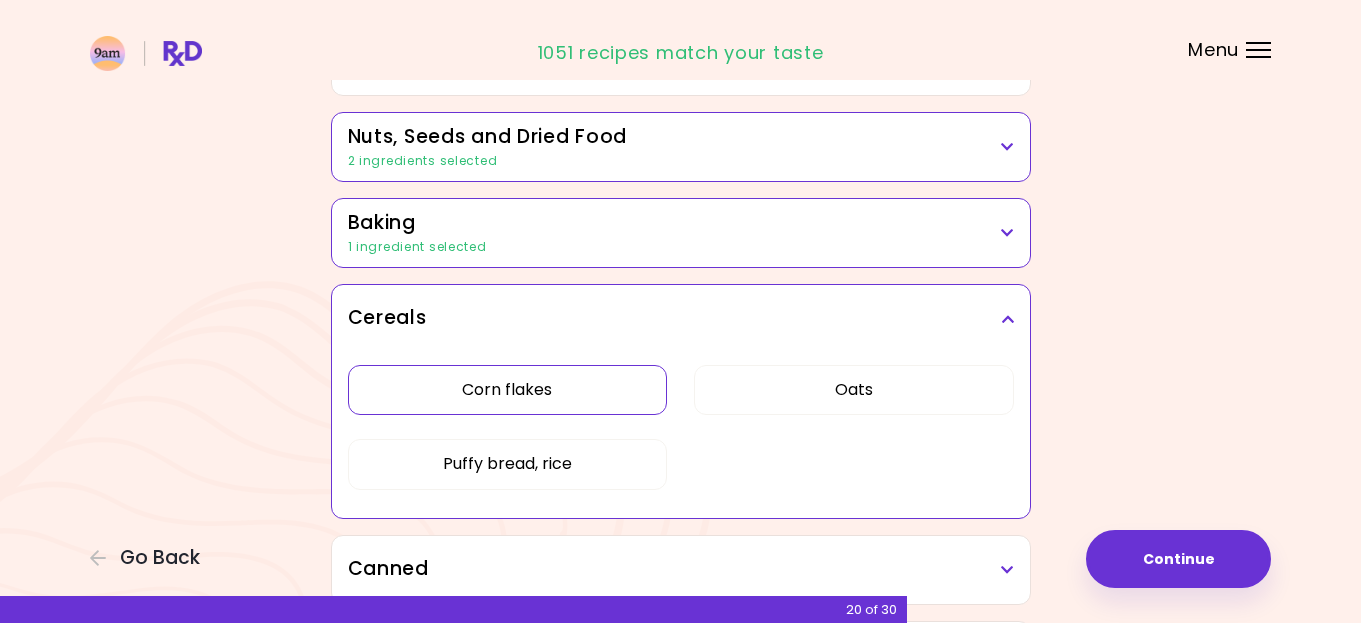click at bounding box center [1007, 233] 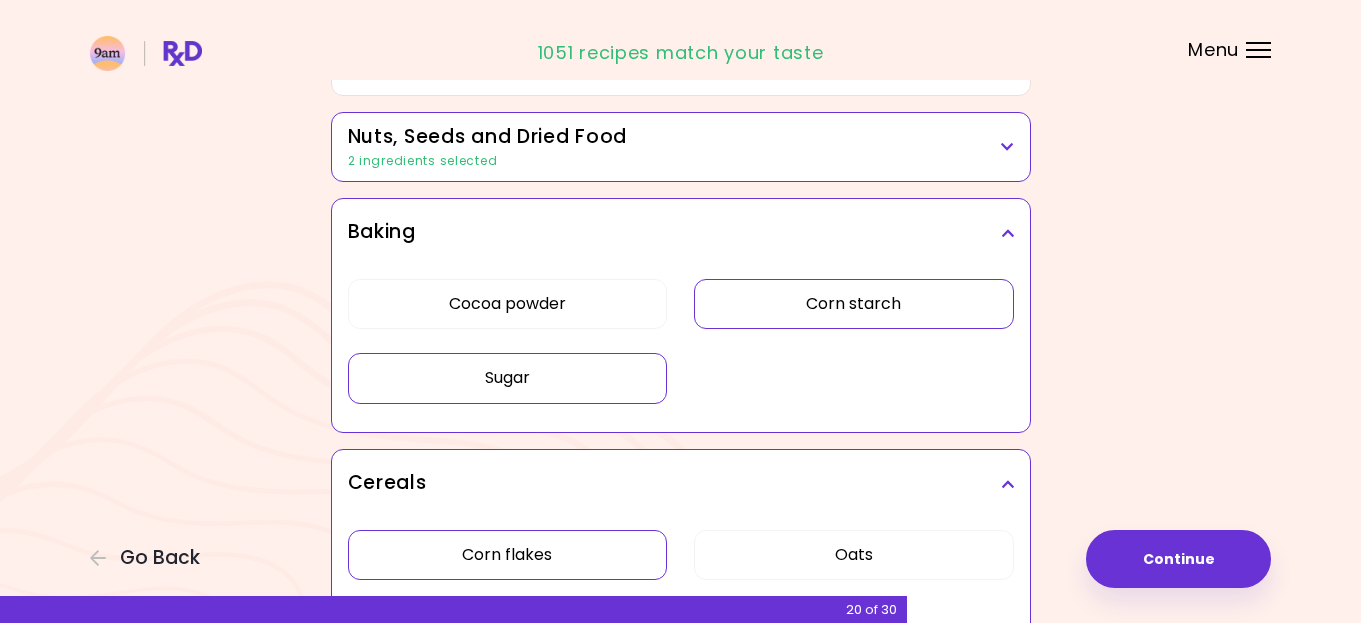 click on "Corn starch" at bounding box center [854, 304] 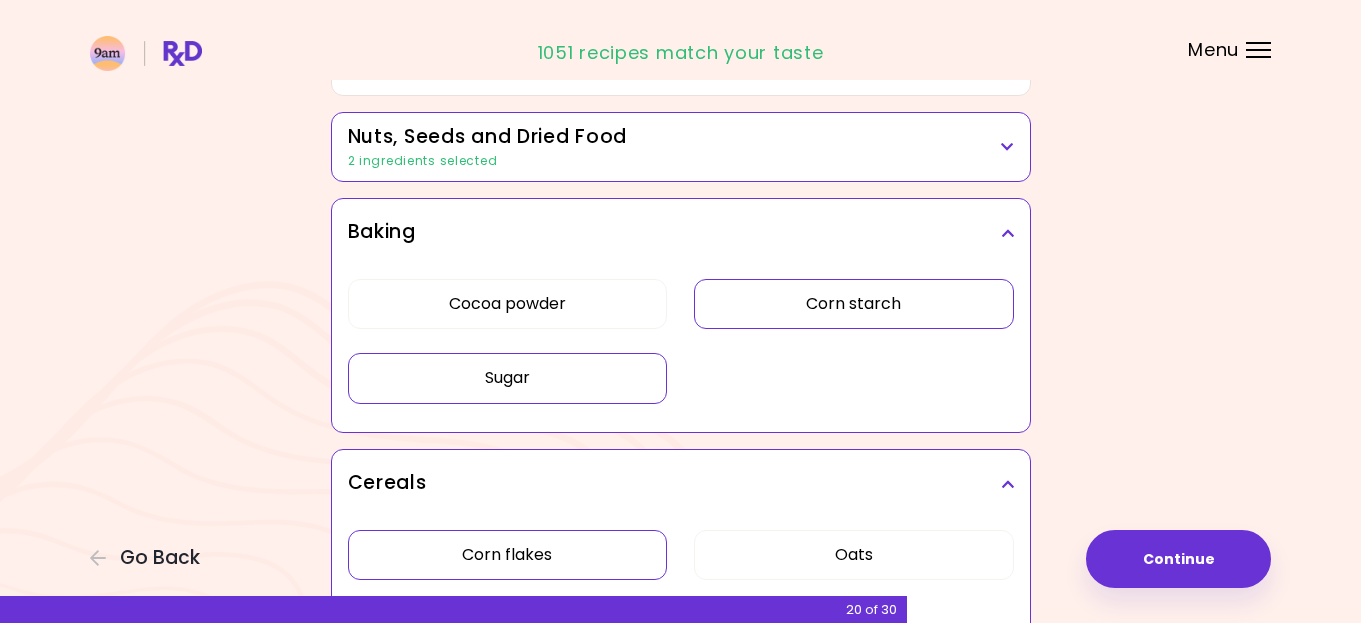 click at bounding box center (1007, 233) 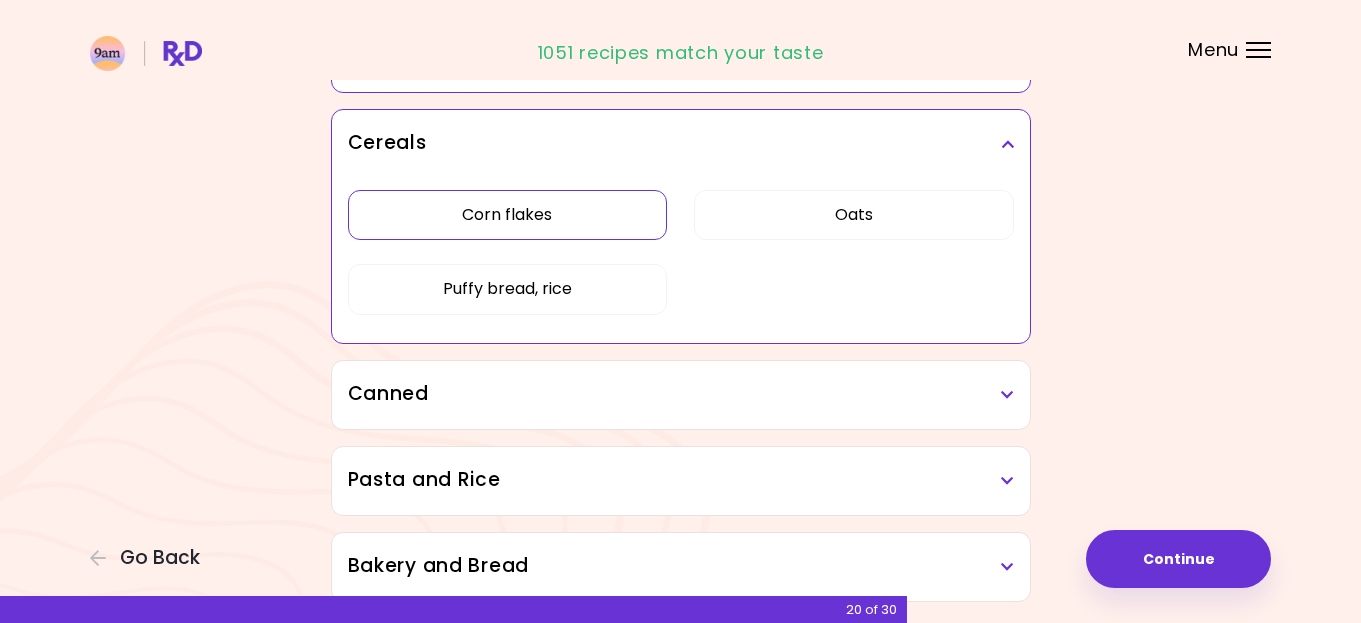 scroll, scrollTop: 1100, scrollLeft: 0, axis: vertical 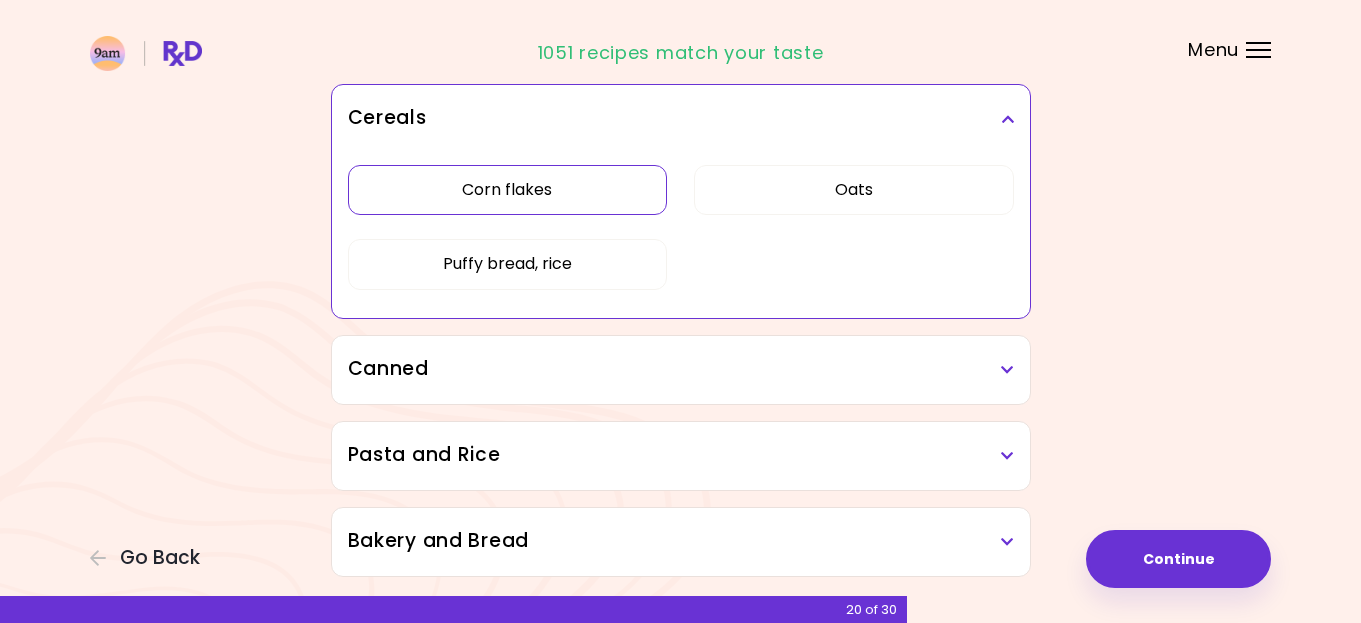 click on "Cereals" at bounding box center [681, 118] 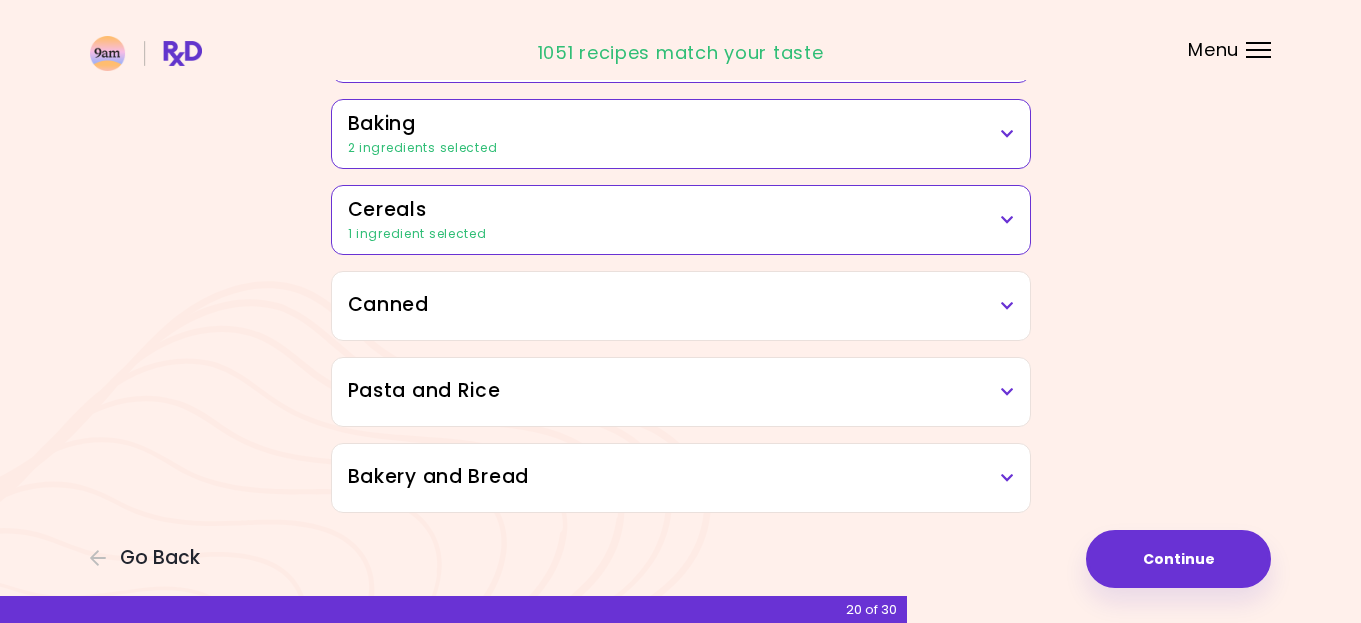 scroll, scrollTop: 999, scrollLeft: 0, axis: vertical 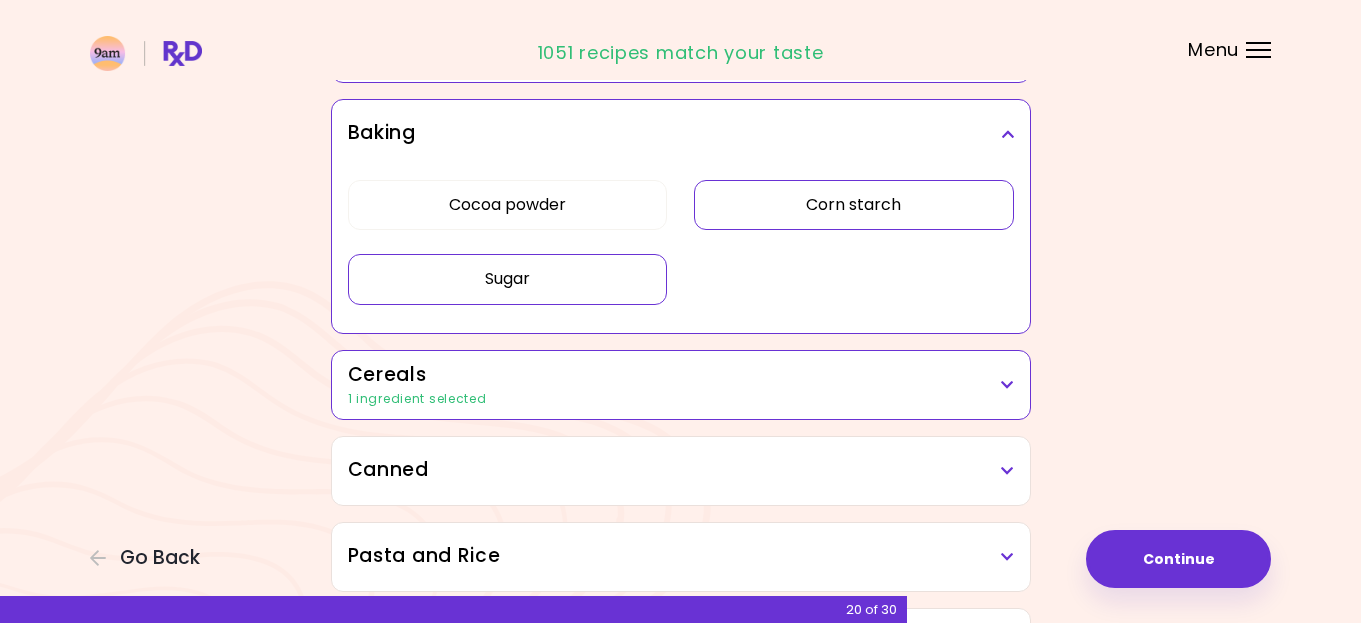 click on "Corn starch" at bounding box center [854, 205] 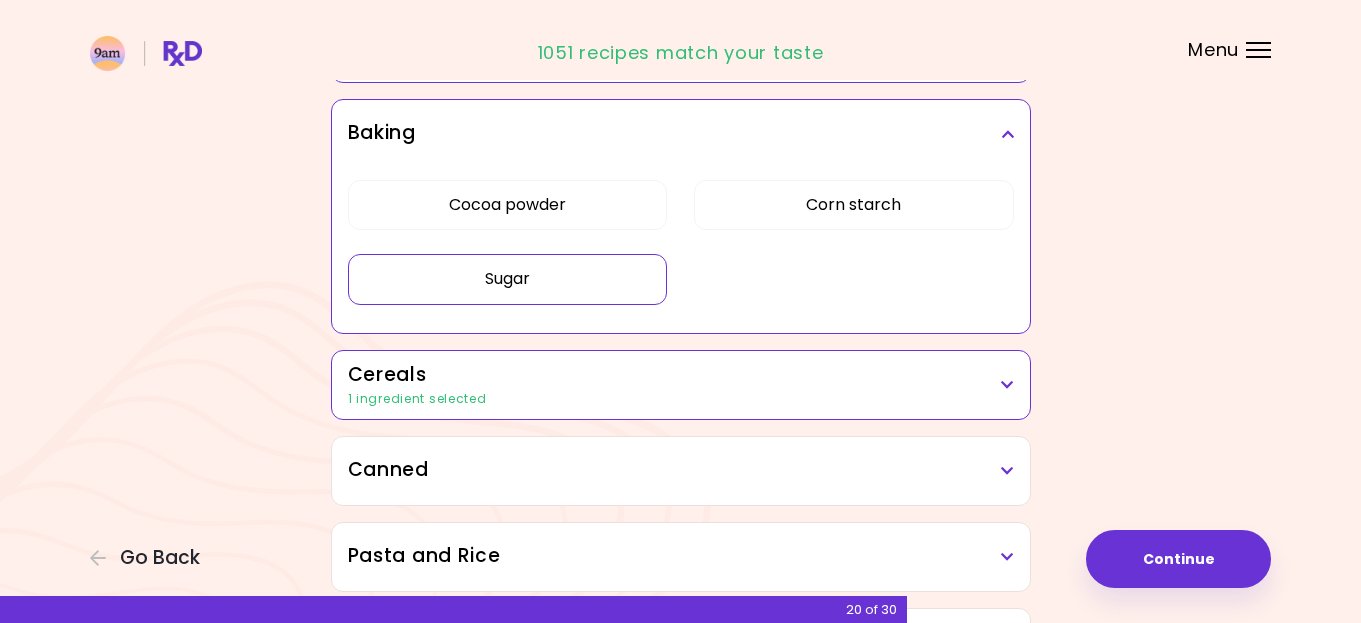 click at bounding box center (1007, 134) 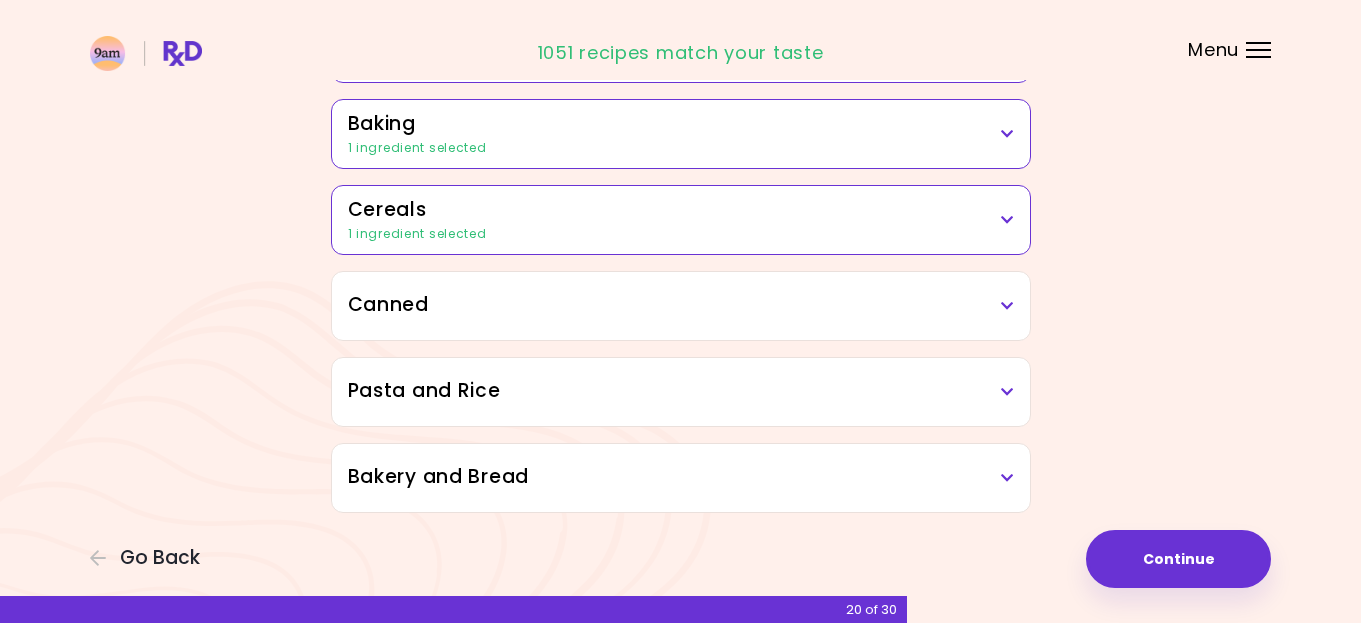 click on "Cereals" at bounding box center [681, 210] 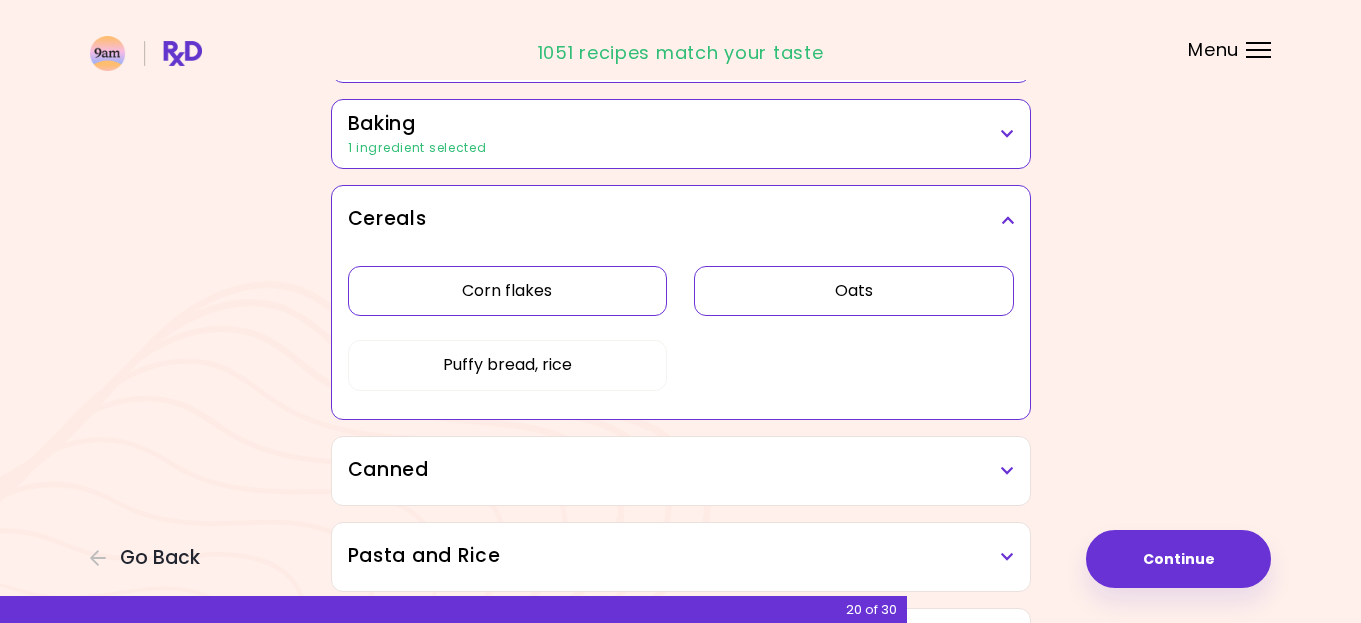 drag, startPoint x: 845, startPoint y: 297, endPoint x: 820, endPoint y: 306, distance: 26.57066 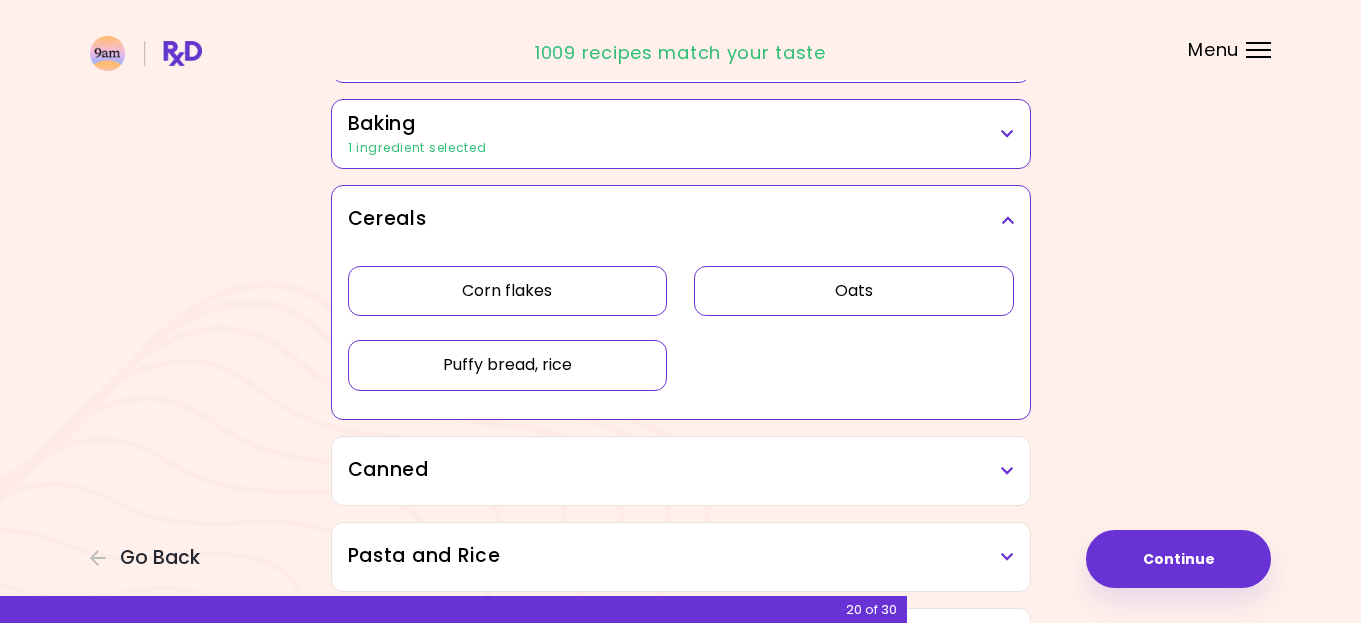 click on "Puffy bread, rice" at bounding box center (508, 365) 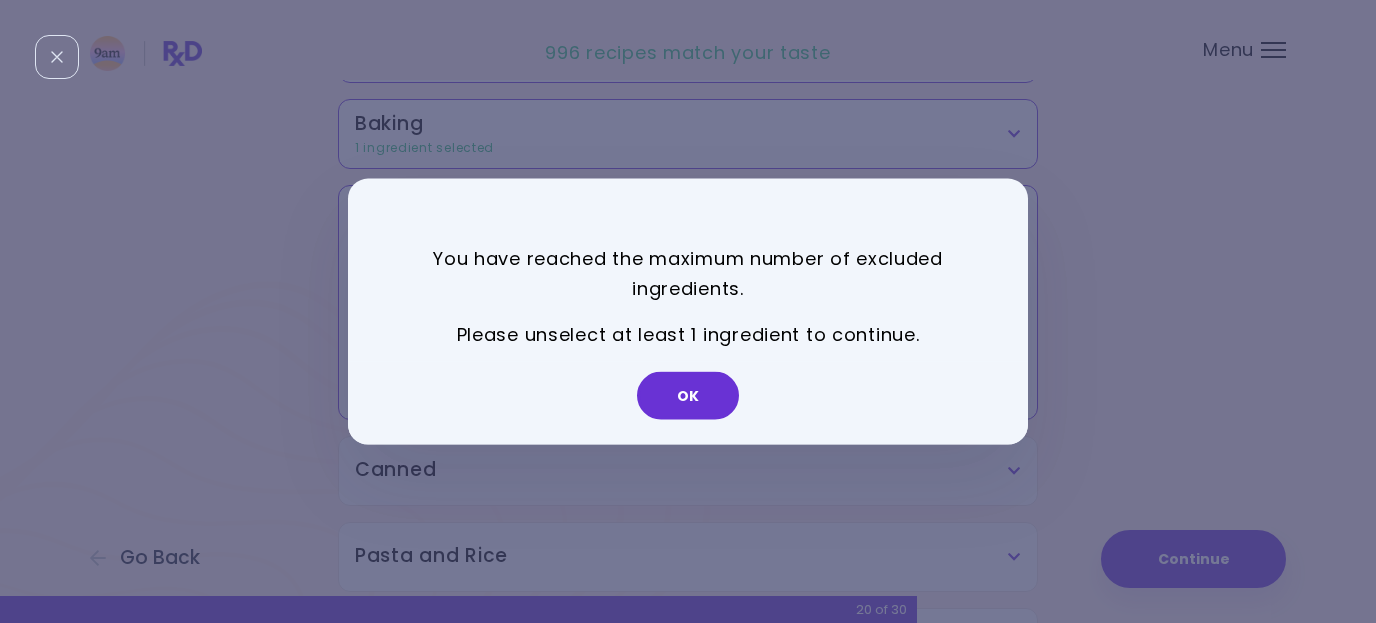 drag, startPoint x: 704, startPoint y: 396, endPoint x: 722, endPoint y: 376, distance: 26.907248 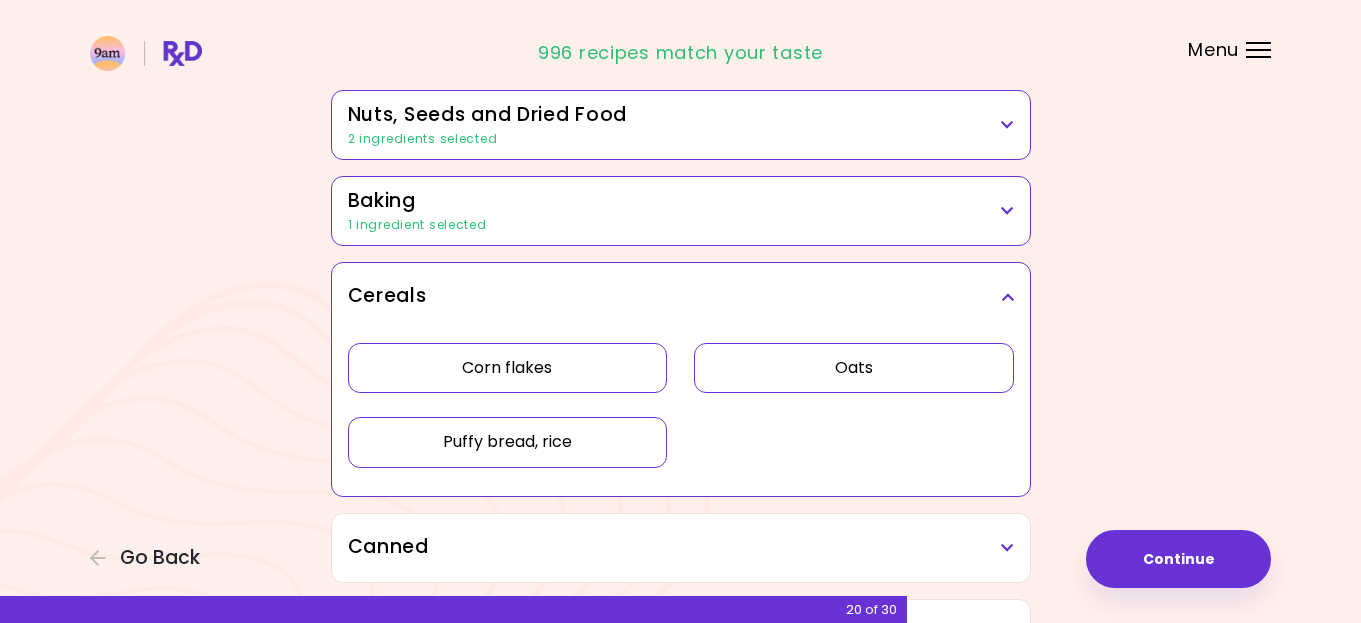 scroll, scrollTop: 899, scrollLeft: 0, axis: vertical 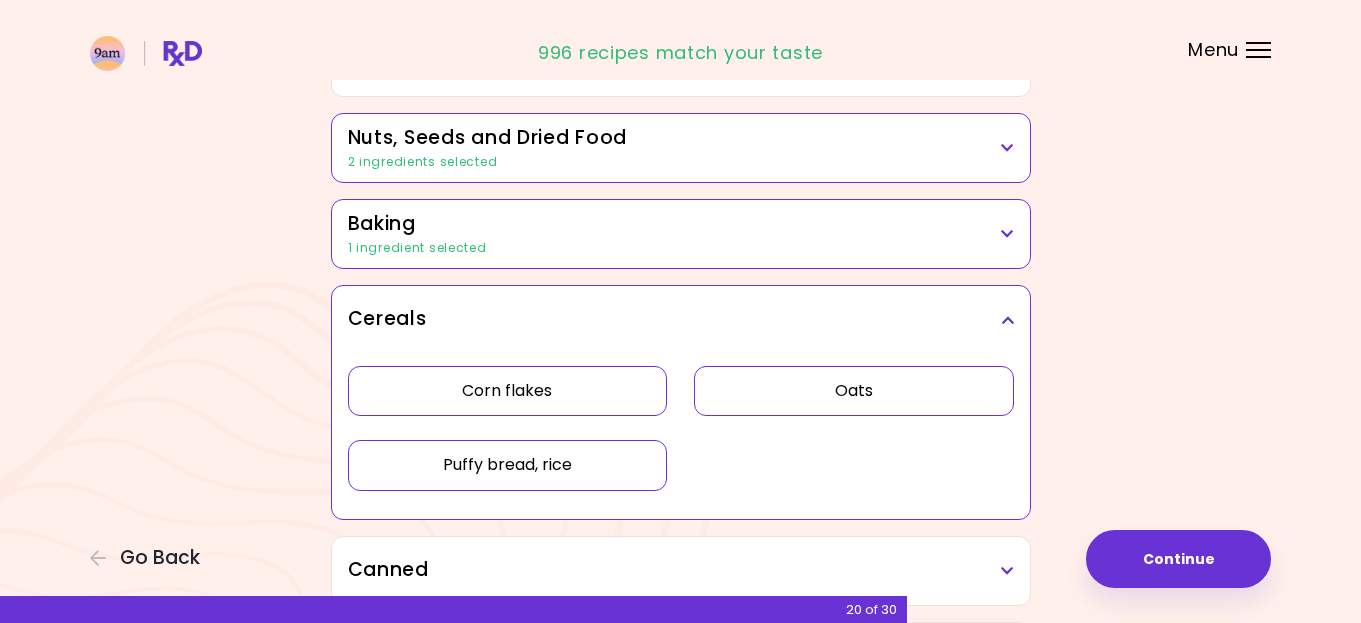click at bounding box center (1007, 320) 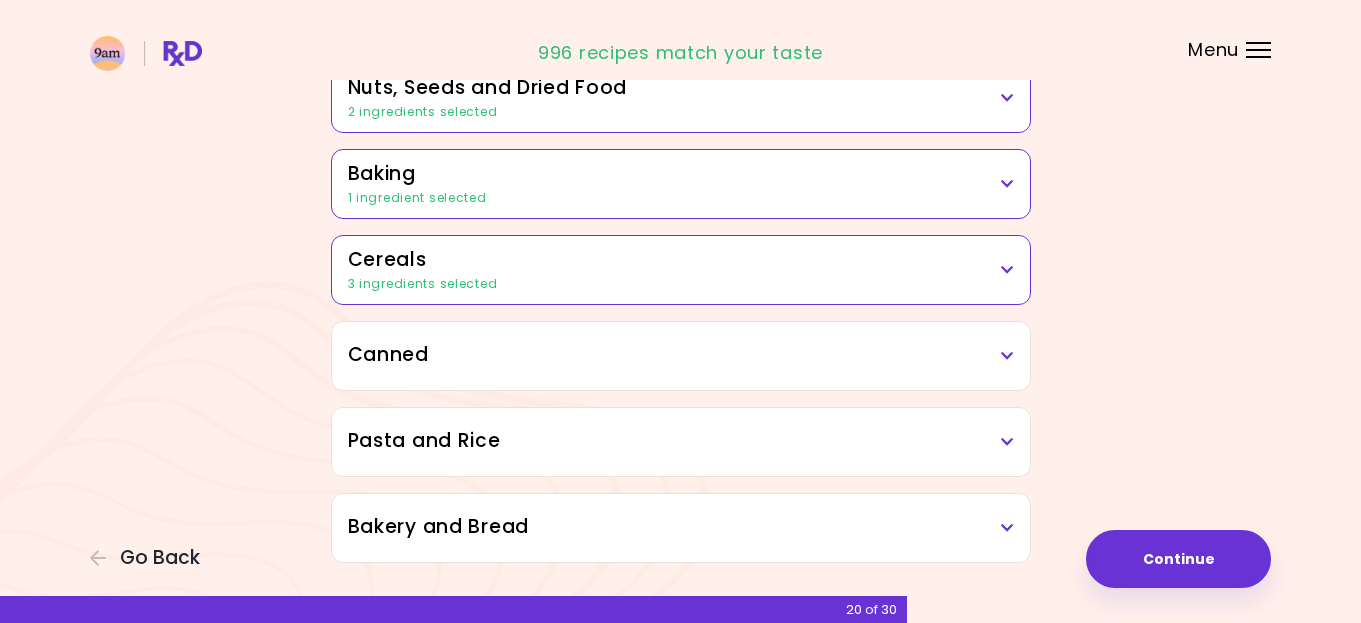 scroll, scrollTop: 999, scrollLeft: 0, axis: vertical 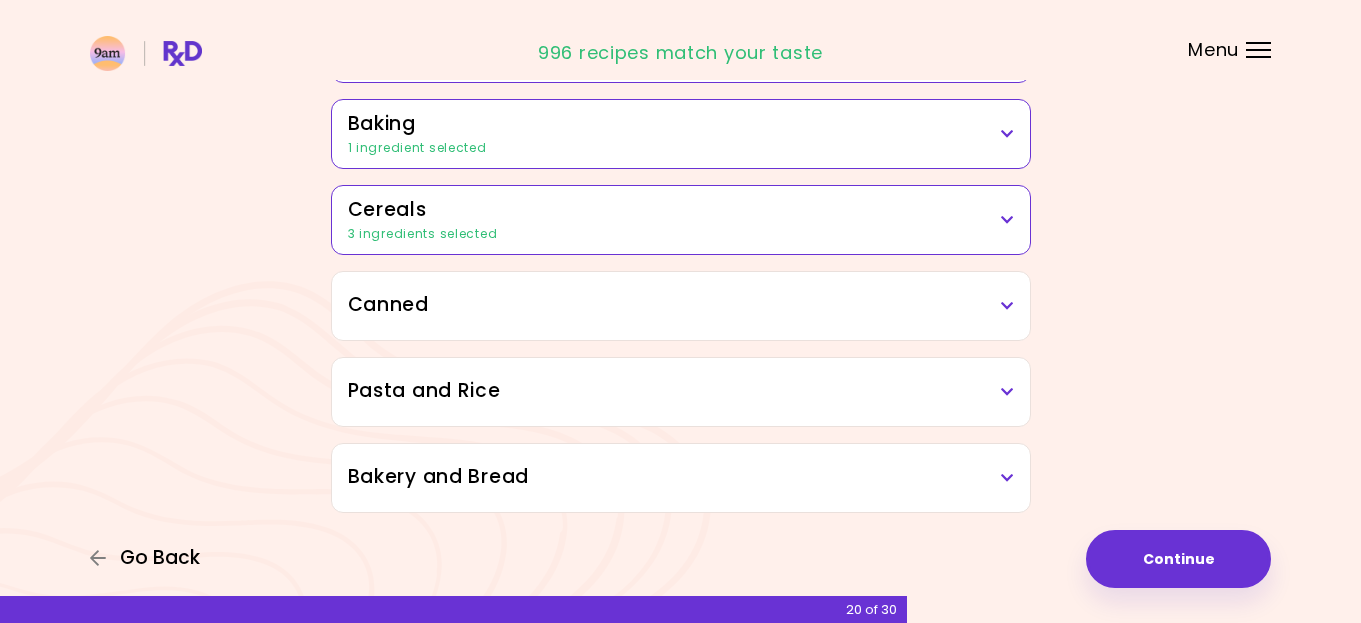 click on "Go Back" at bounding box center [160, 558] 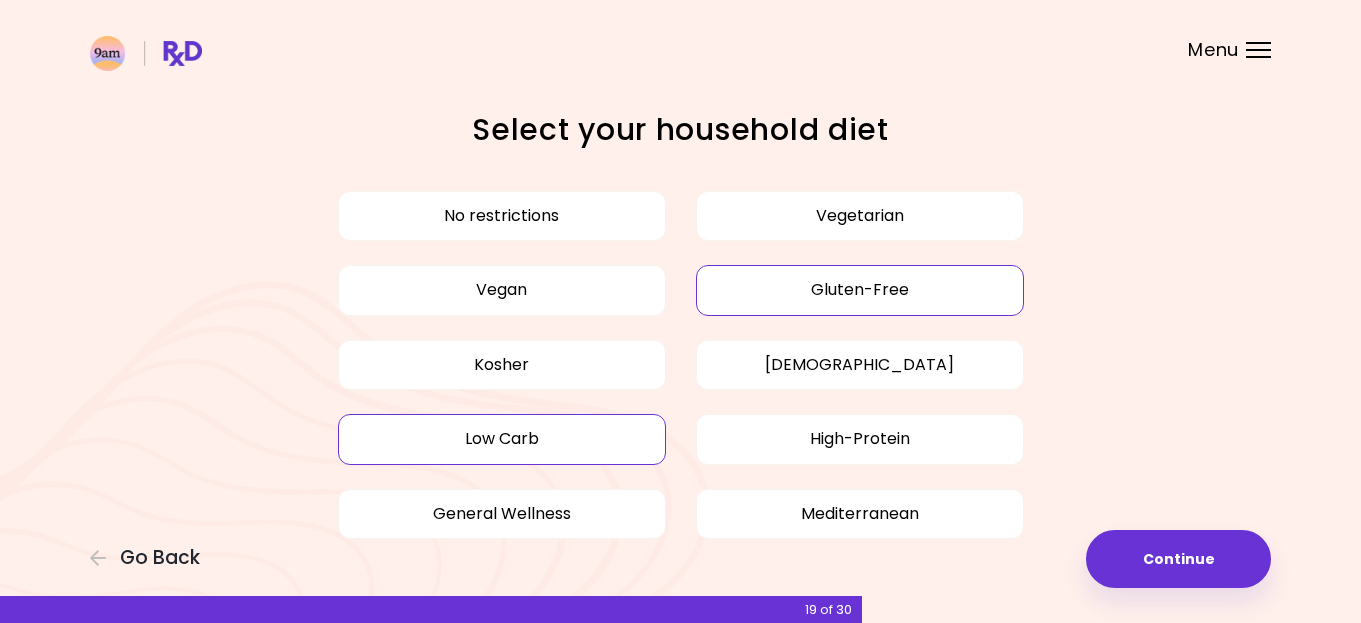 scroll, scrollTop: 63, scrollLeft: 0, axis: vertical 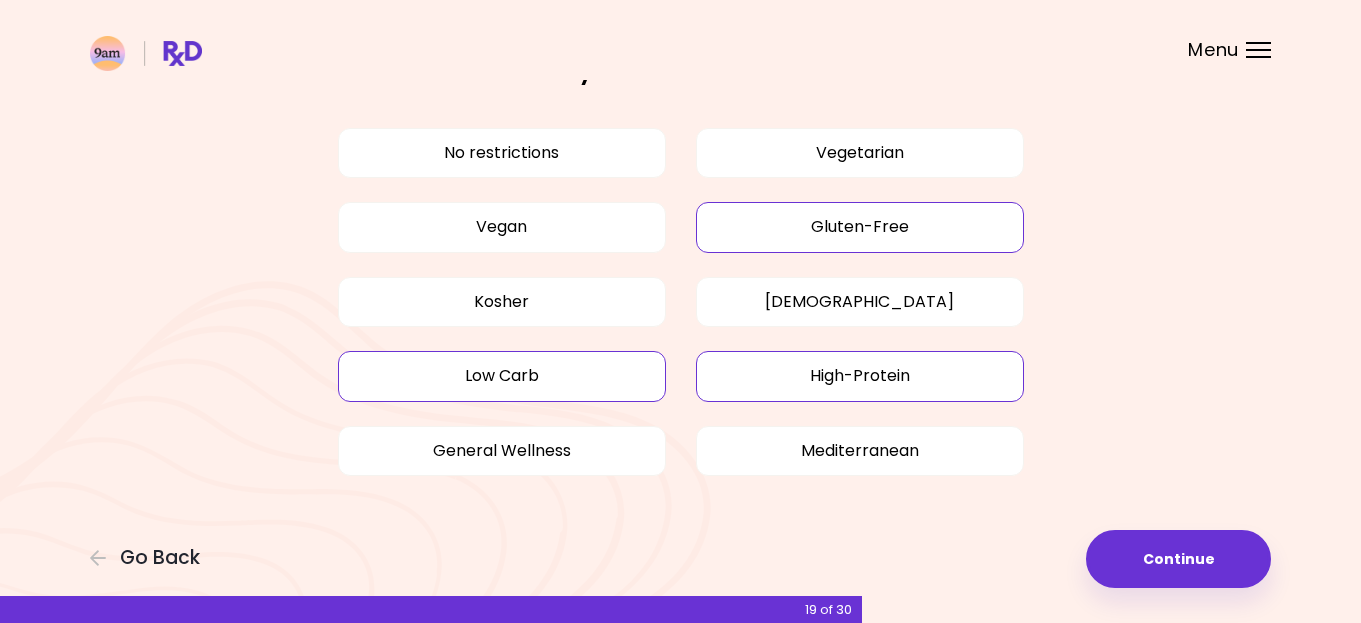 click on "High-Protein" at bounding box center [860, 376] 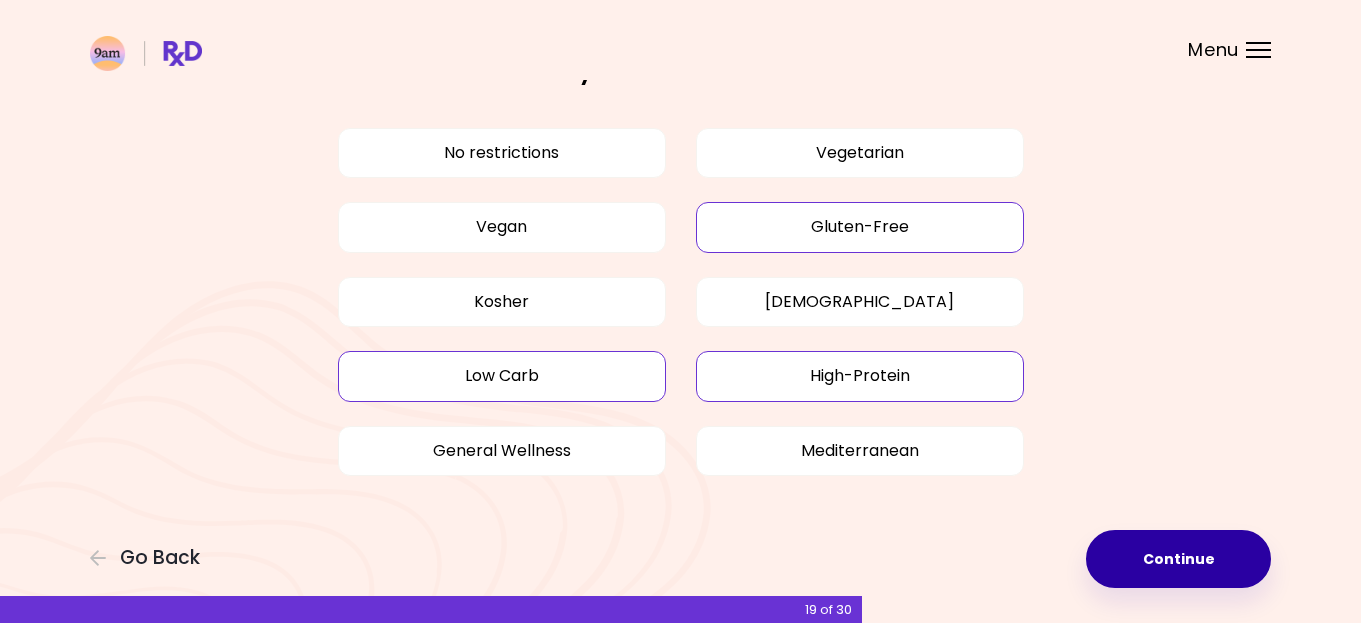 click on "Continue" at bounding box center [1178, 559] 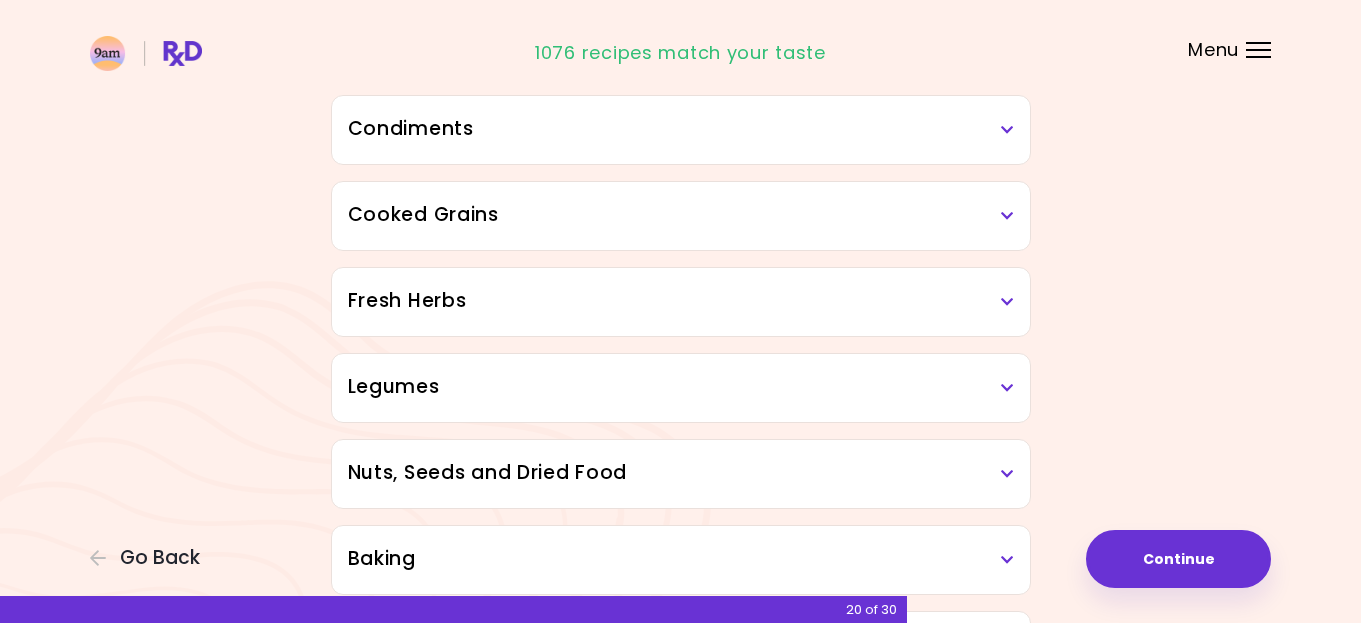 scroll, scrollTop: 600, scrollLeft: 0, axis: vertical 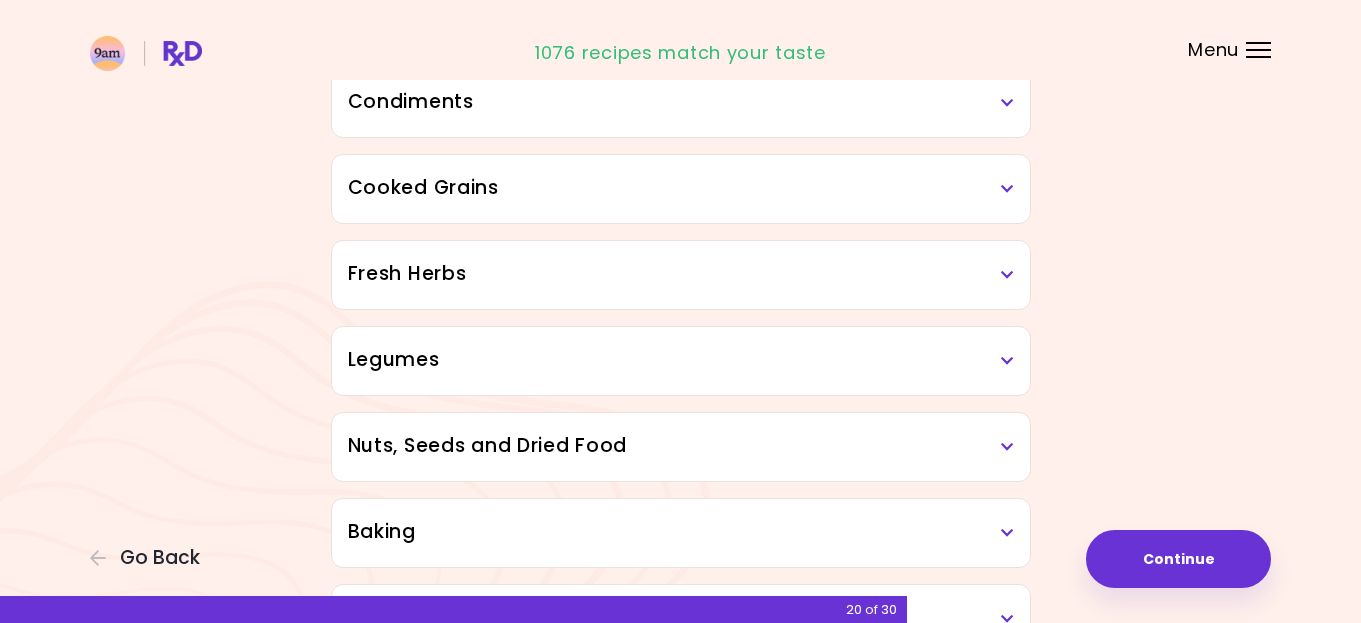 click on "Cooked Grains" at bounding box center (681, 188) 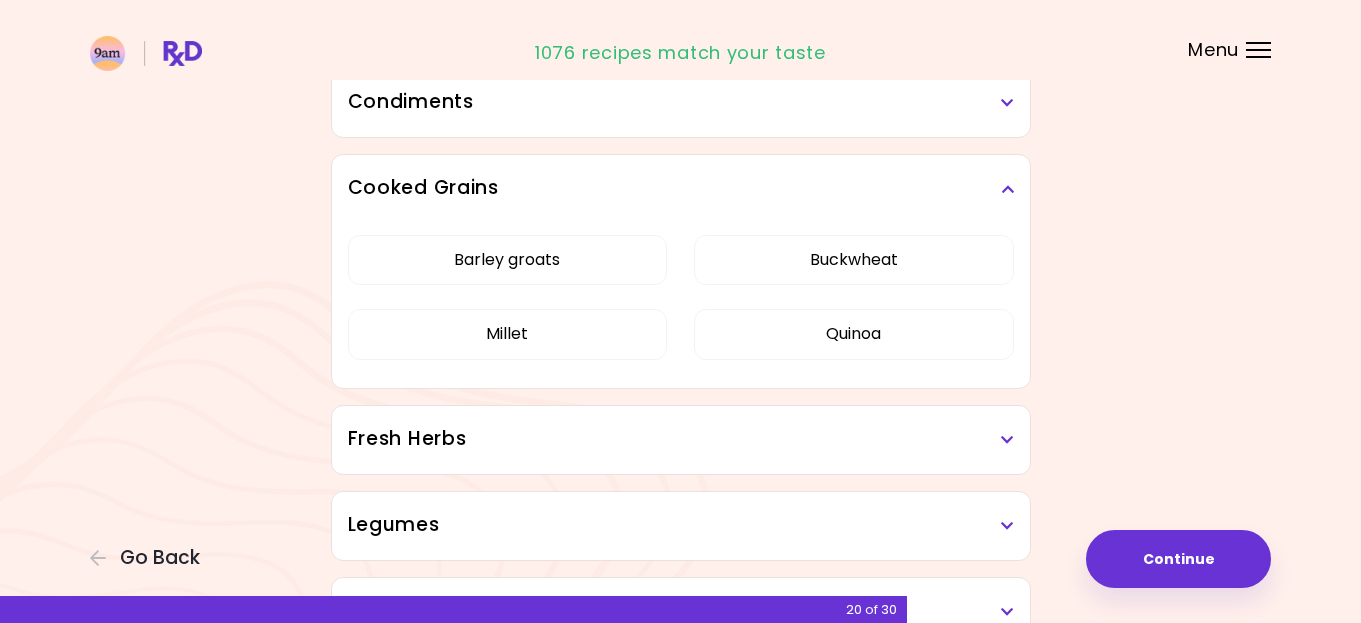 click on "Cooked Grains" at bounding box center [681, 188] 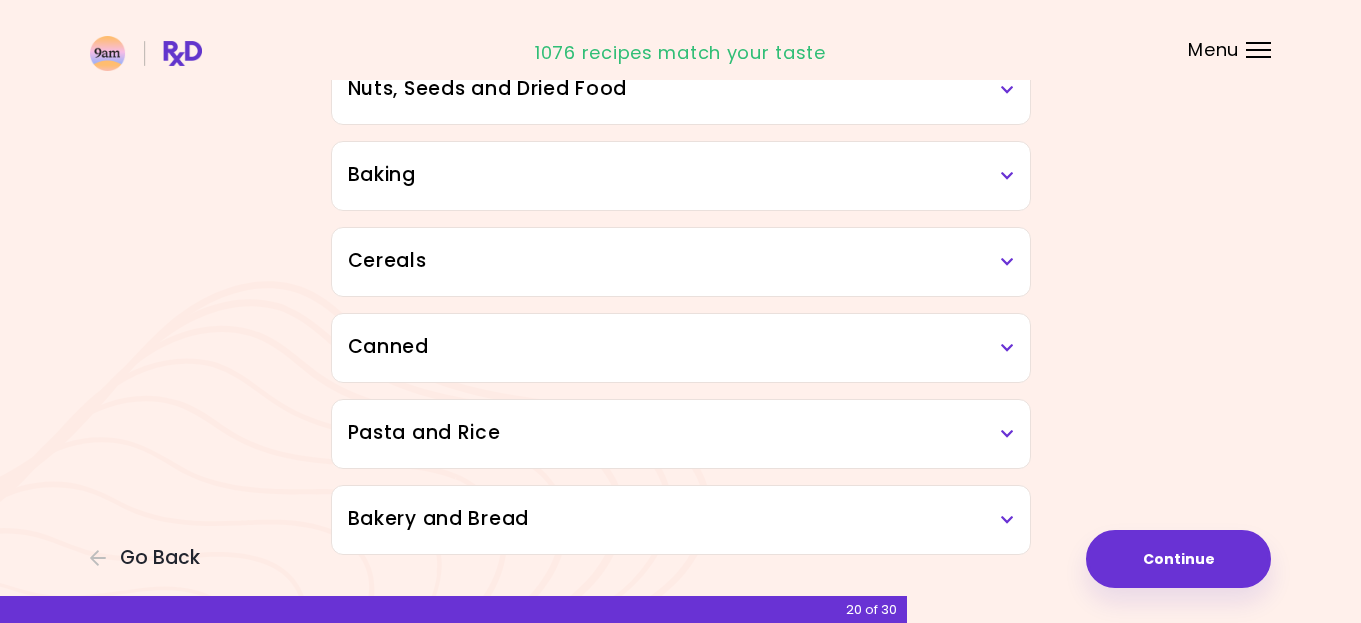 scroll, scrollTop: 999, scrollLeft: 0, axis: vertical 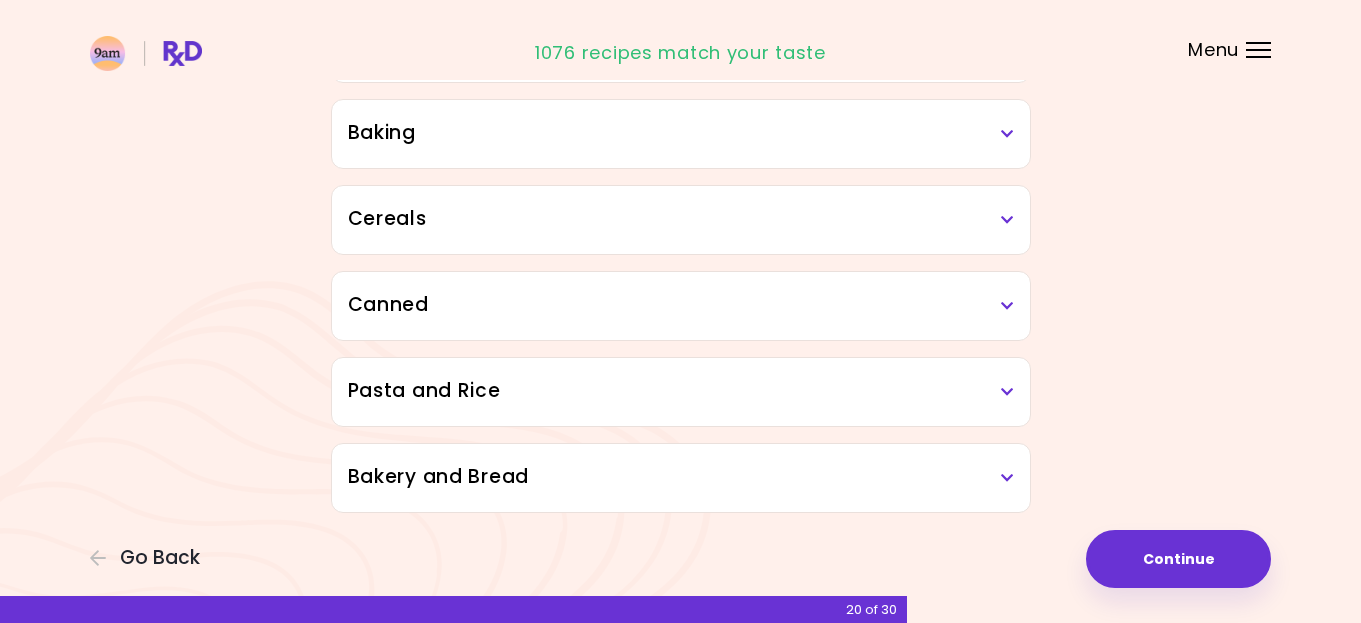 click at bounding box center (1007, 392) 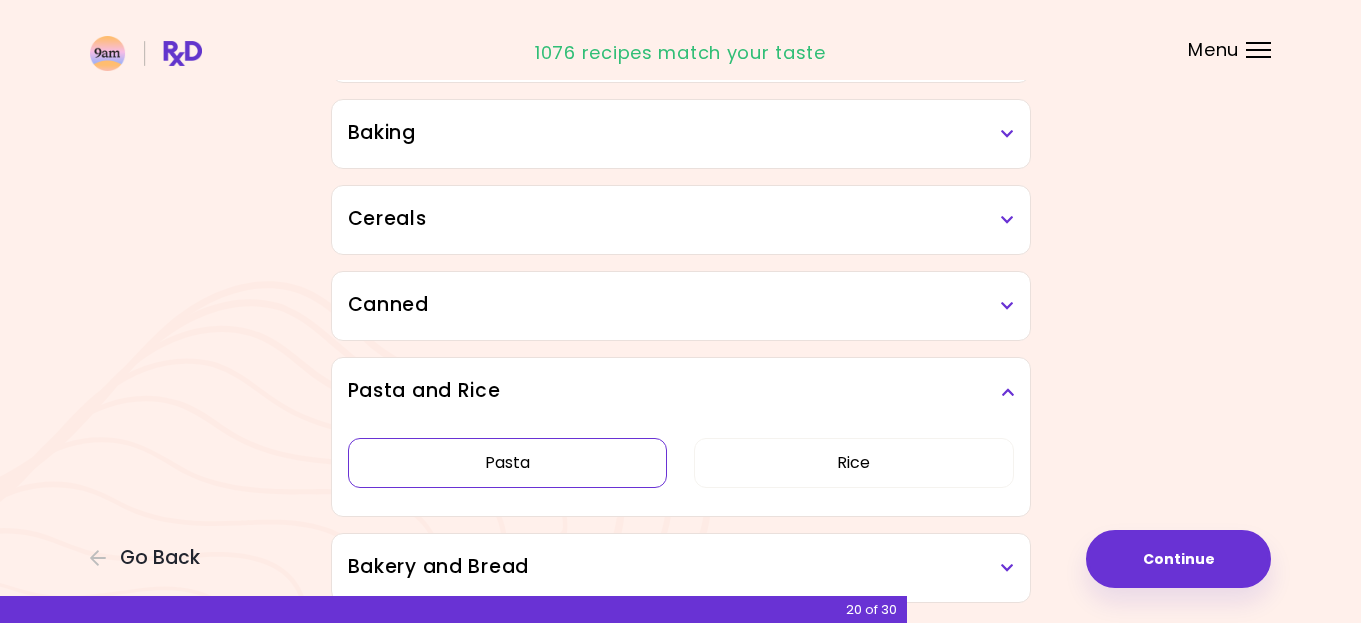 drag, startPoint x: 566, startPoint y: 457, endPoint x: 596, endPoint y: 444, distance: 32.695564 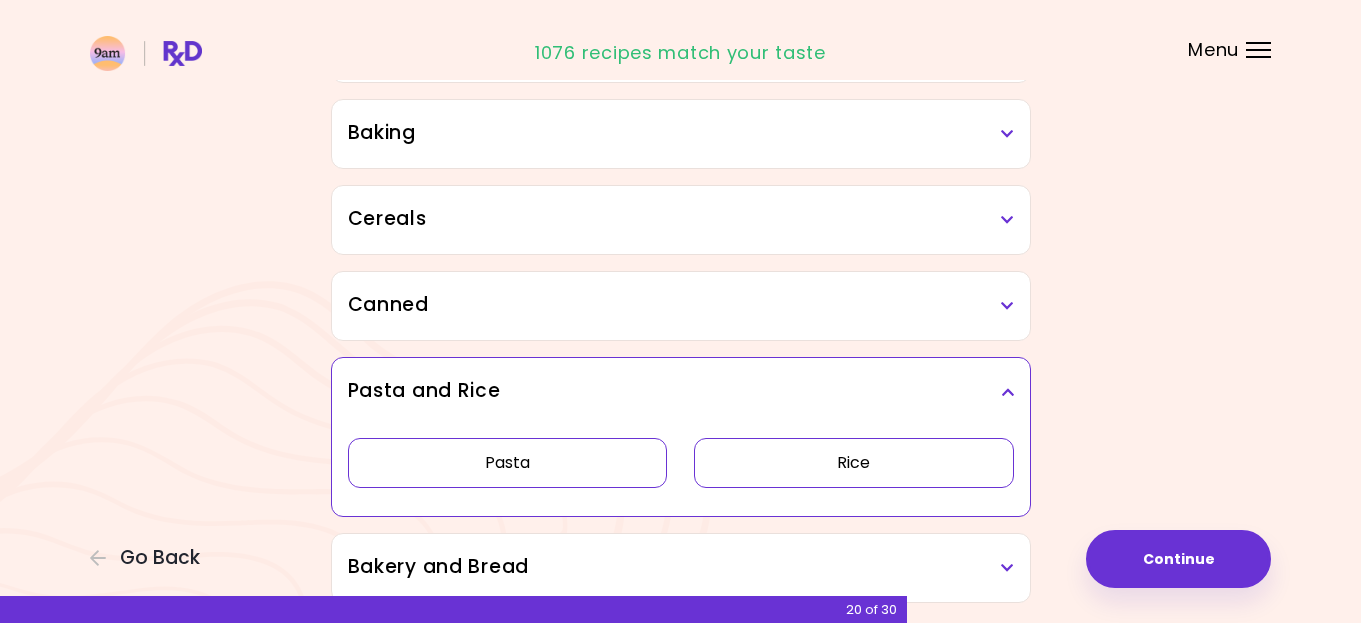 drag, startPoint x: 853, startPoint y: 447, endPoint x: 867, endPoint y: 440, distance: 15.652476 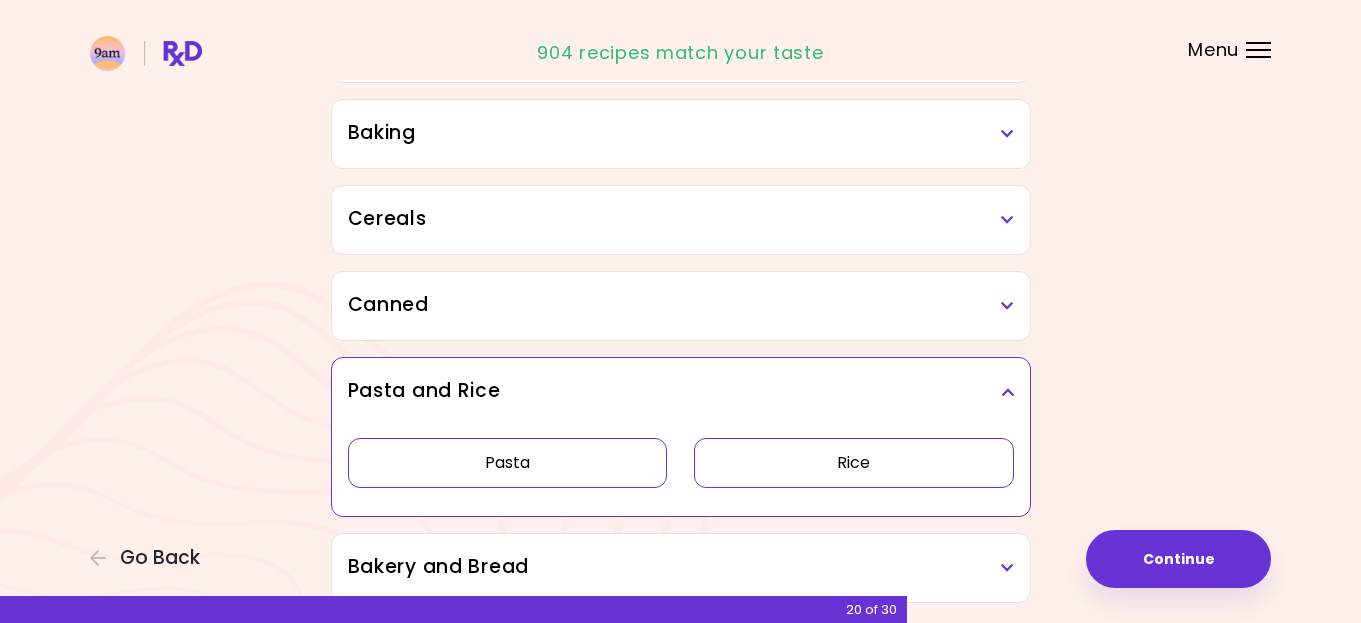 click at bounding box center (1007, 392) 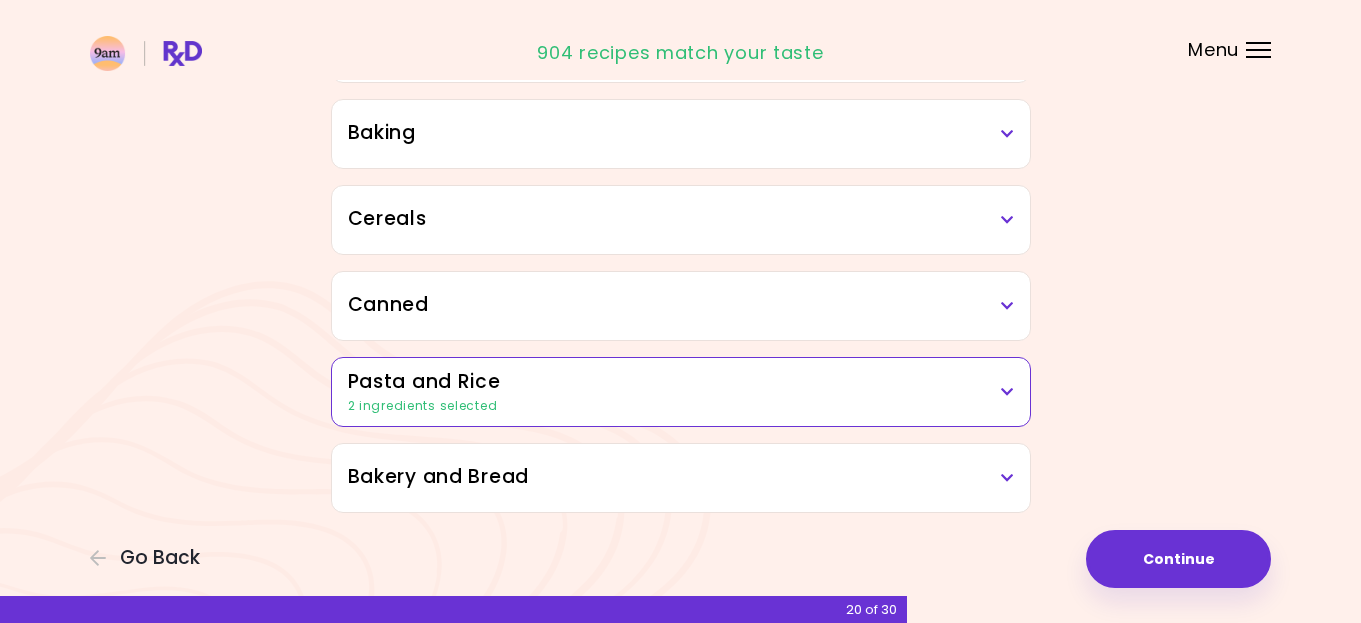 click on "Bakery and Bread" at bounding box center (681, 477) 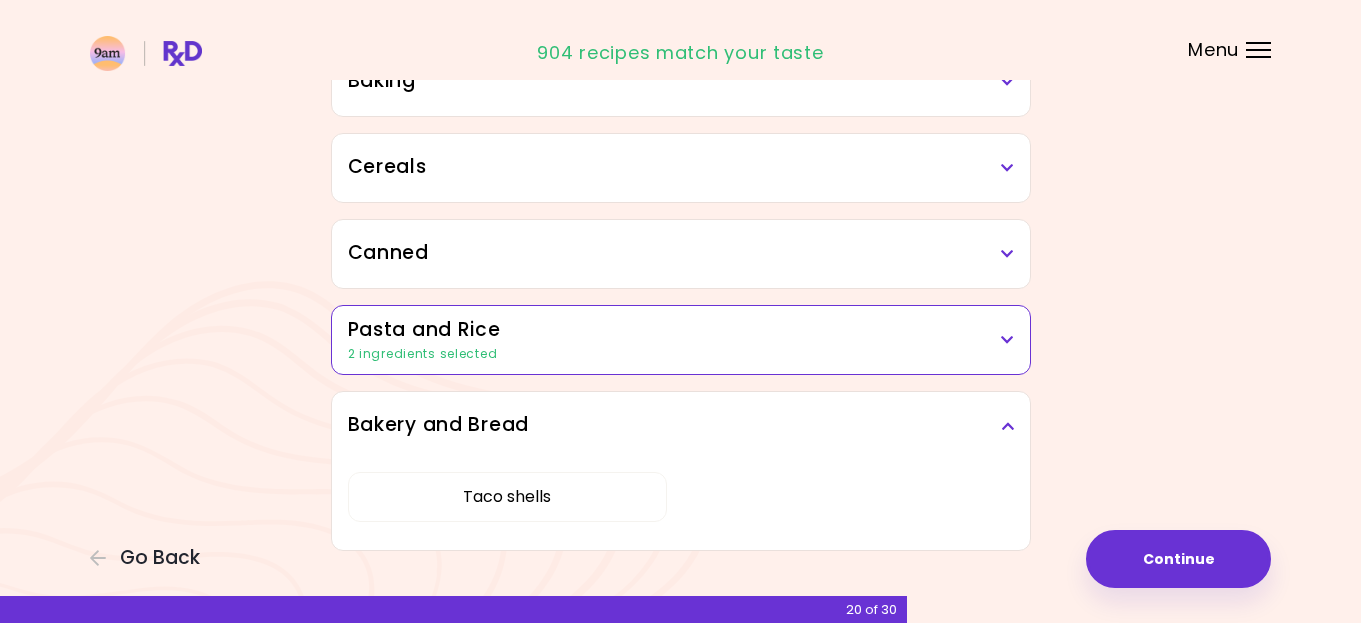 scroll, scrollTop: 1089, scrollLeft: 0, axis: vertical 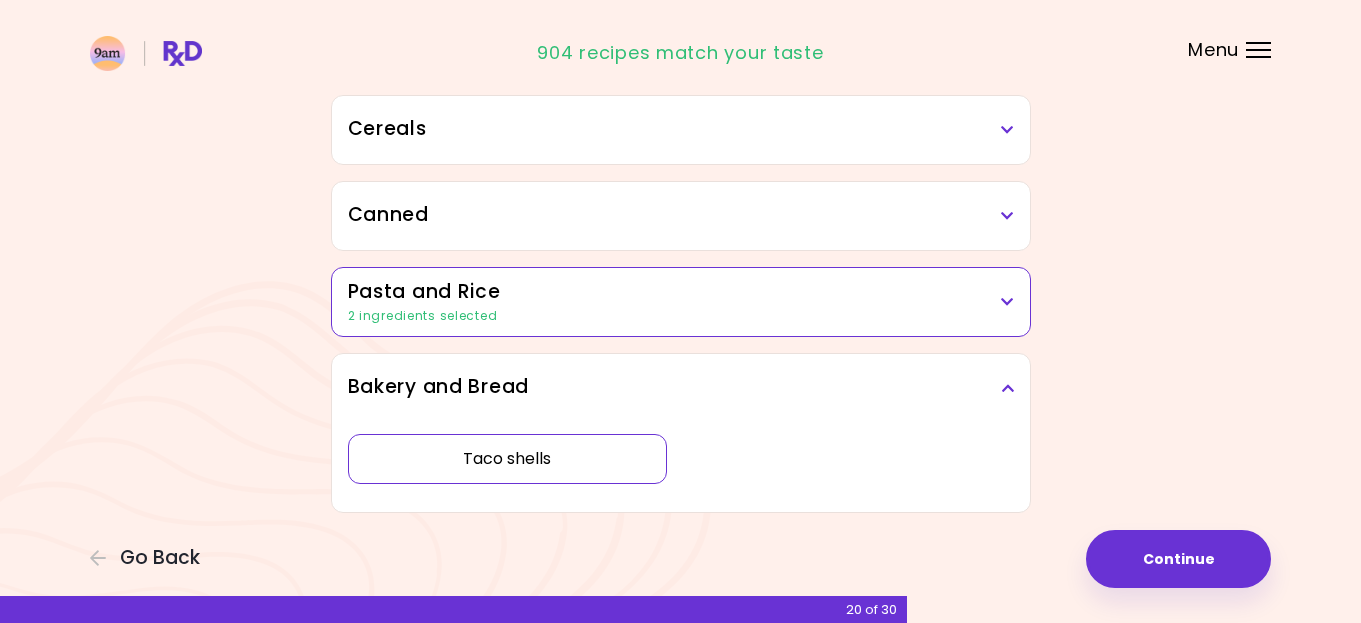click on "Taco shells" at bounding box center (508, 459) 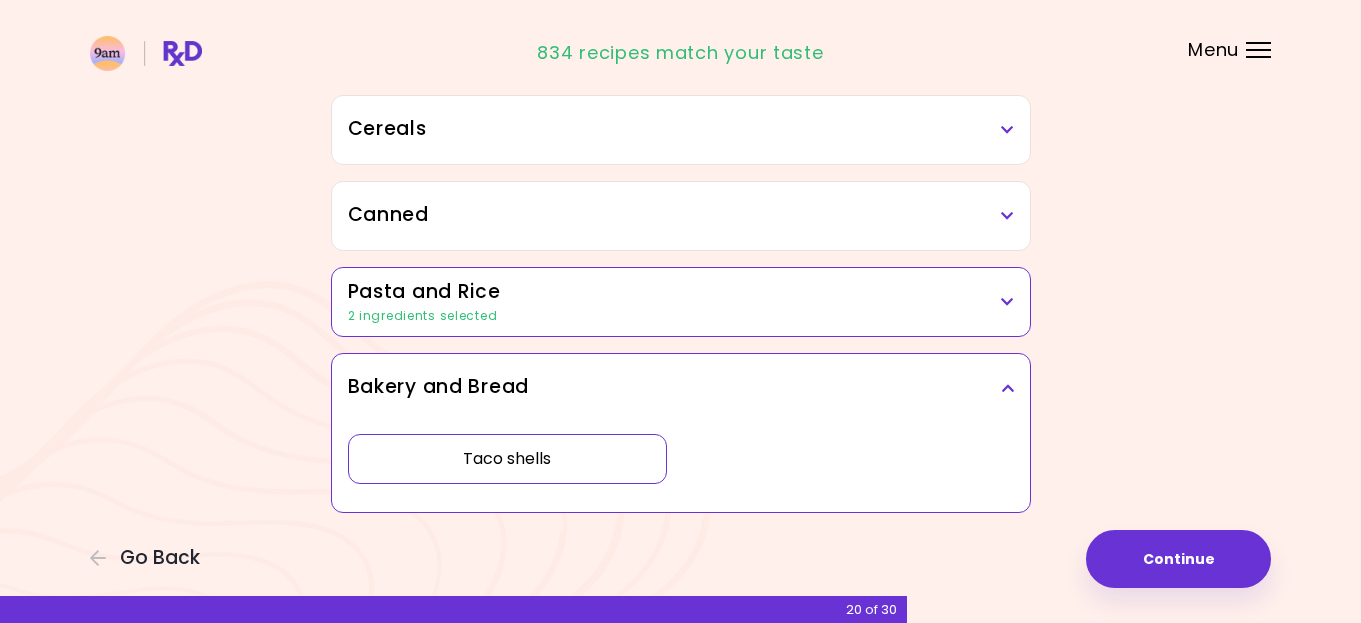 click at bounding box center (1007, 388) 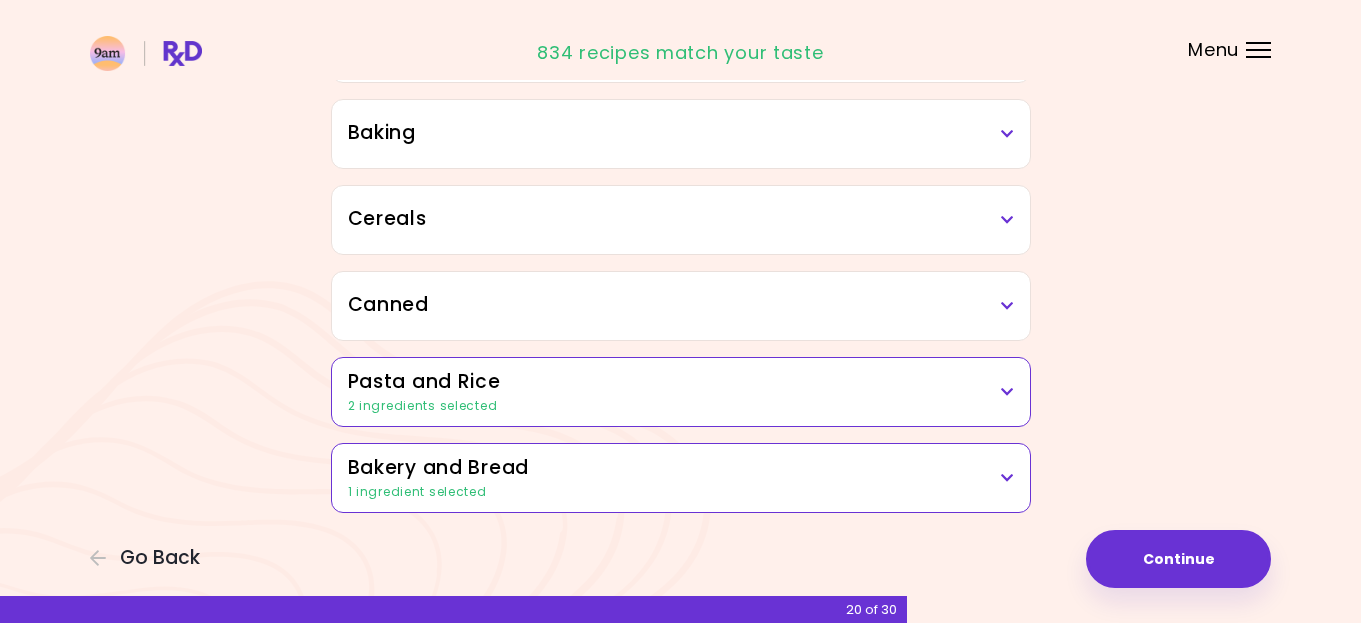 scroll, scrollTop: 999, scrollLeft: 0, axis: vertical 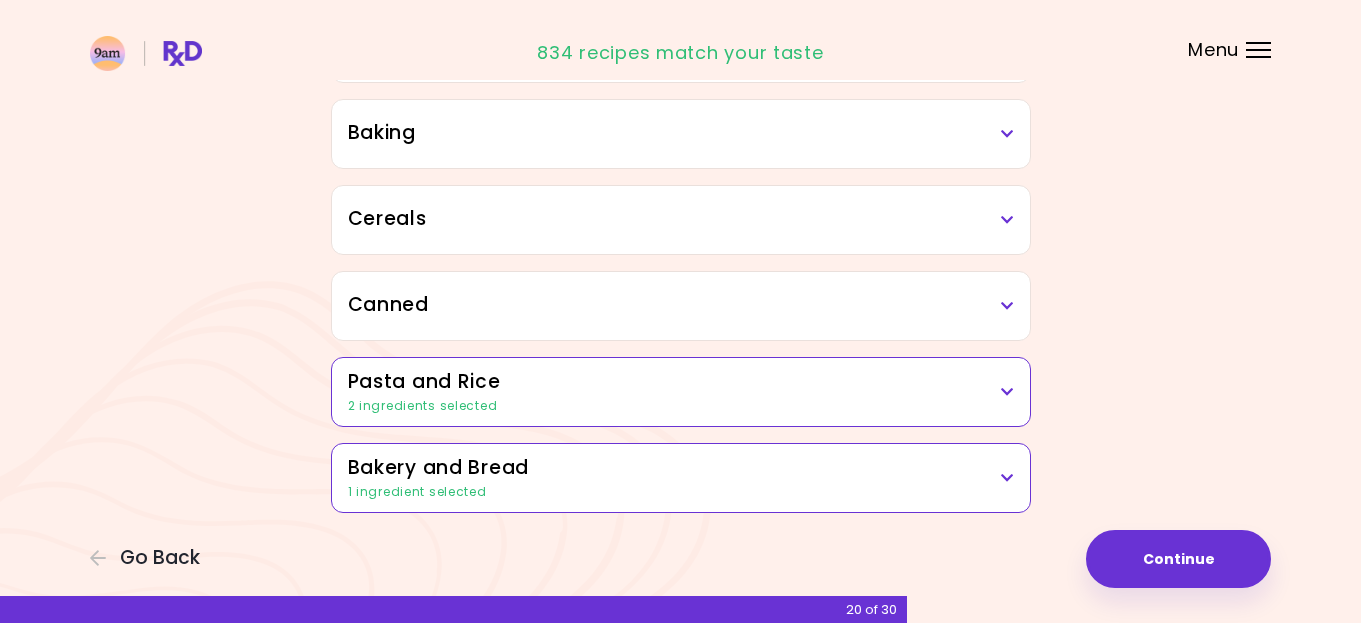 click at bounding box center (1007, 220) 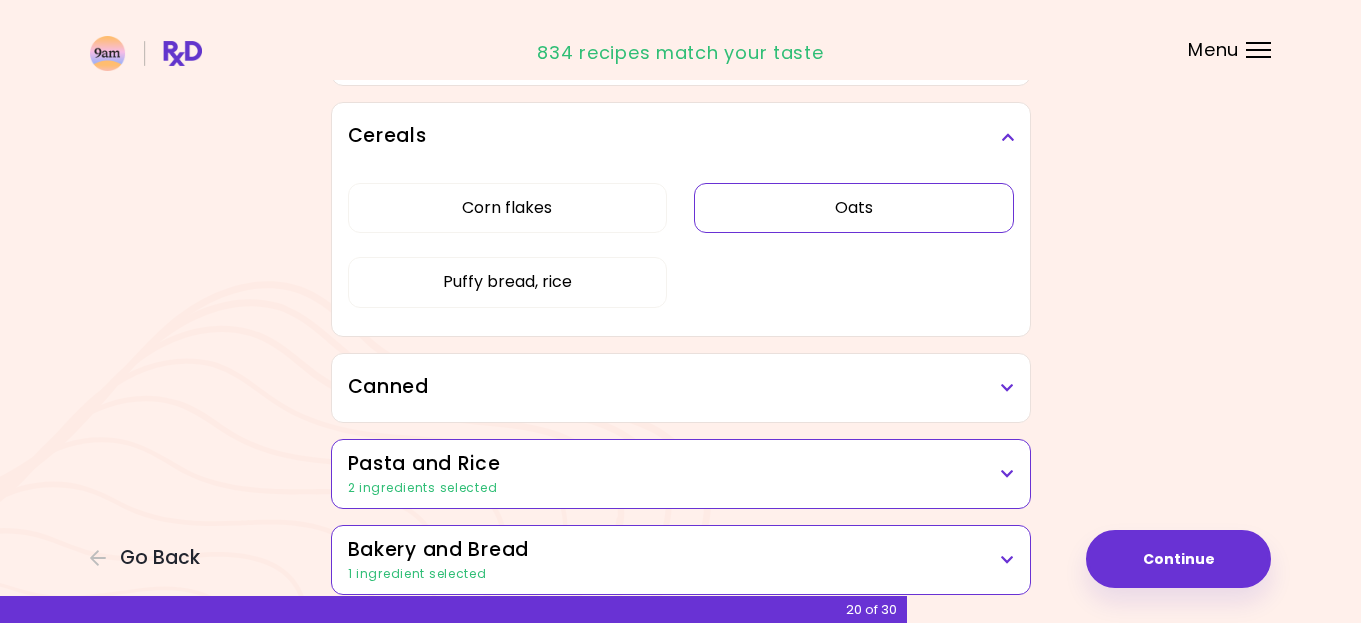scroll, scrollTop: 1089, scrollLeft: 0, axis: vertical 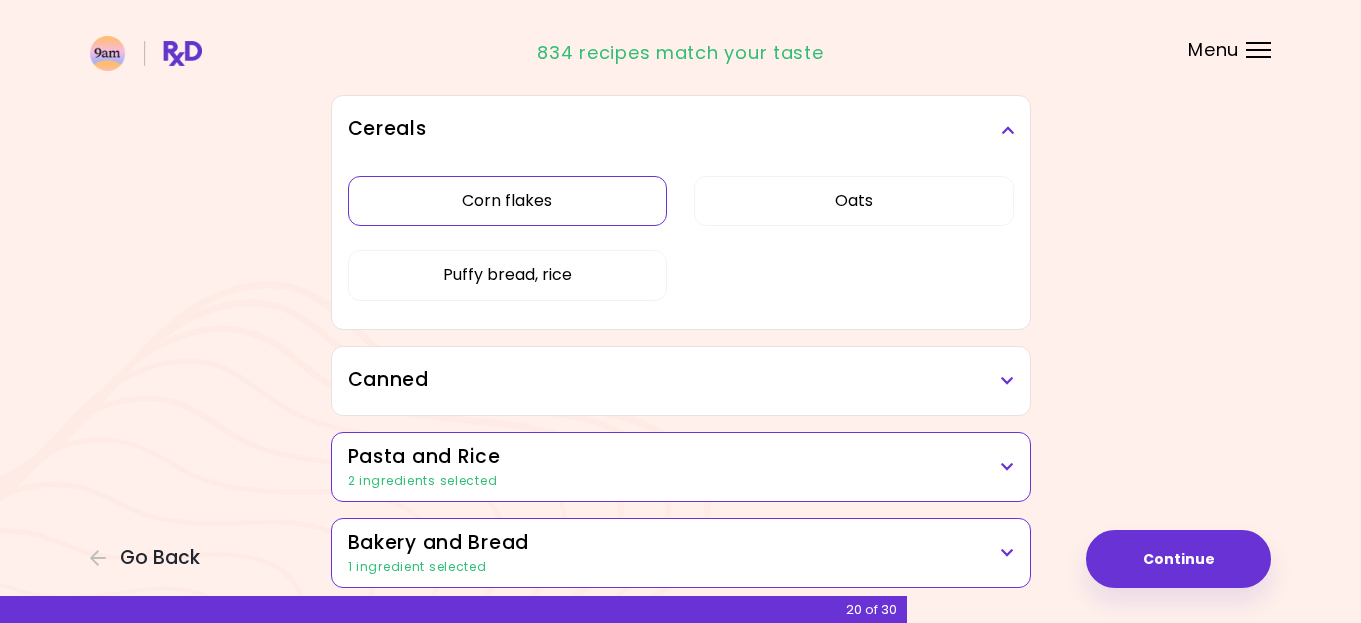 click on "Corn flakes" at bounding box center [508, 201] 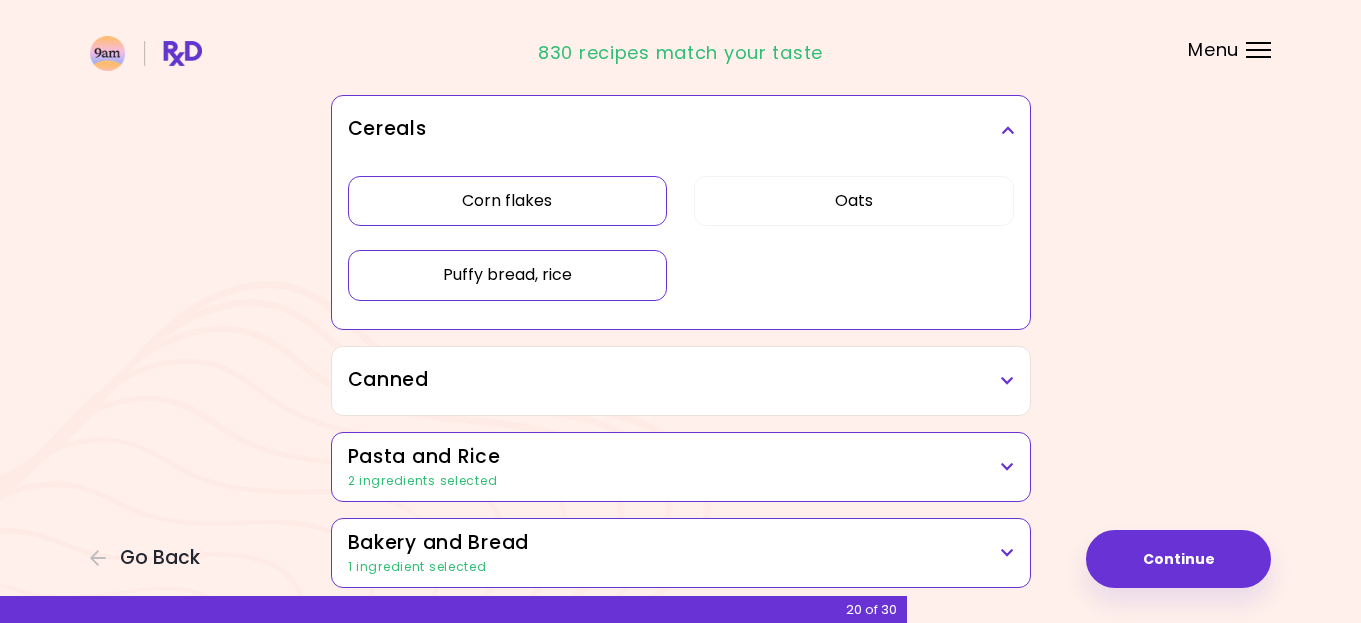 drag, startPoint x: 560, startPoint y: 289, endPoint x: 593, endPoint y: 273, distance: 36.67424 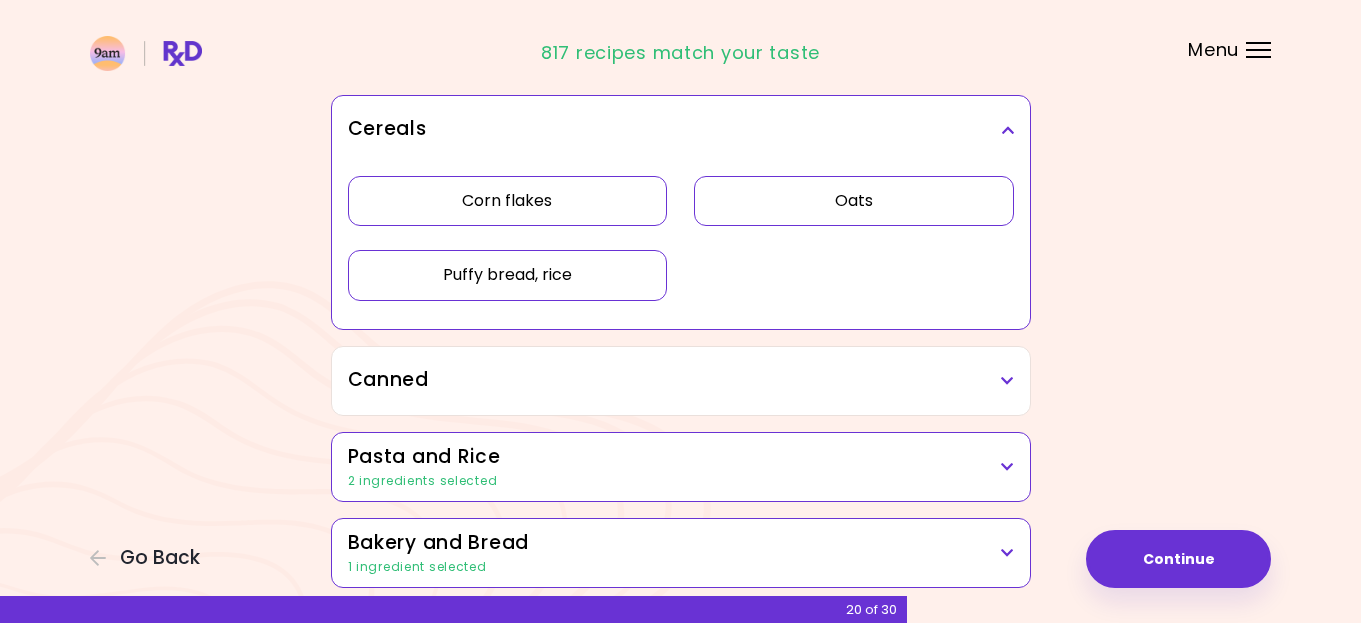 drag, startPoint x: 861, startPoint y: 200, endPoint x: 919, endPoint y: 176, distance: 62.76942 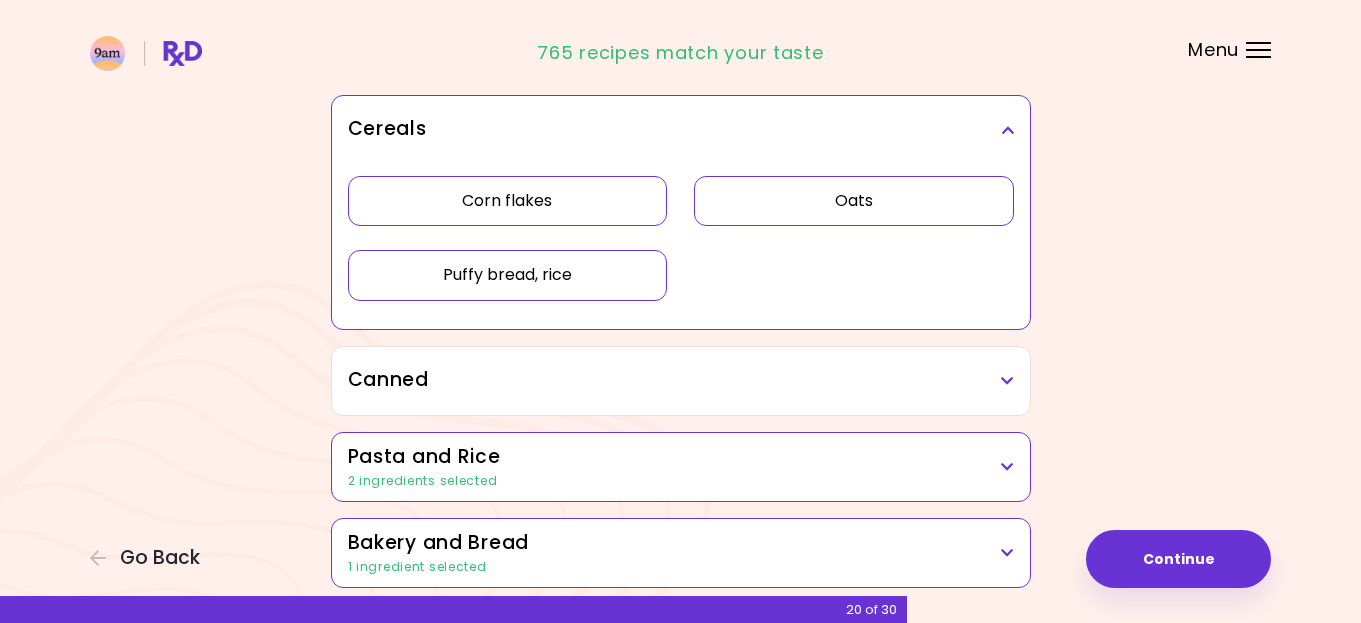 click at bounding box center (1007, 130) 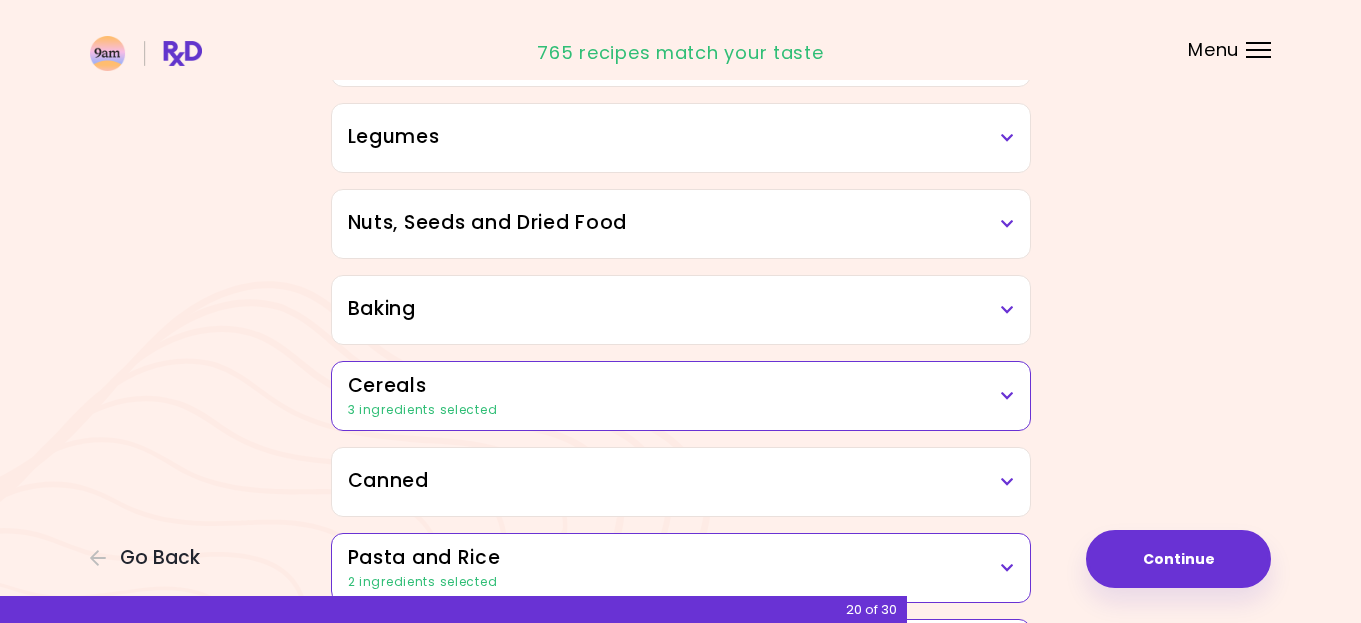 scroll, scrollTop: 799, scrollLeft: 0, axis: vertical 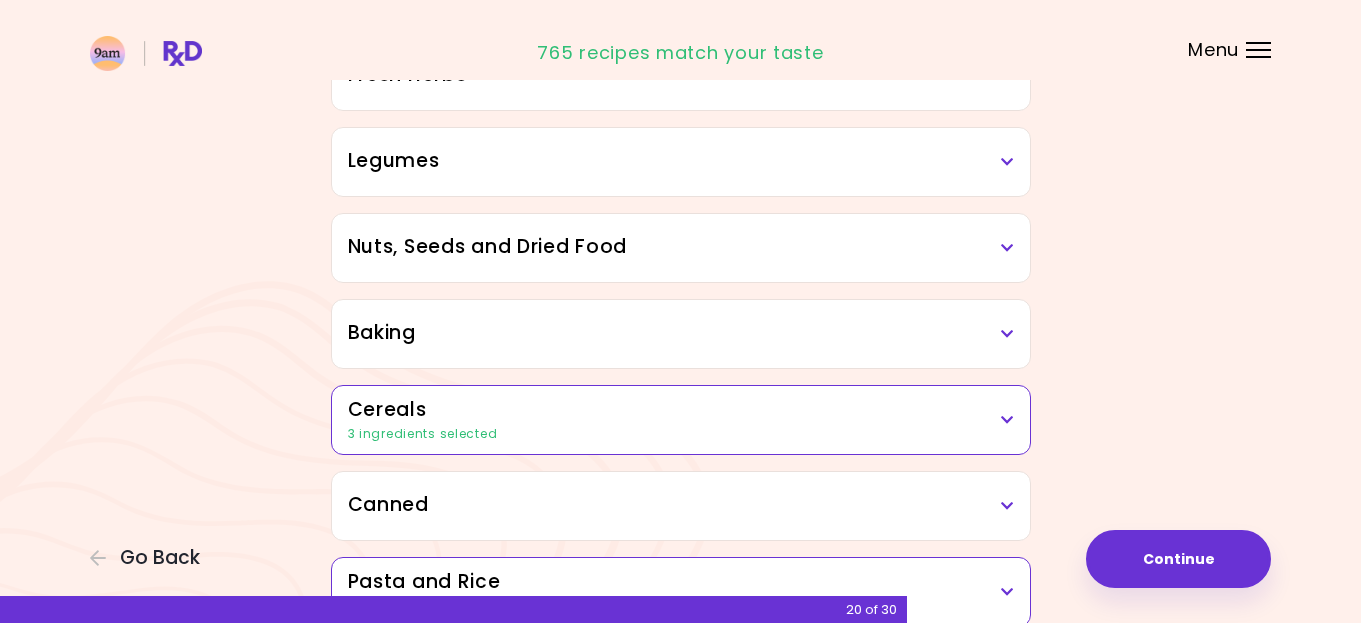 click at bounding box center [1007, 334] 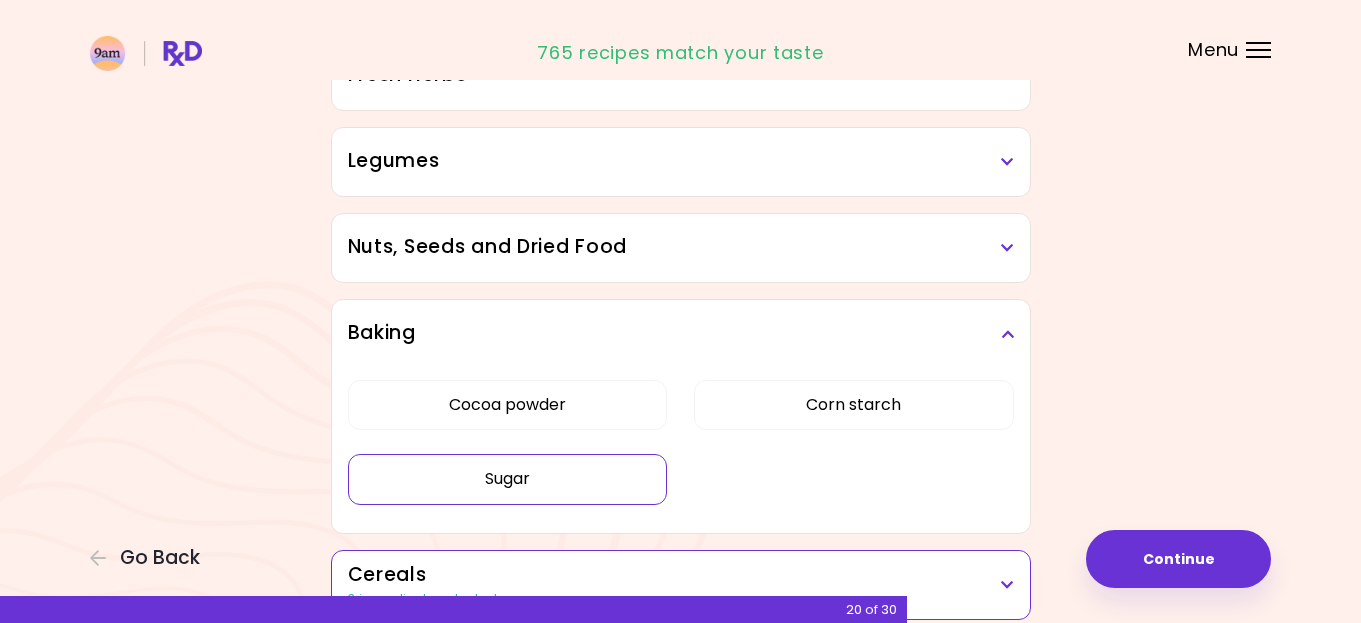 drag, startPoint x: 513, startPoint y: 475, endPoint x: 525, endPoint y: 473, distance: 12.165525 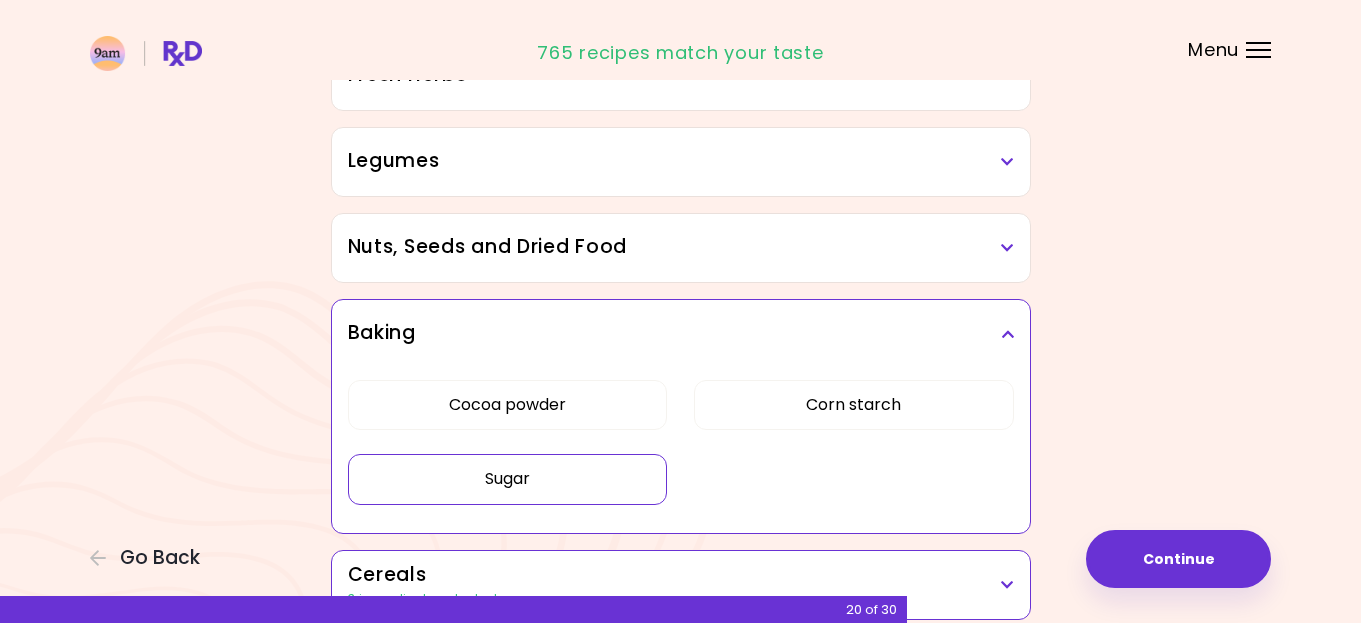 click at bounding box center (1007, 334) 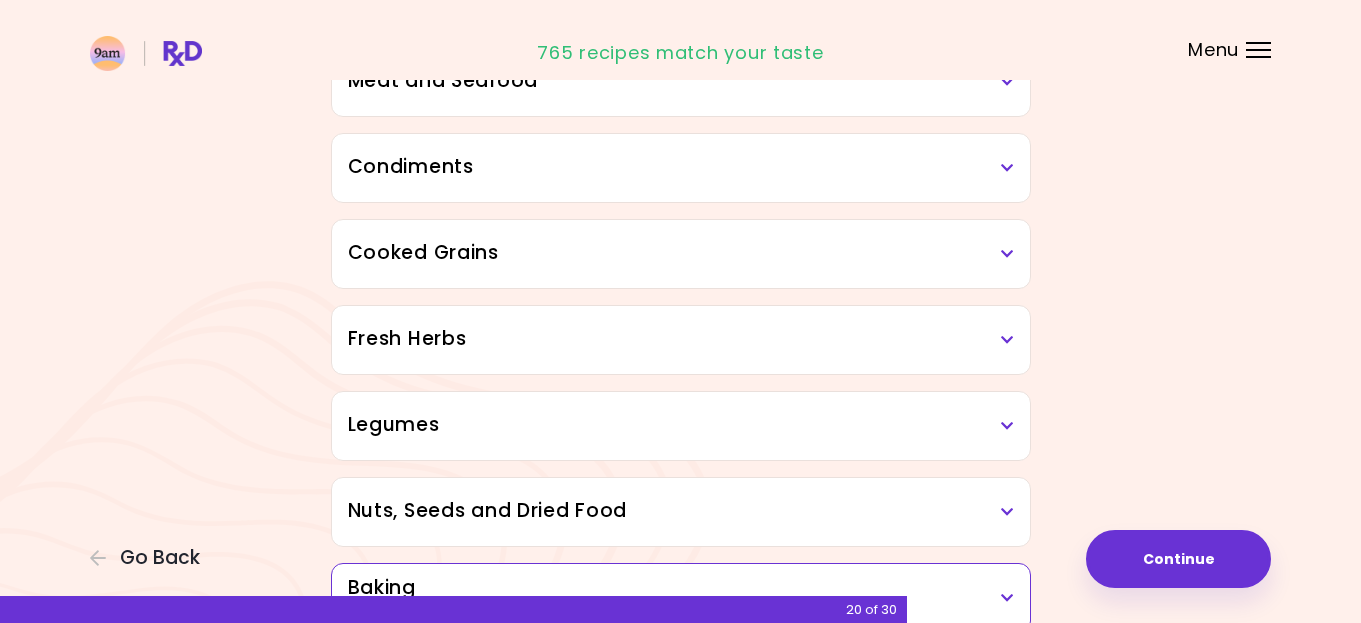 scroll, scrollTop: 499, scrollLeft: 0, axis: vertical 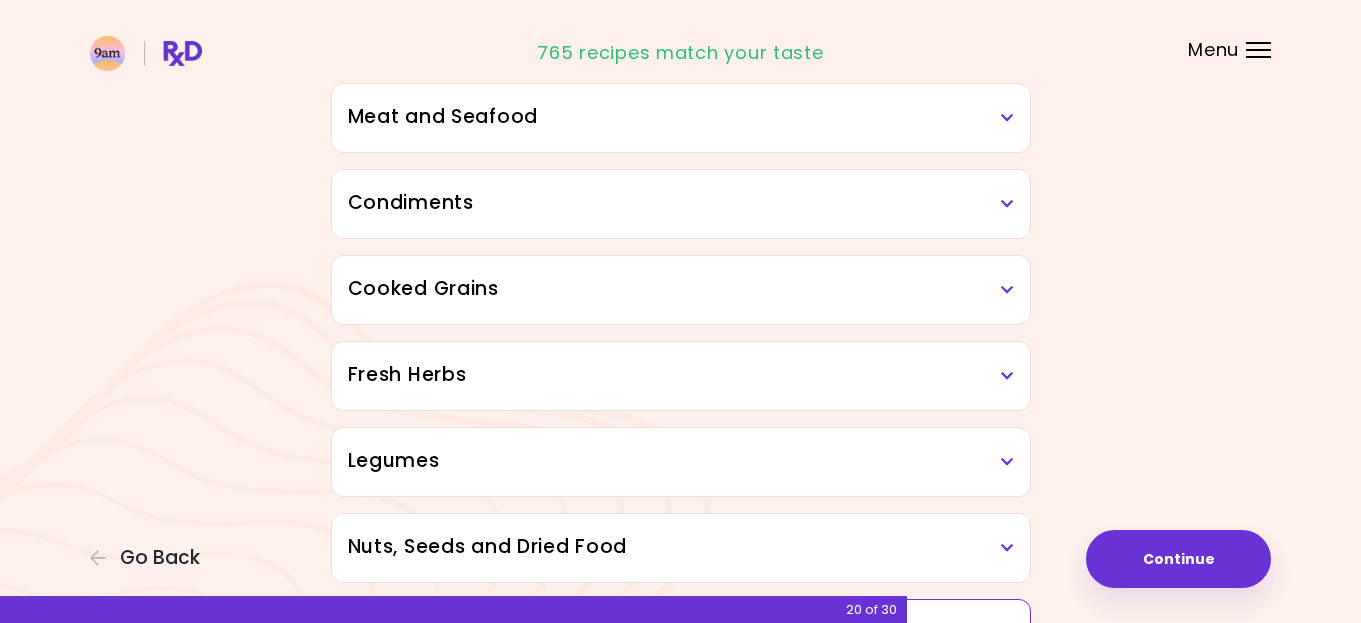 click at bounding box center [1007, 290] 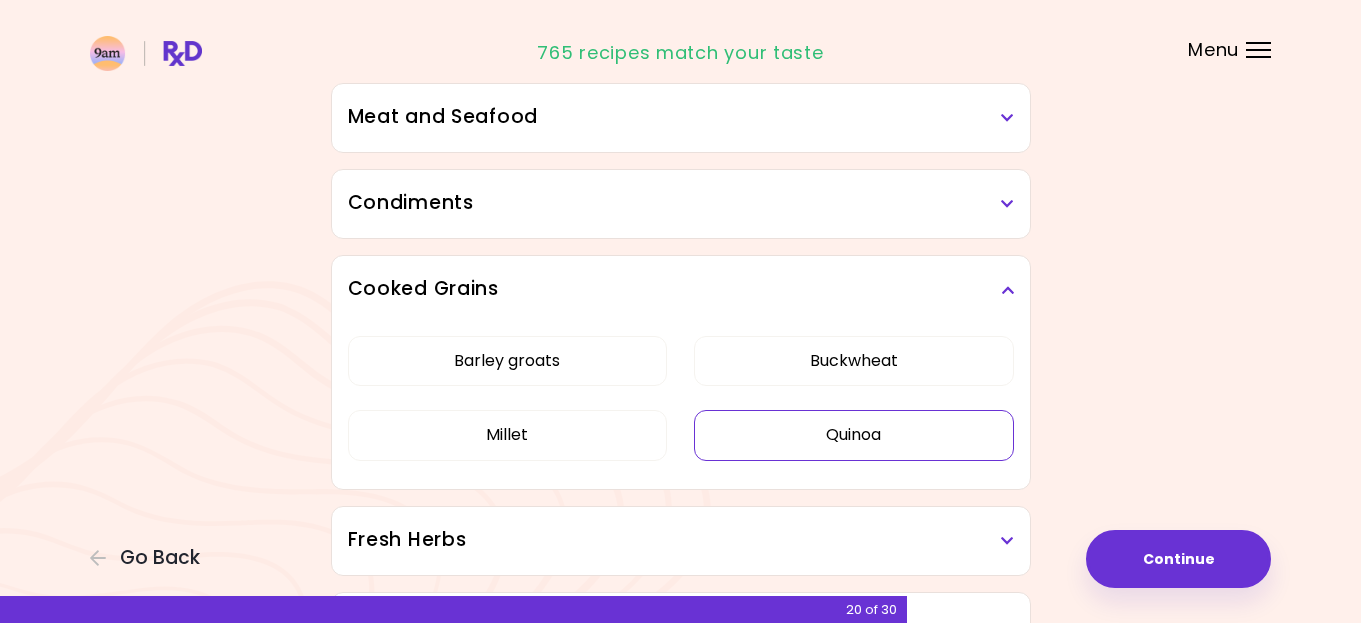 click on "Quinoa" at bounding box center (854, 435) 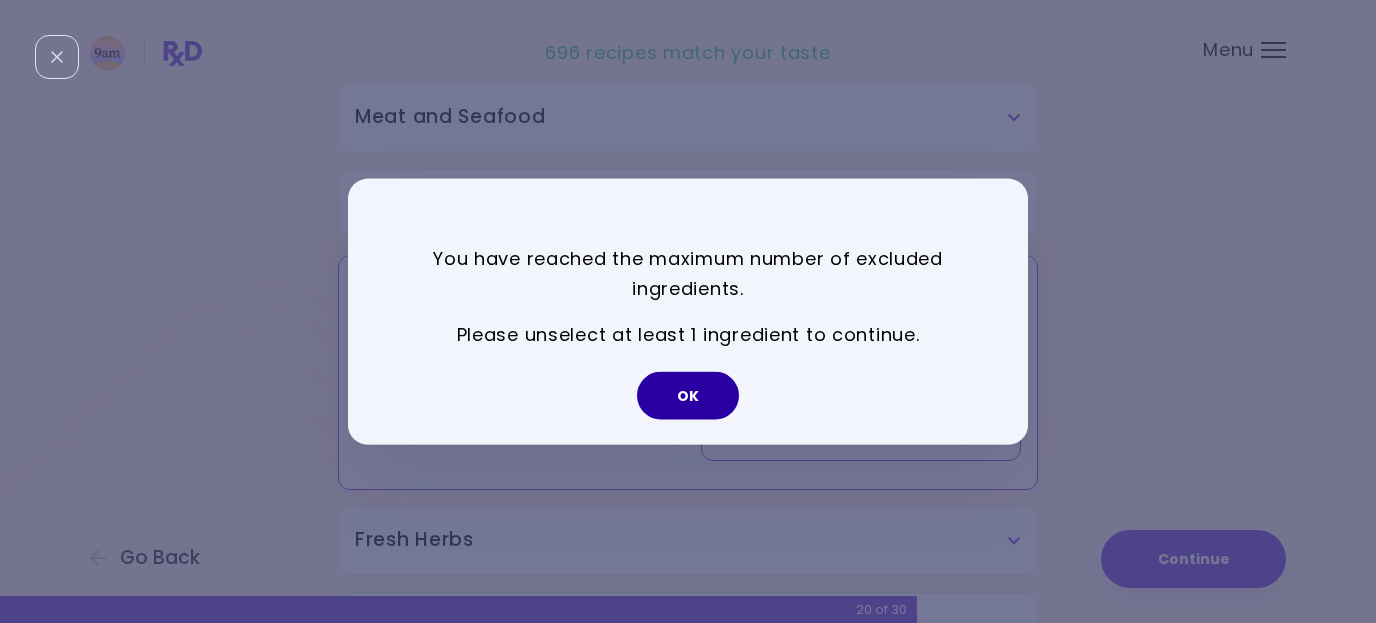 click on "OK" at bounding box center [688, 396] 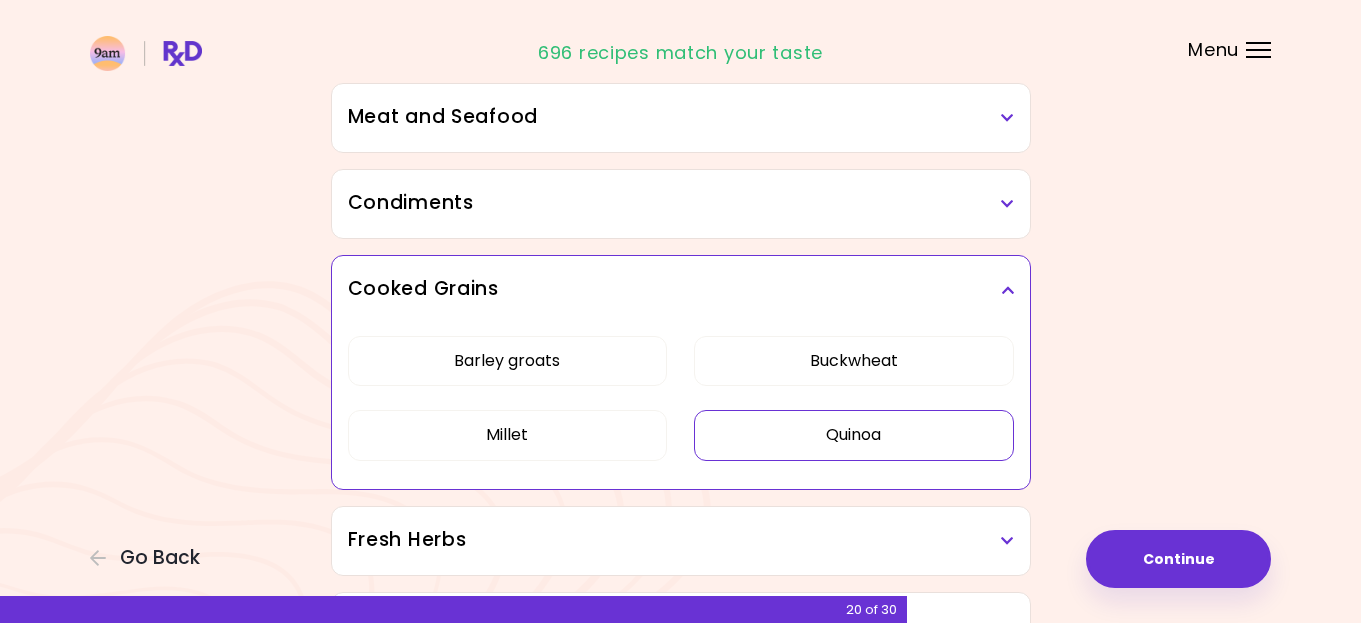 click on "Quinoa" at bounding box center [854, 435] 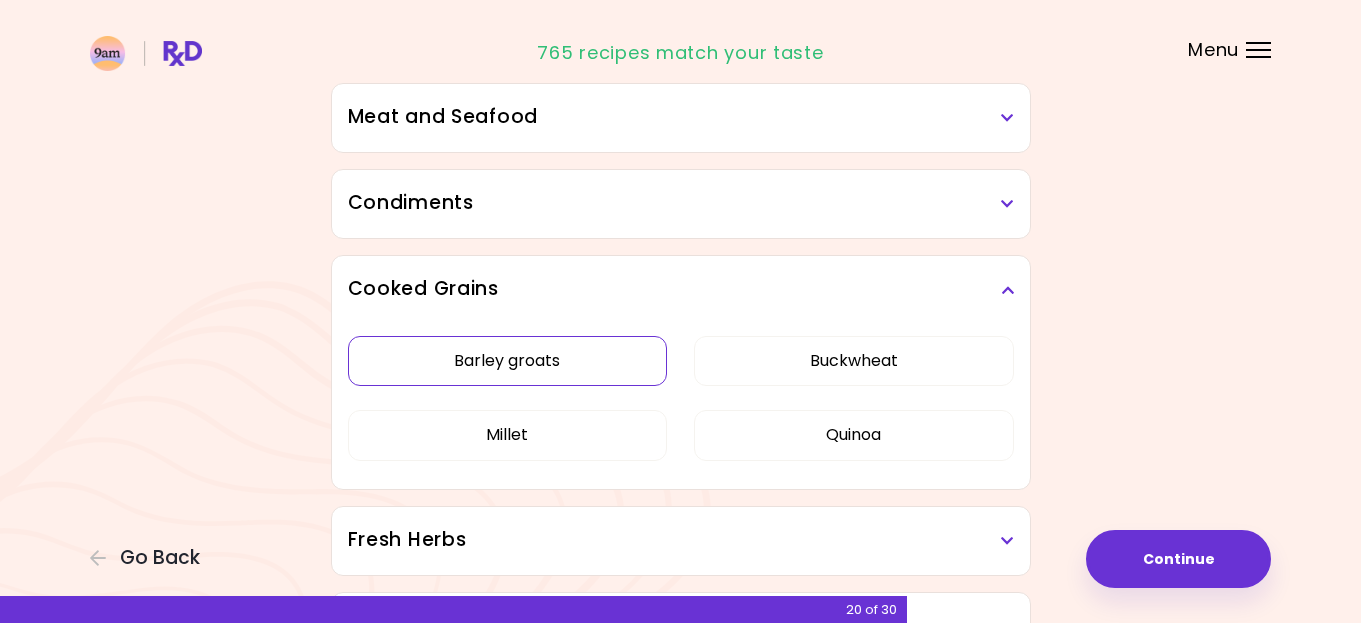 click on "Barley groats" at bounding box center (508, 361) 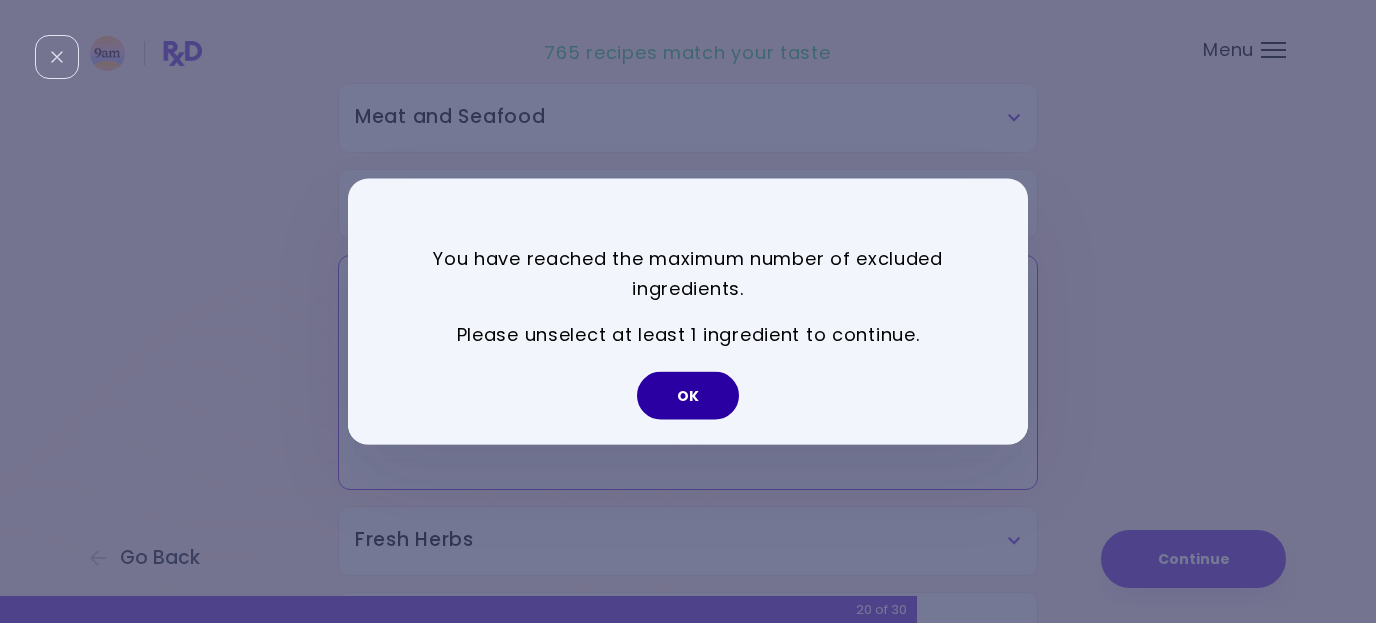 click on "OK" at bounding box center (688, 396) 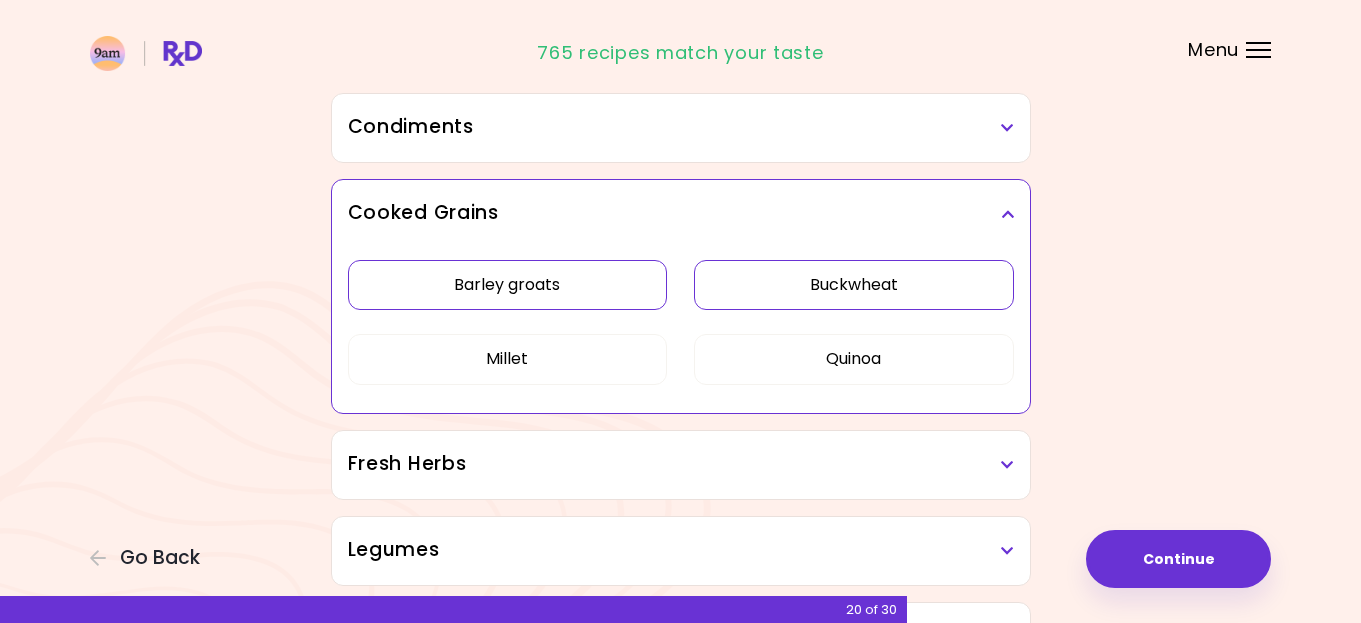 scroll, scrollTop: 599, scrollLeft: 0, axis: vertical 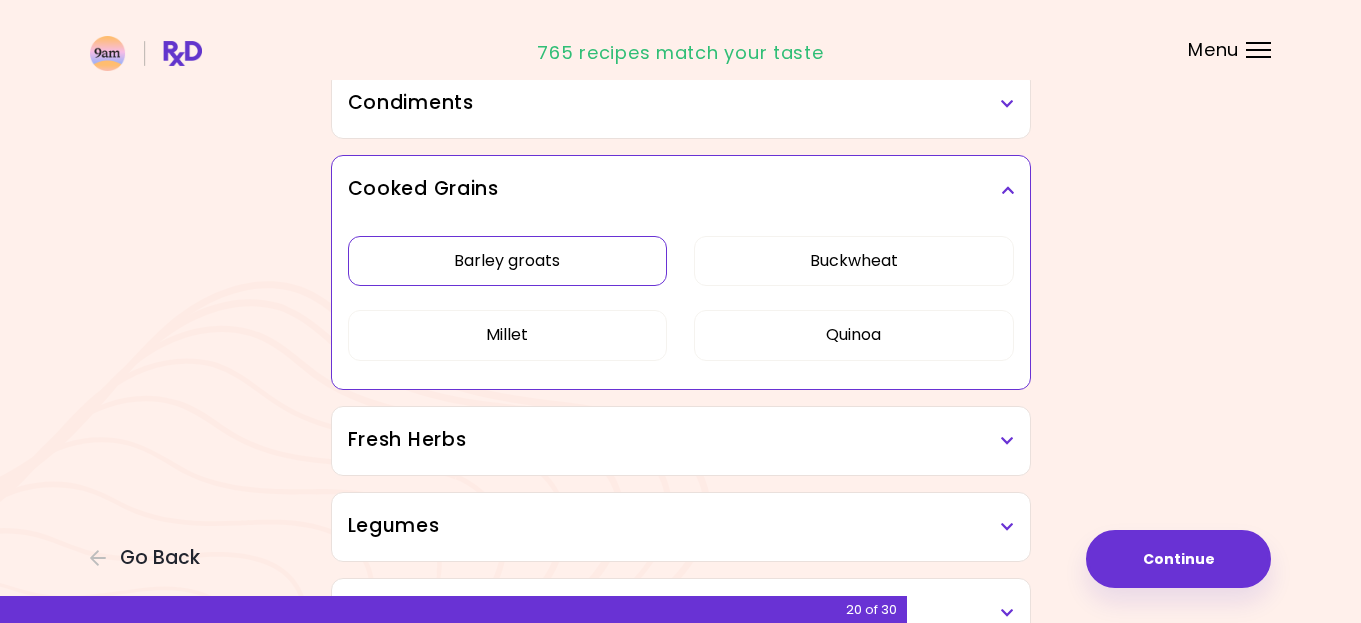 click on "Cooked Grains" at bounding box center [681, 190] 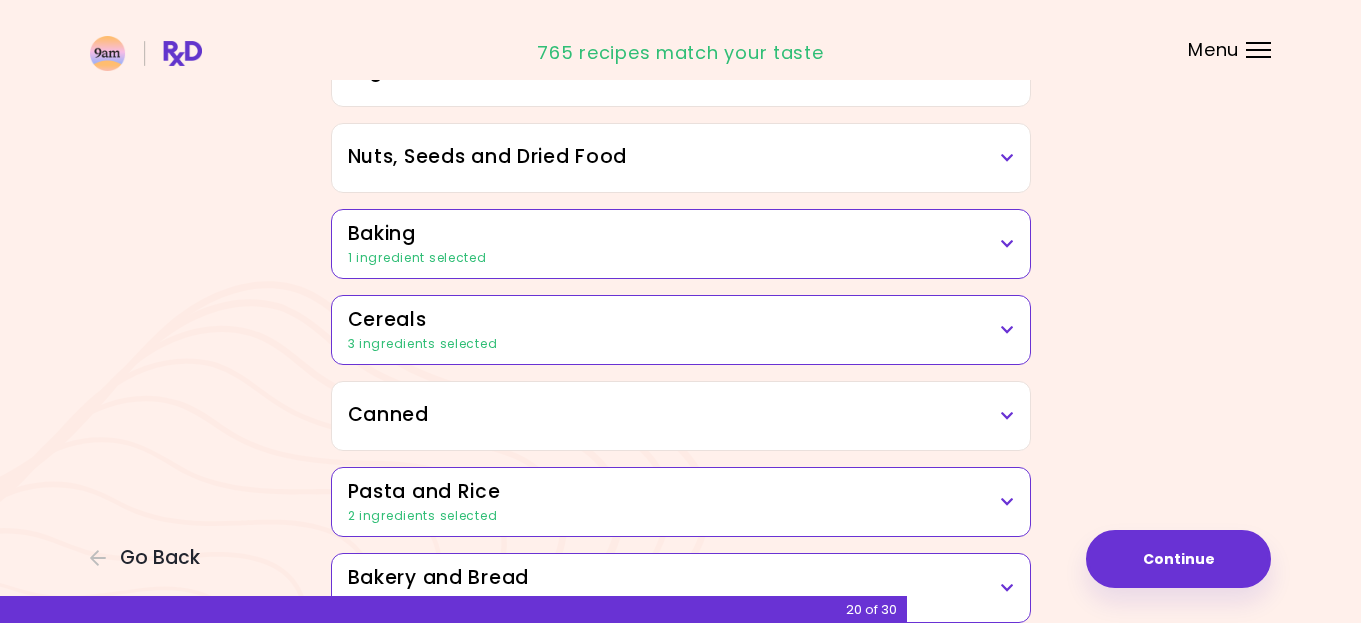 scroll, scrollTop: 999, scrollLeft: 0, axis: vertical 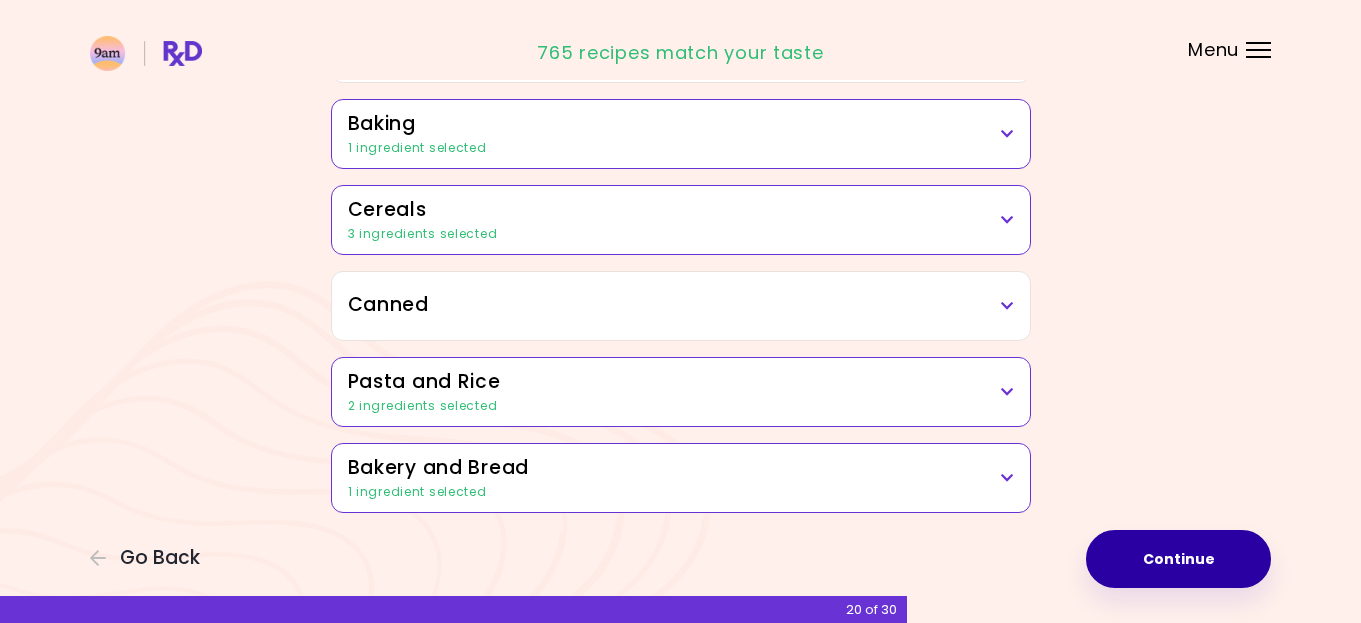 click on "Continue" at bounding box center (1178, 559) 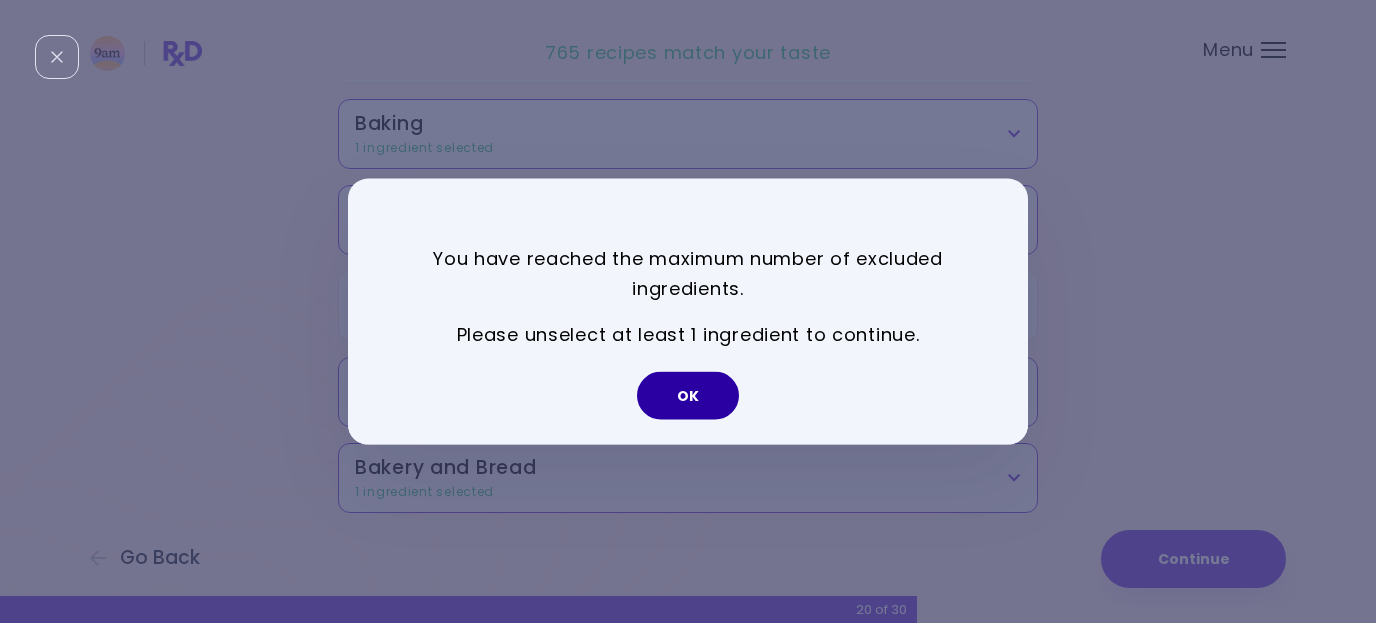 click on "OK" at bounding box center [688, 396] 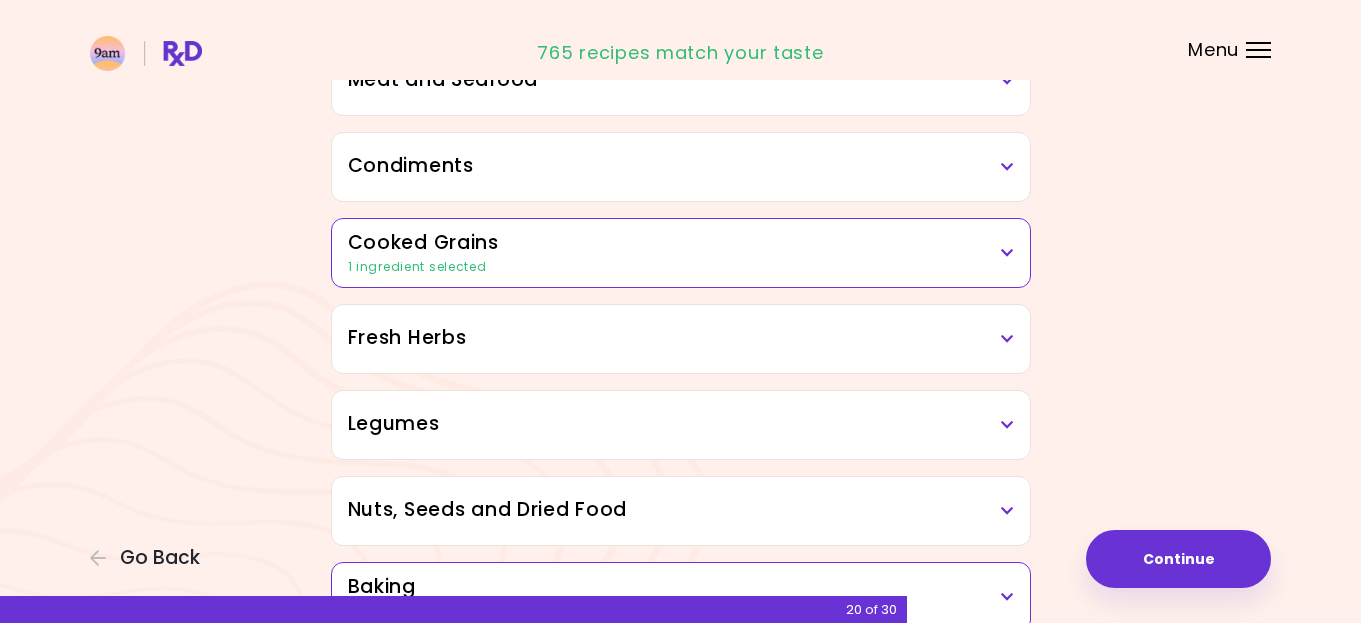 scroll, scrollTop: 499, scrollLeft: 0, axis: vertical 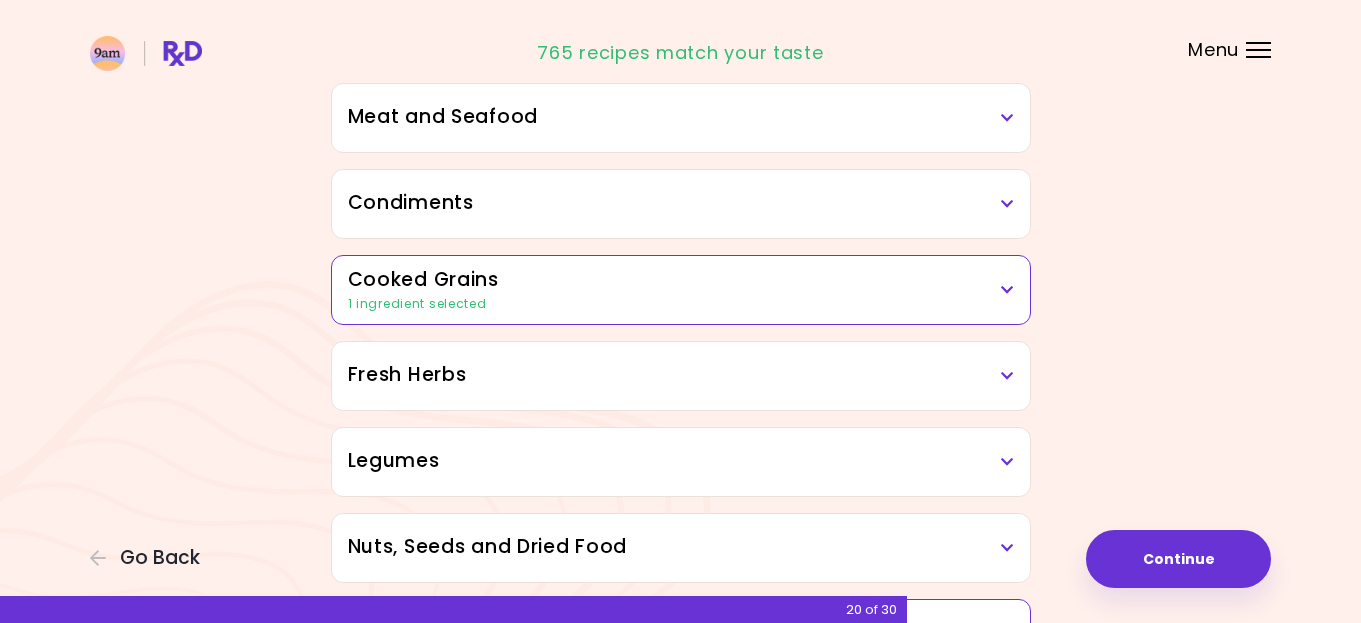 click on "Cooked Grains 1 ingredient selected" at bounding box center [681, 290] 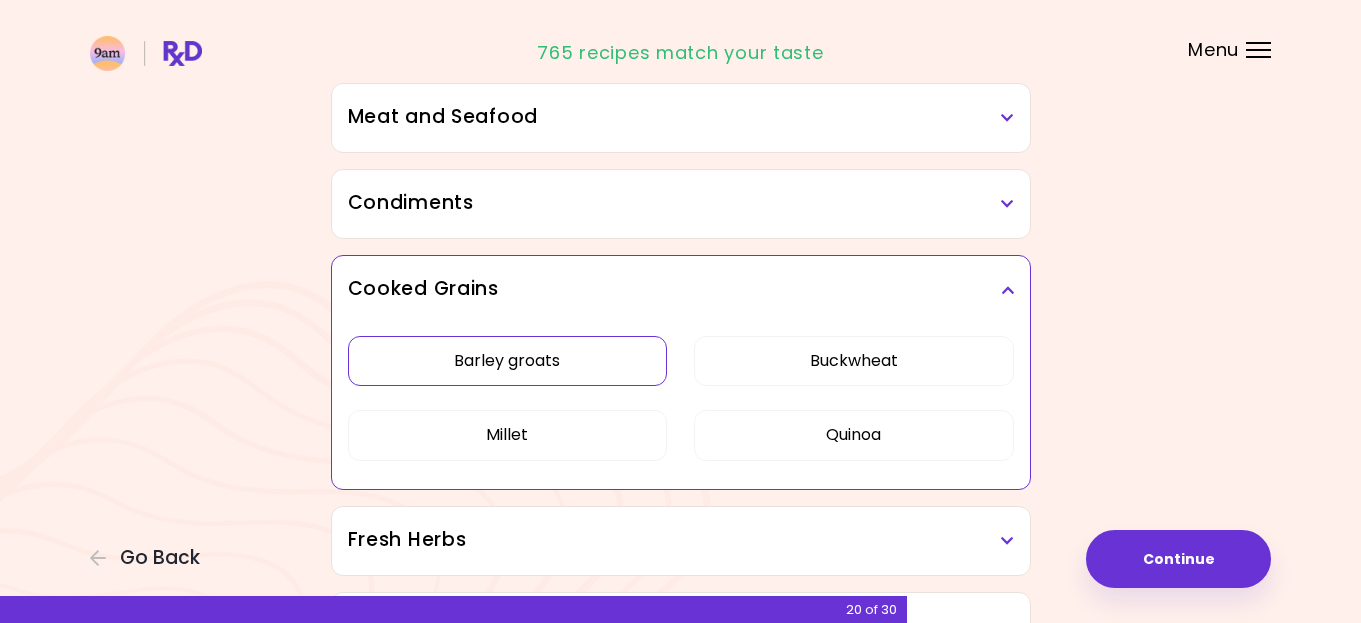 click on "Barley groats" at bounding box center (508, 361) 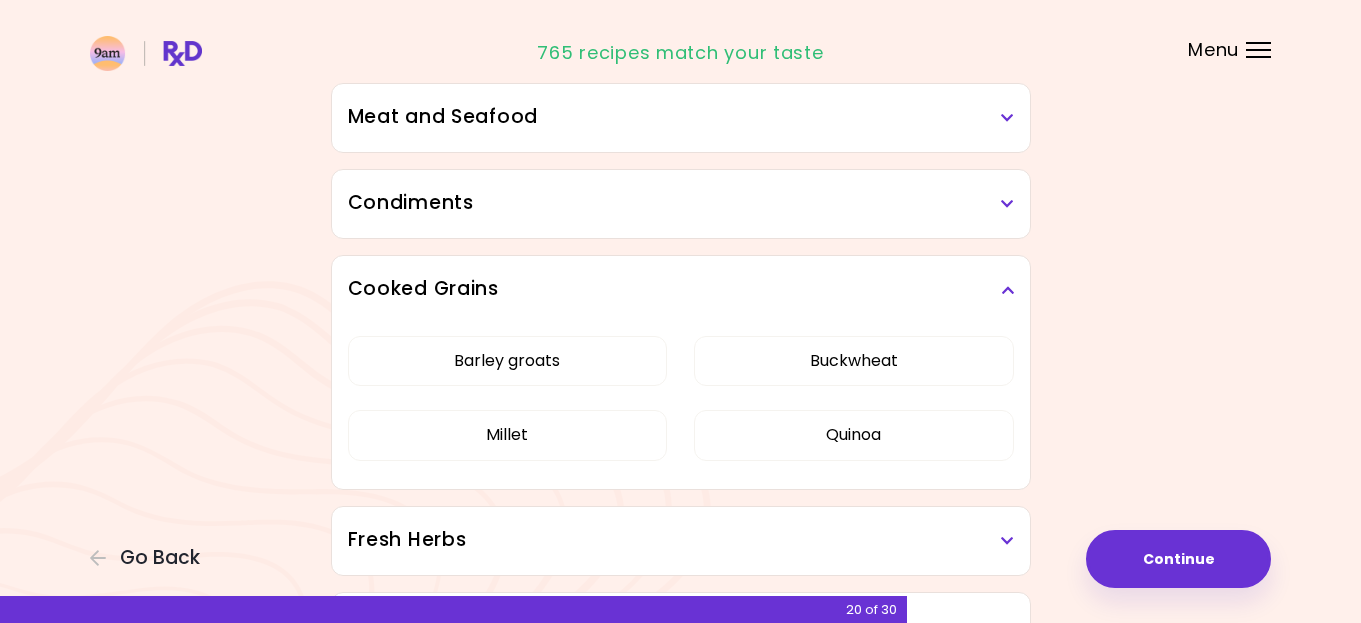 click at bounding box center [1007, 290] 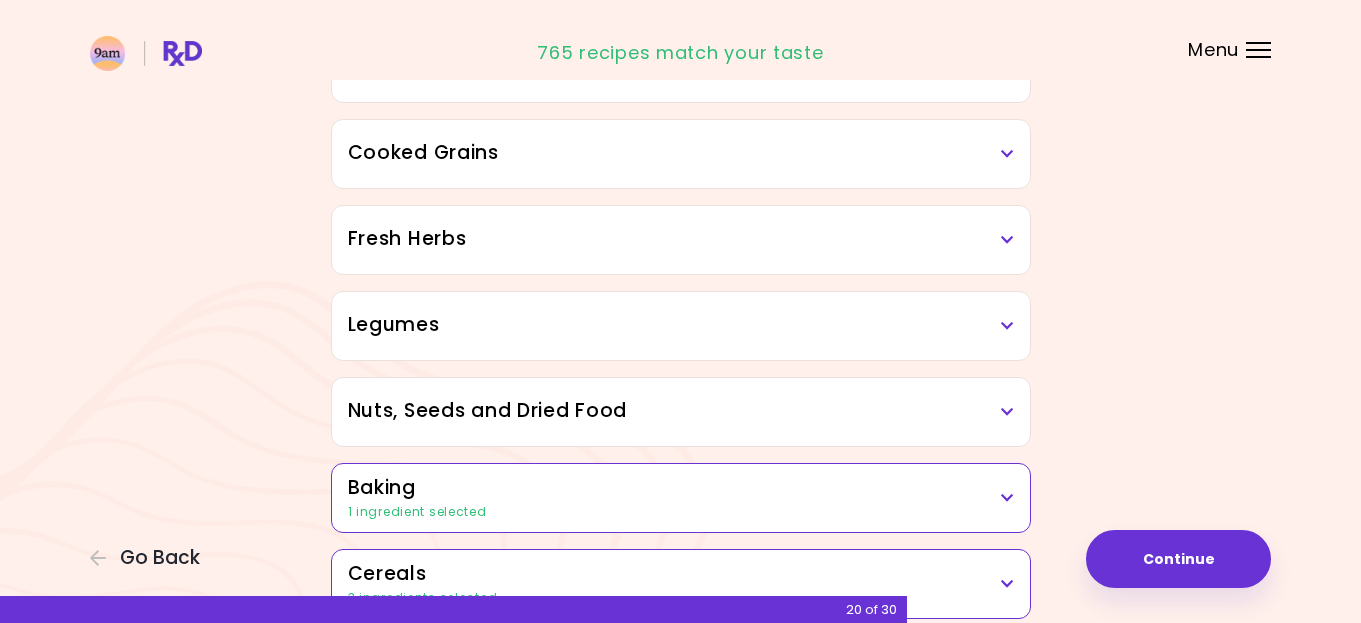 scroll, scrollTop: 799, scrollLeft: 0, axis: vertical 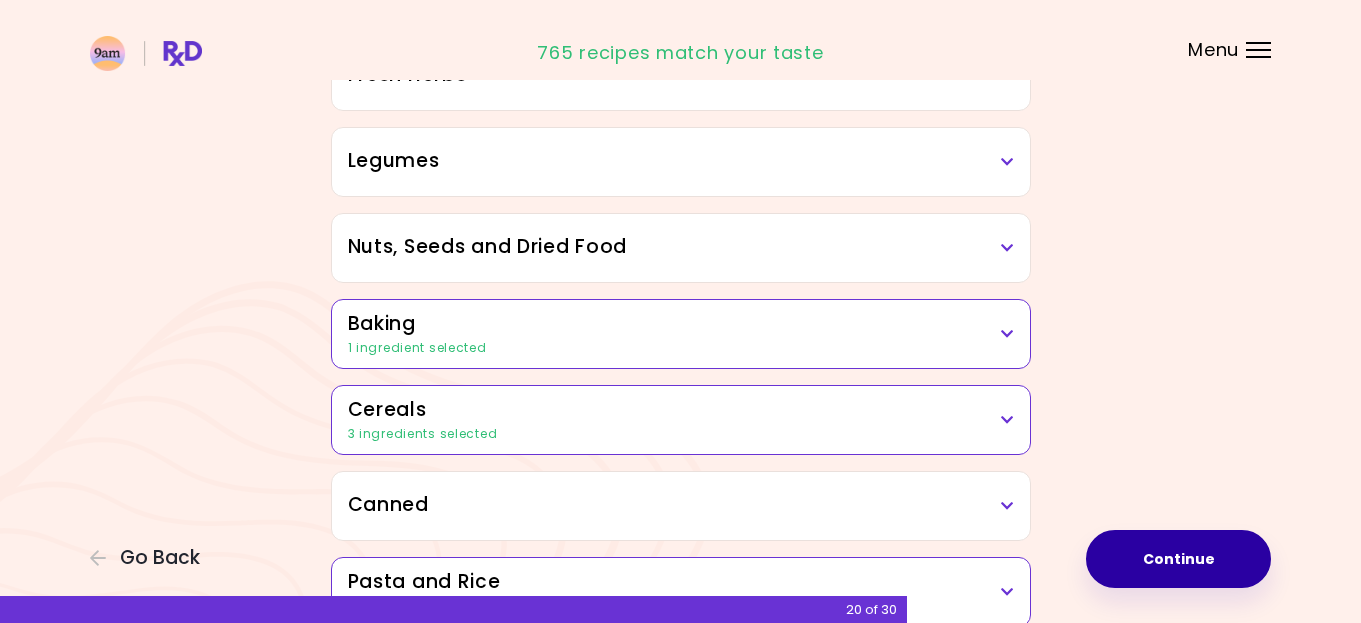click on "Continue" at bounding box center [1178, 559] 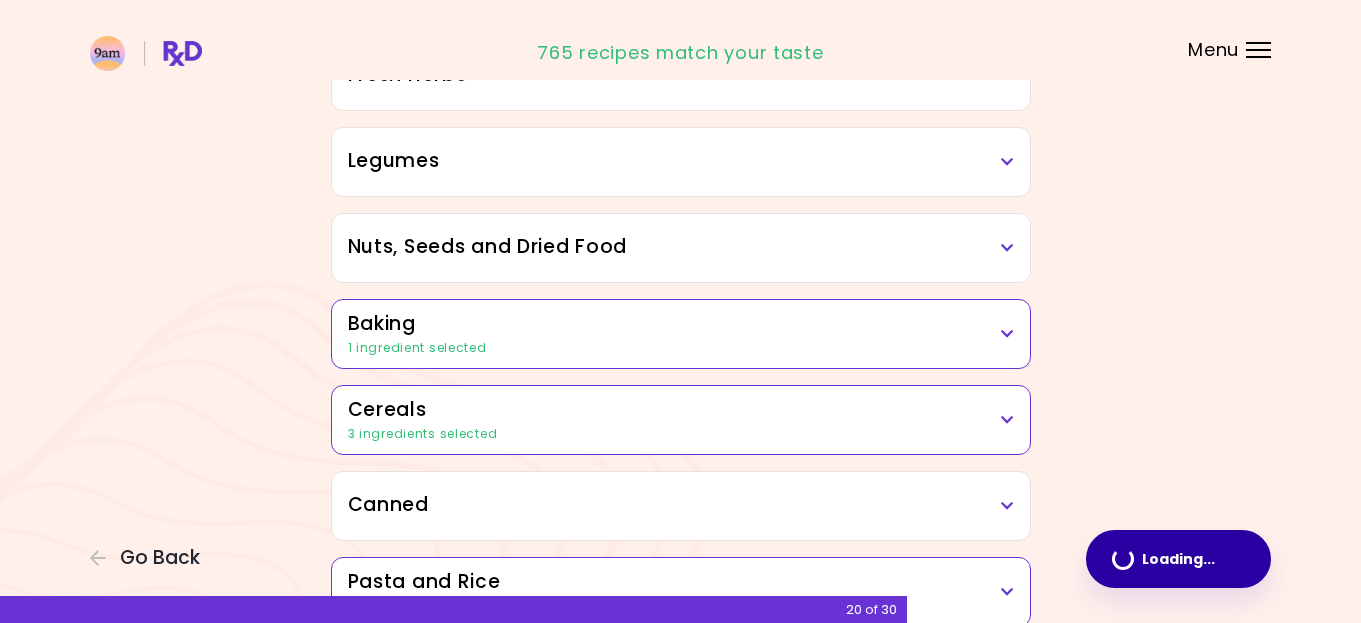 scroll, scrollTop: 0, scrollLeft: 0, axis: both 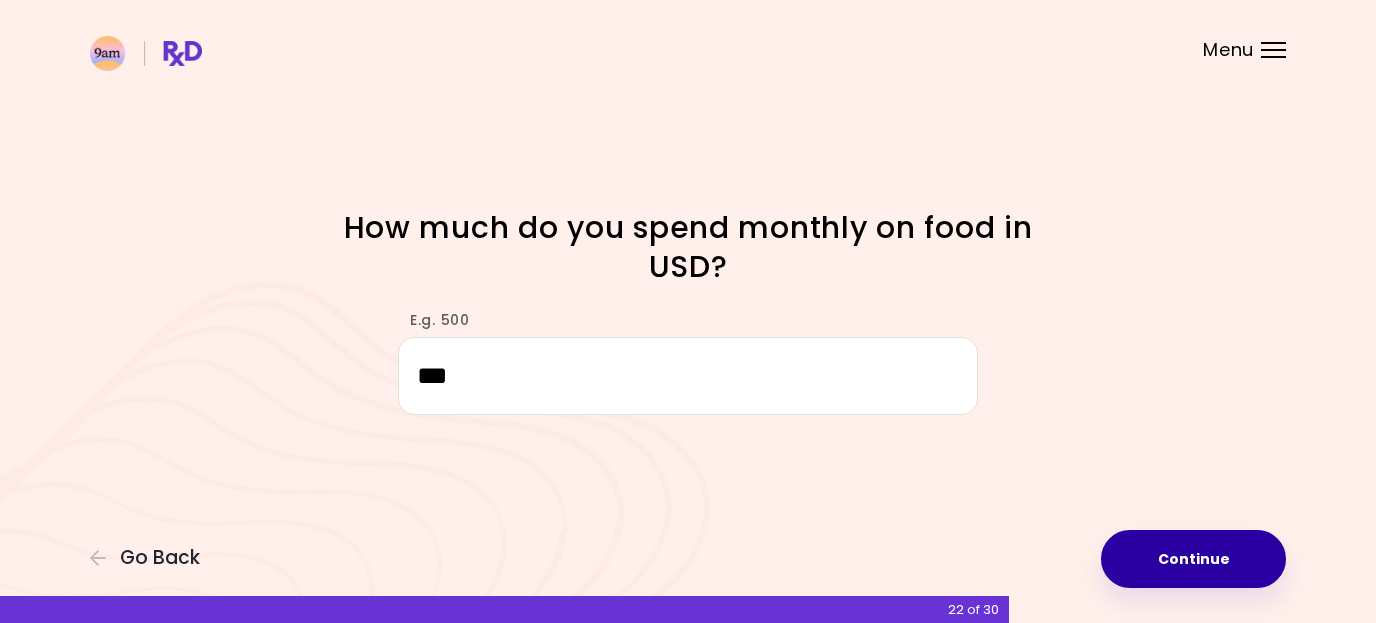 type on "***" 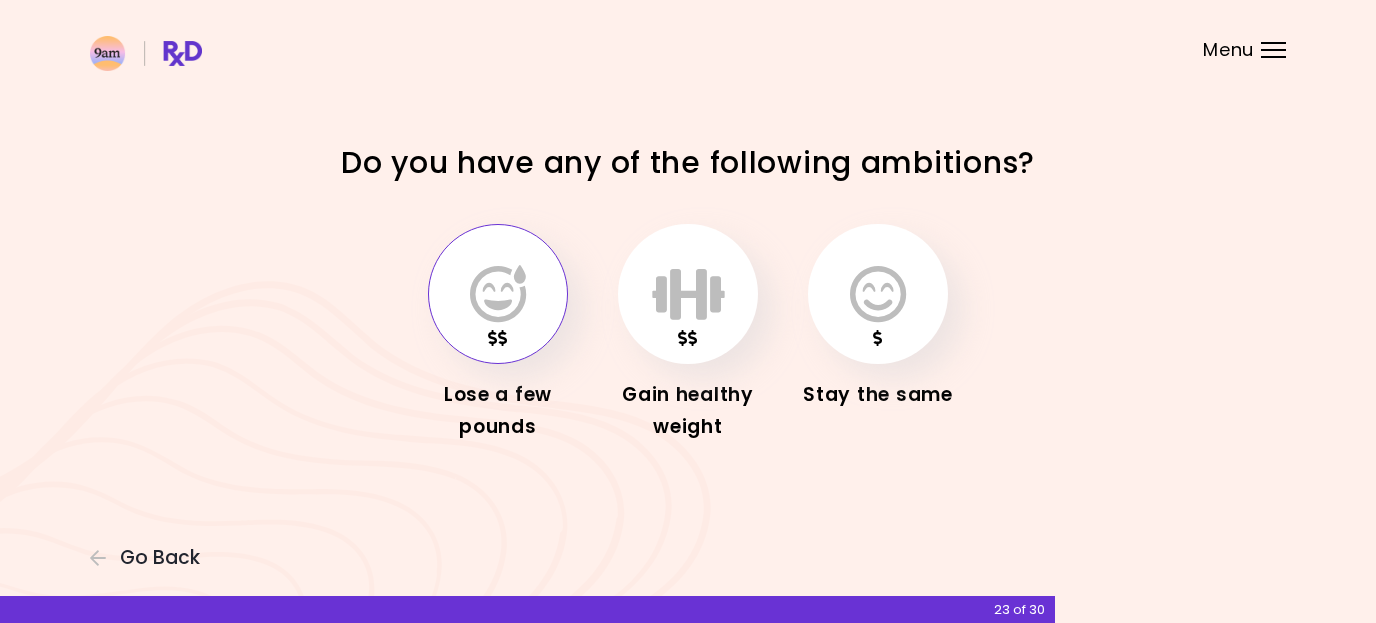 click at bounding box center (498, 294) 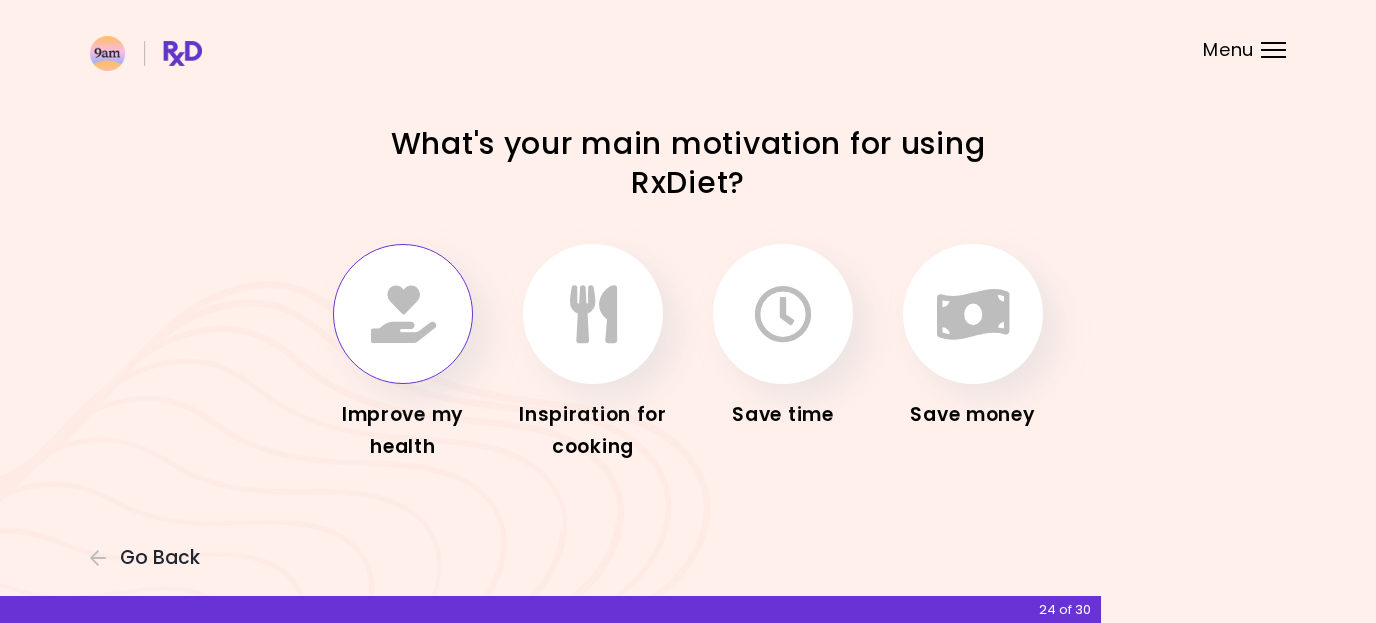 click at bounding box center [403, 314] 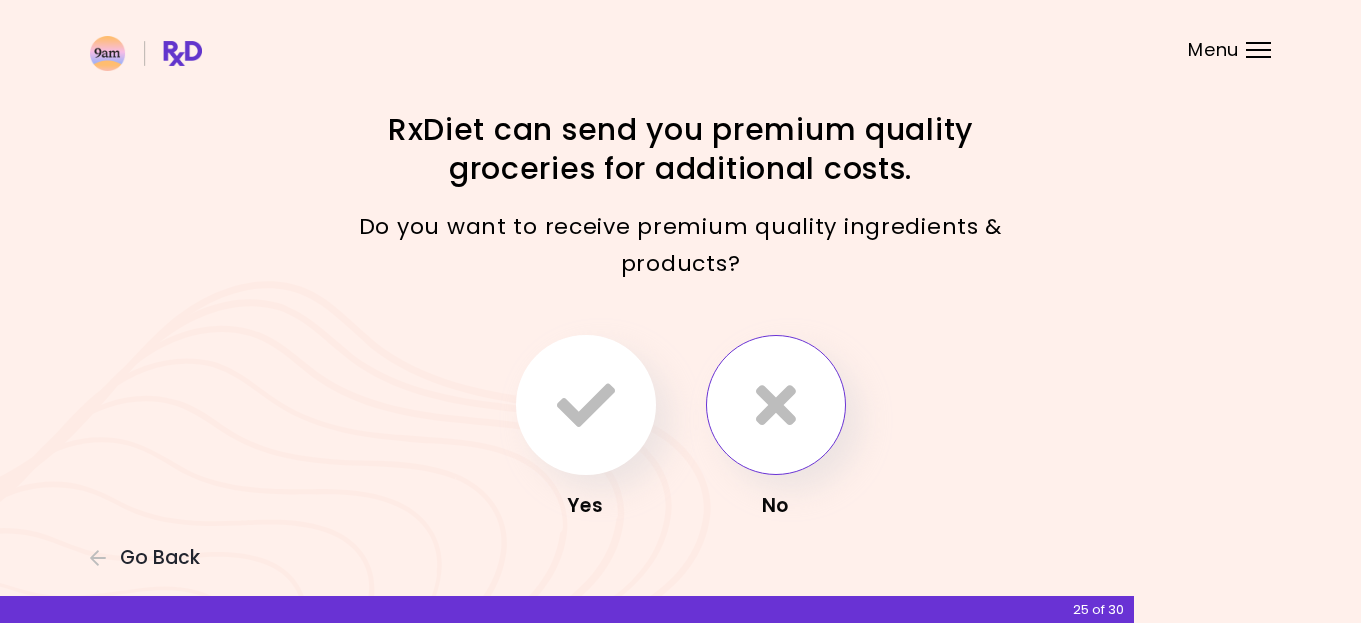 click at bounding box center [776, 405] 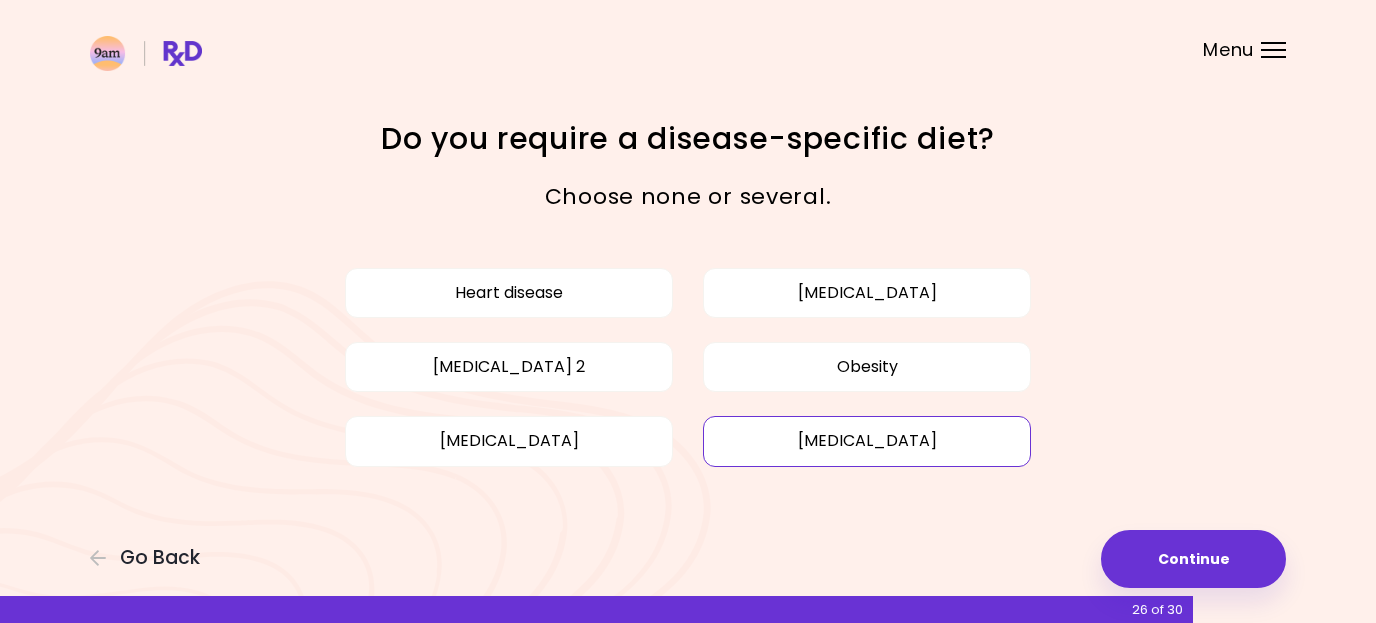 click on "[MEDICAL_DATA]" at bounding box center (867, 441) 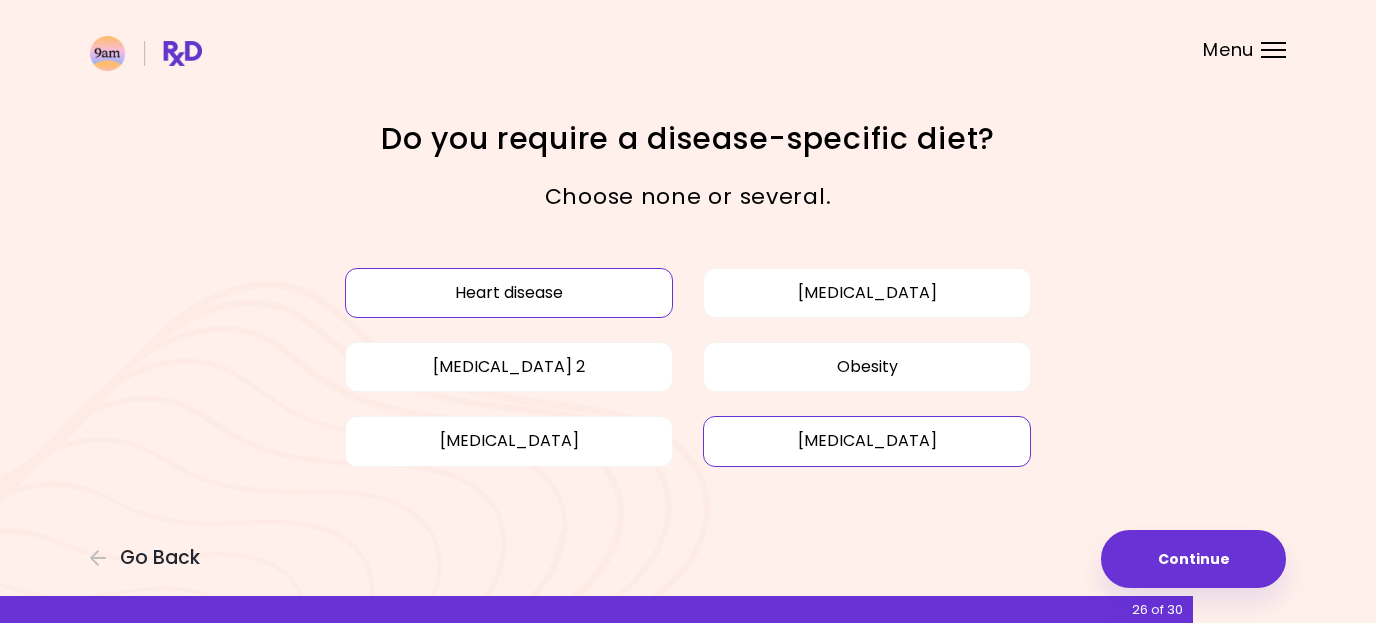 click on "Heart disease" at bounding box center (509, 293) 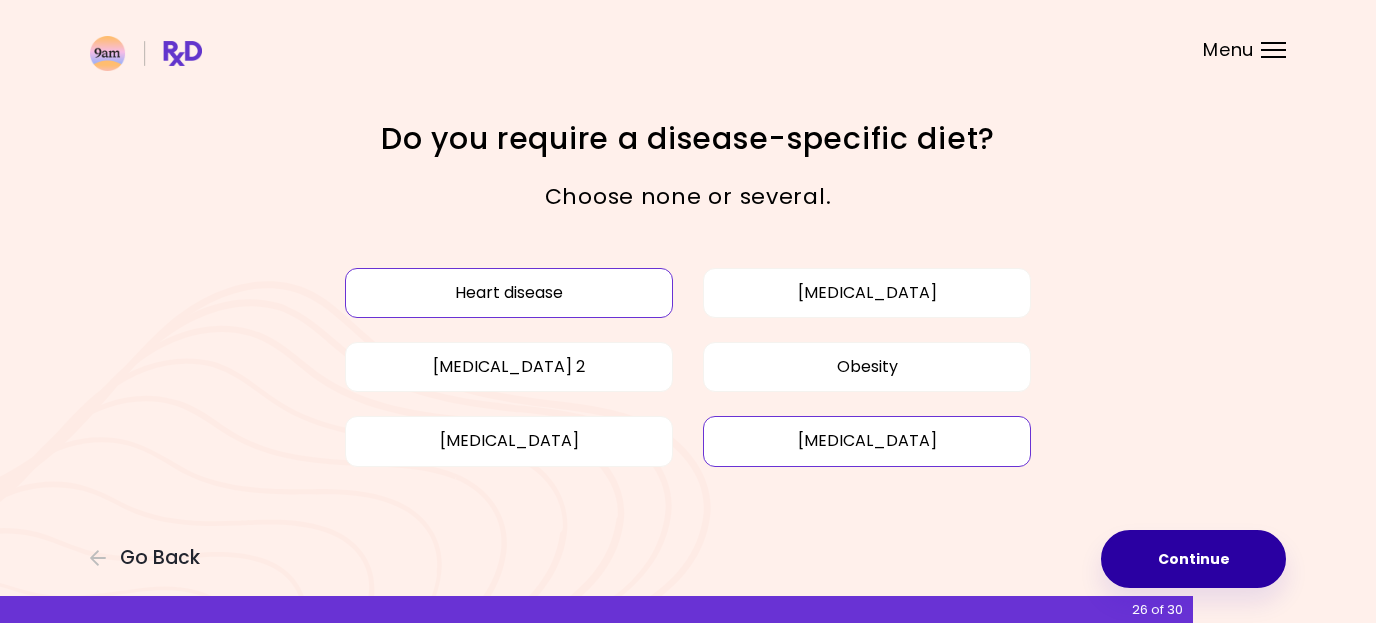 click on "Continue" at bounding box center [1193, 559] 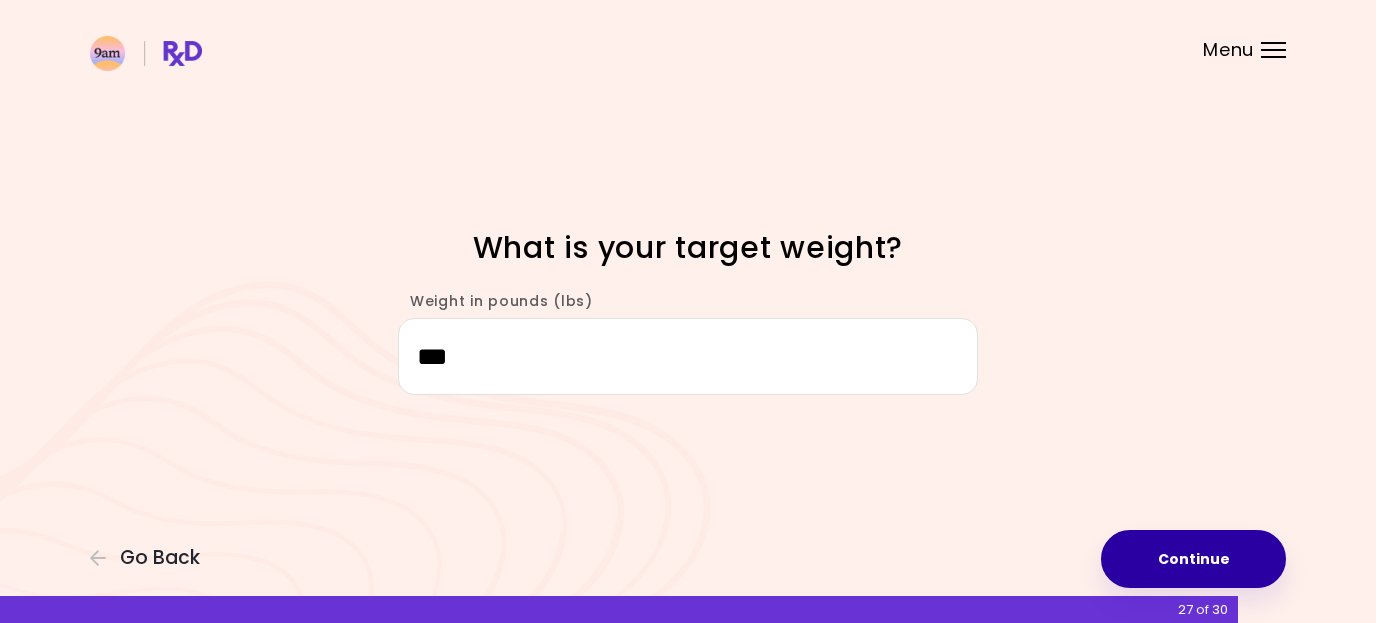 type on "***" 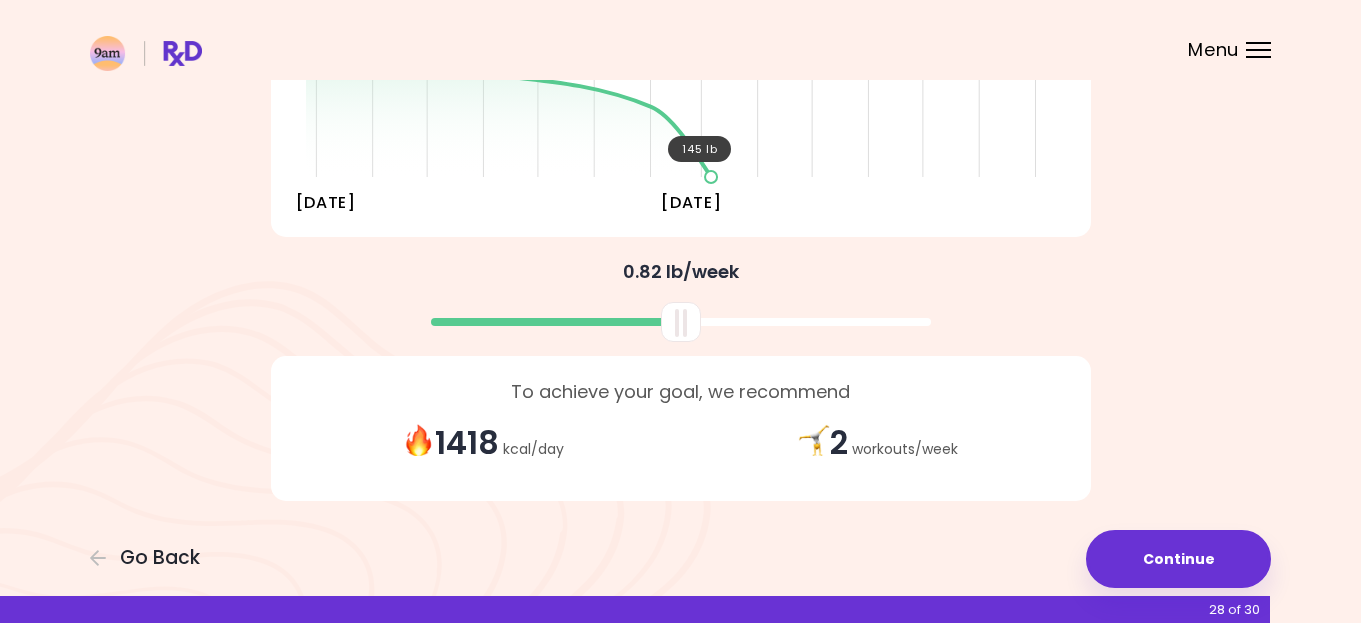 scroll, scrollTop: 412, scrollLeft: 0, axis: vertical 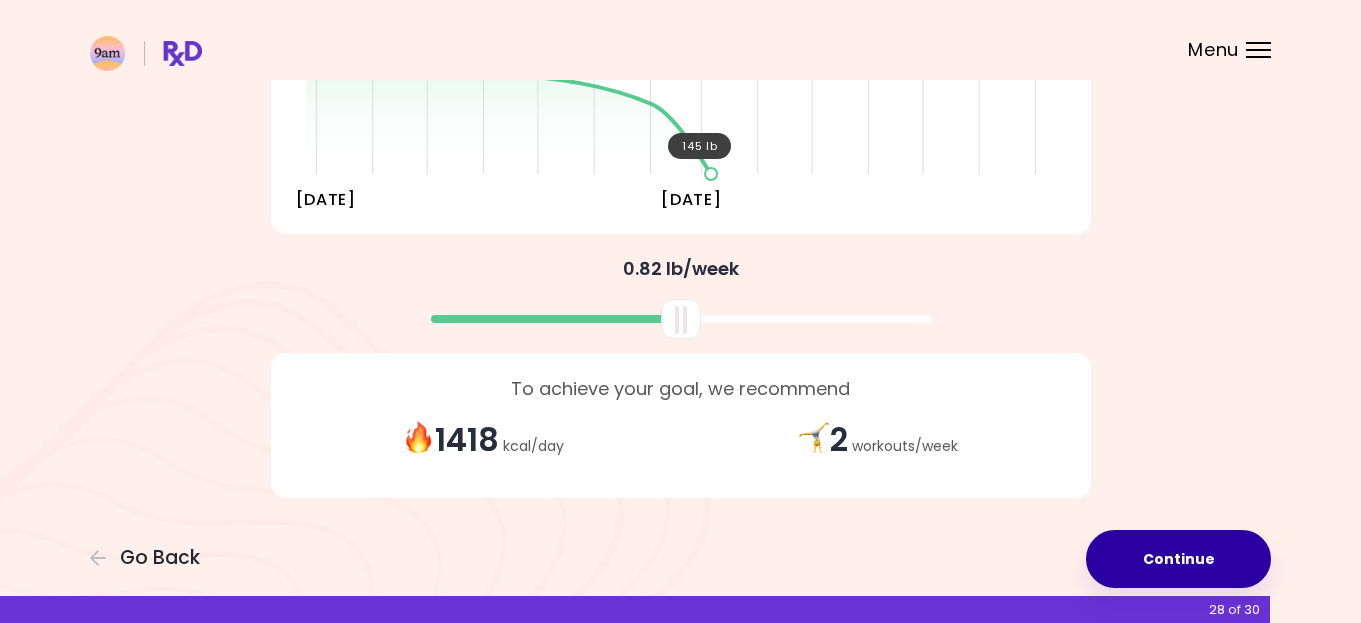 click on "Continue" at bounding box center [1178, 559] 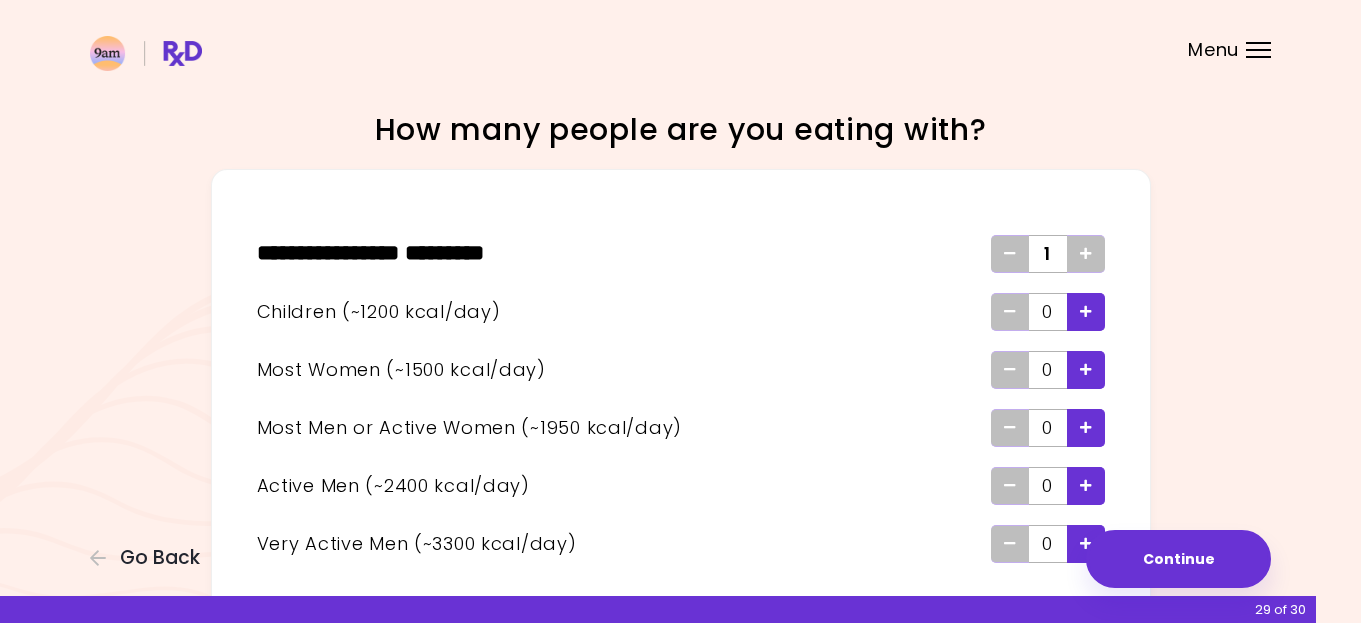click at bounding box center [1086, 312] 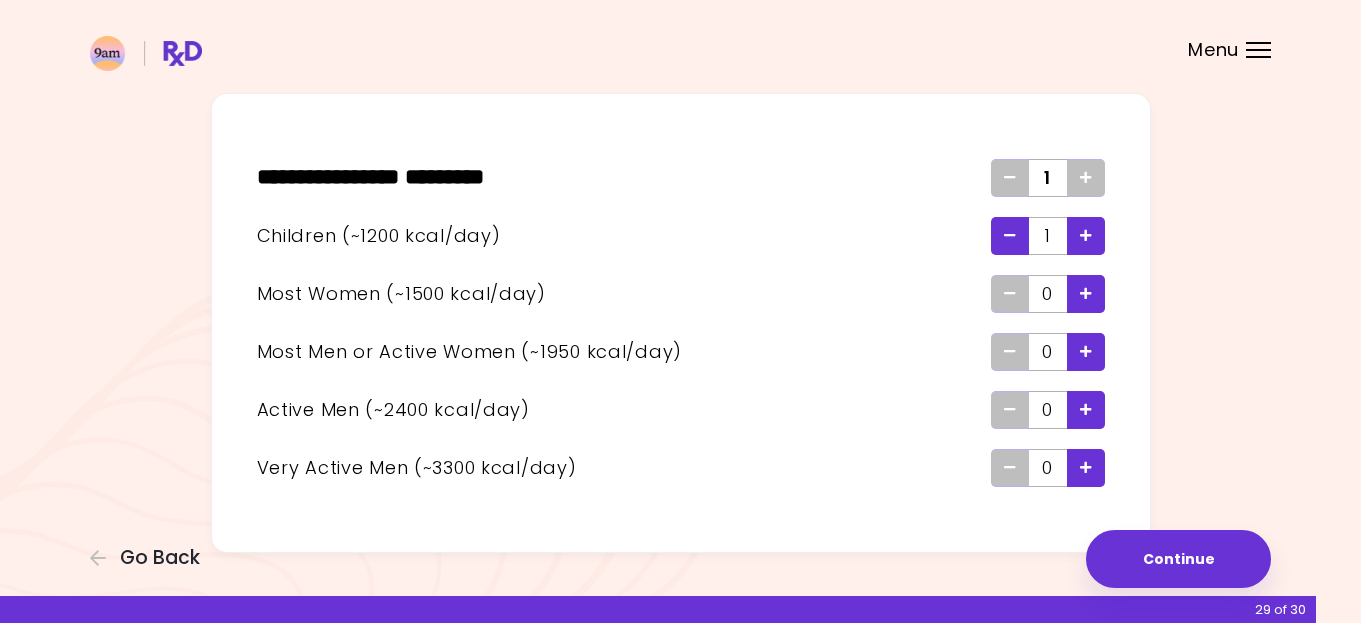 scroll, scrollTop: 100, scrollLeft: 0, axis: vertical 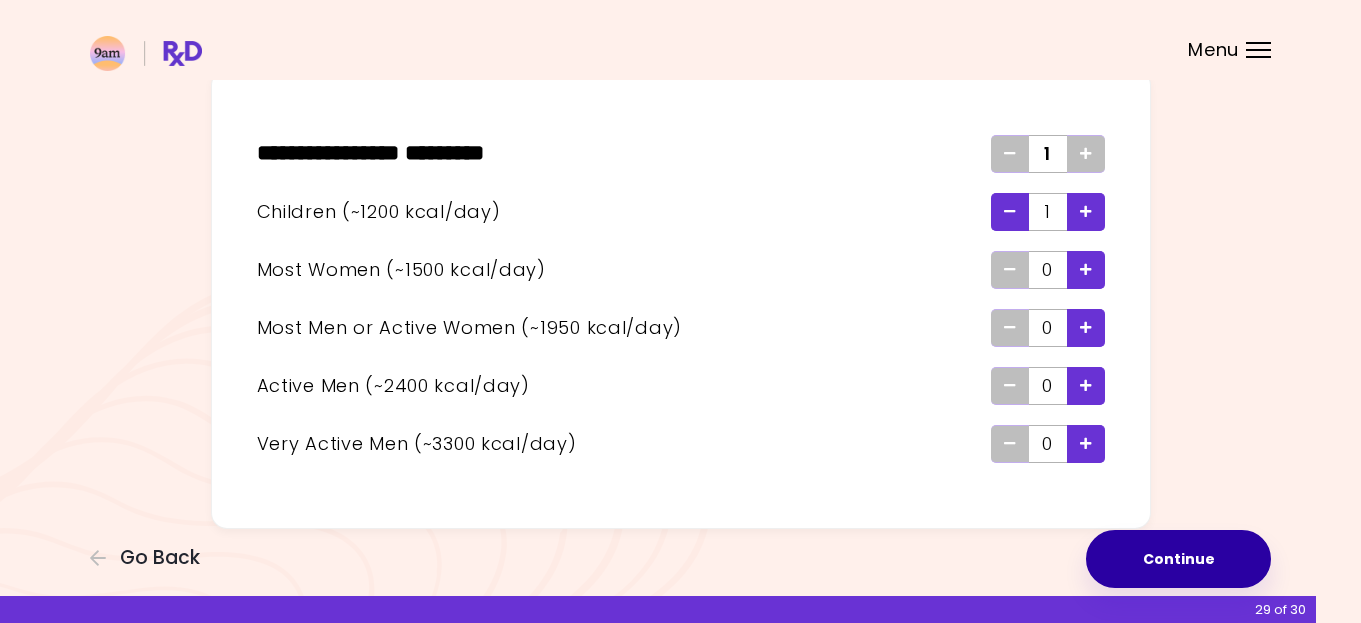 click on "Continue" at bounding box center [1178, 559] 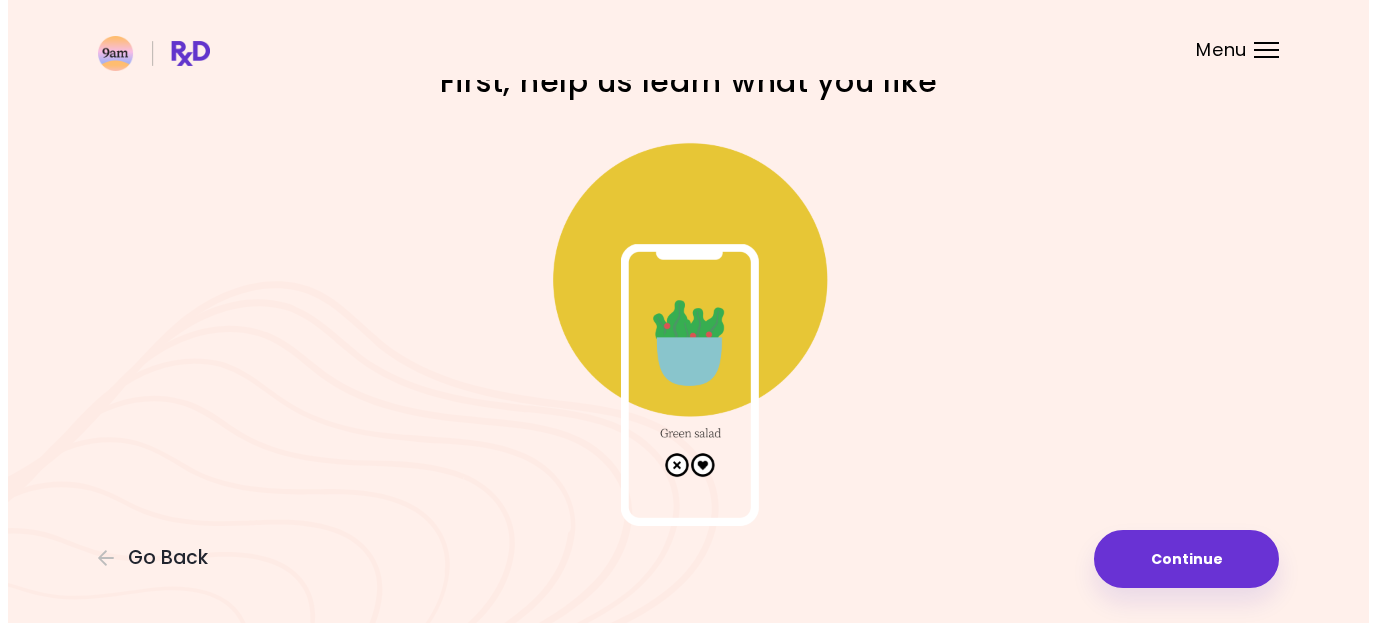 scroll, scrollTop: 71, scrollLeft: 0, axis: vertical 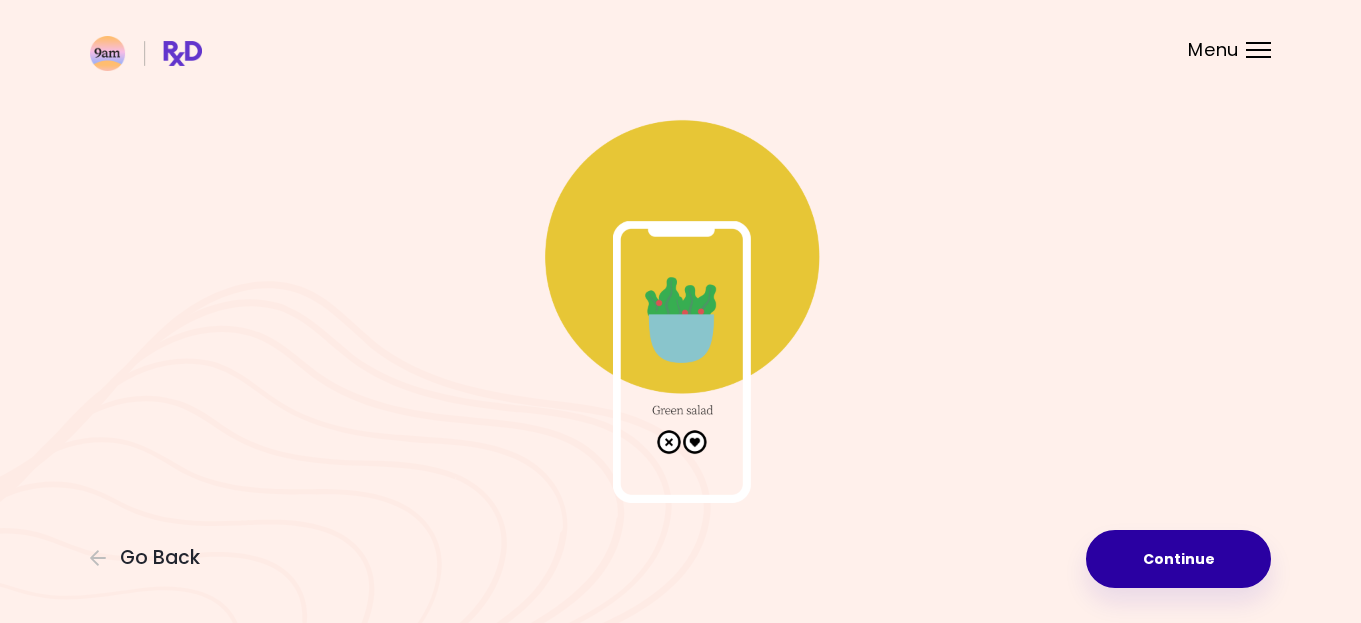 click on "Continue" at bounding box center [1178, 559] 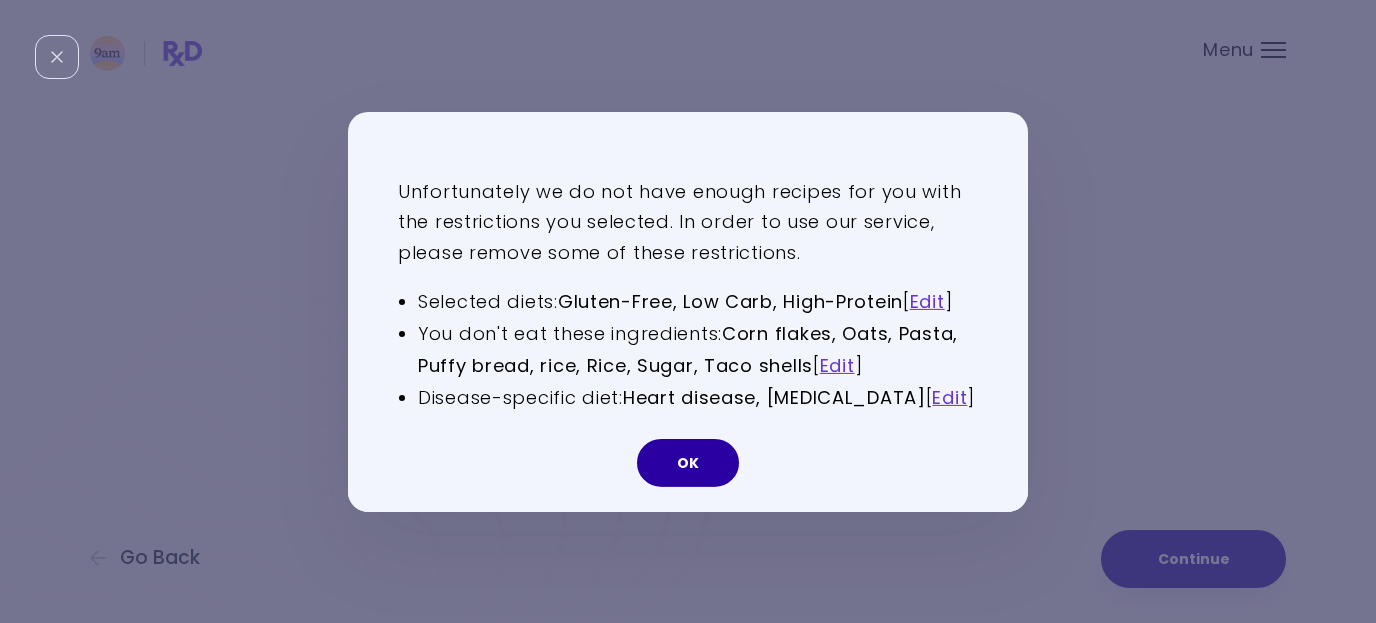 click on "OK" at bounding box center (688, 463) 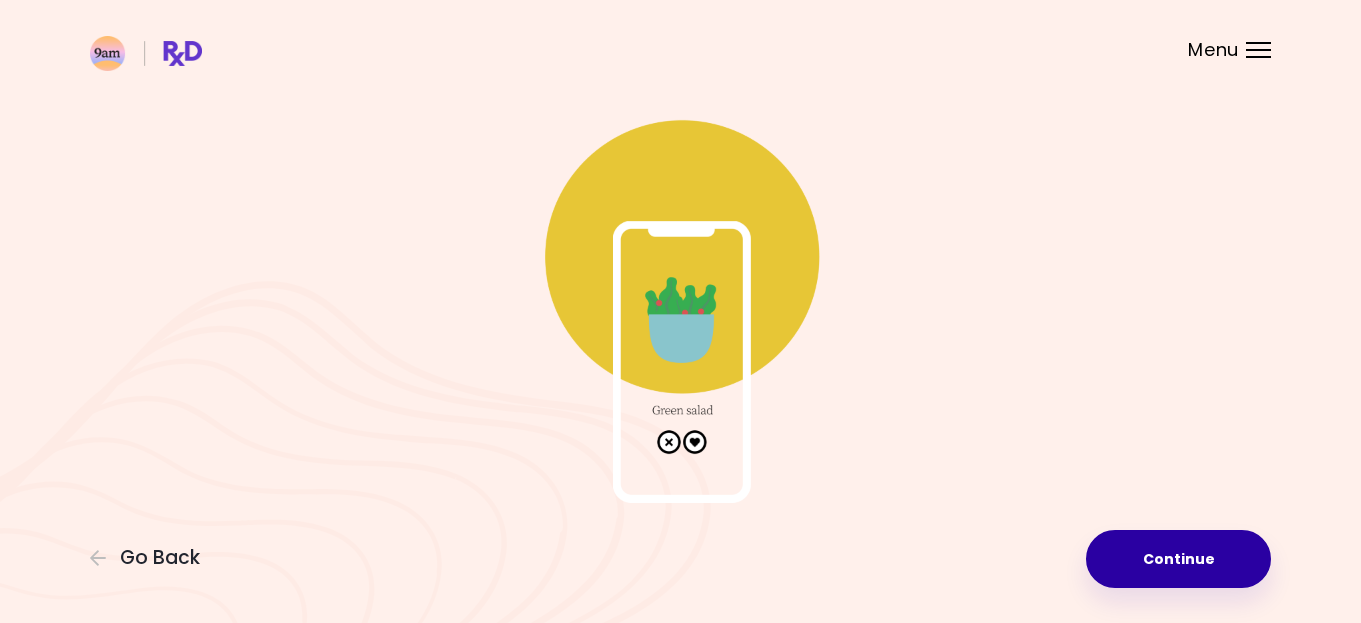 click at bounding box center (681, 303) 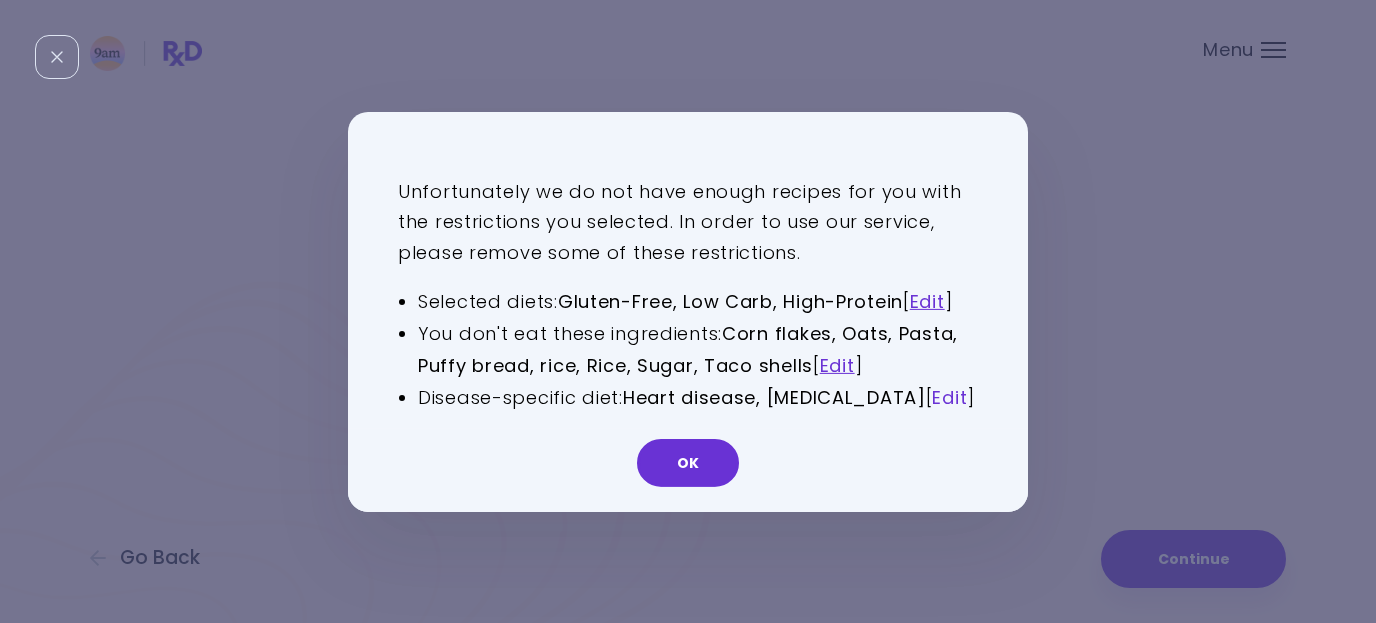 click on "Edit" at bounding box center (949, 397) 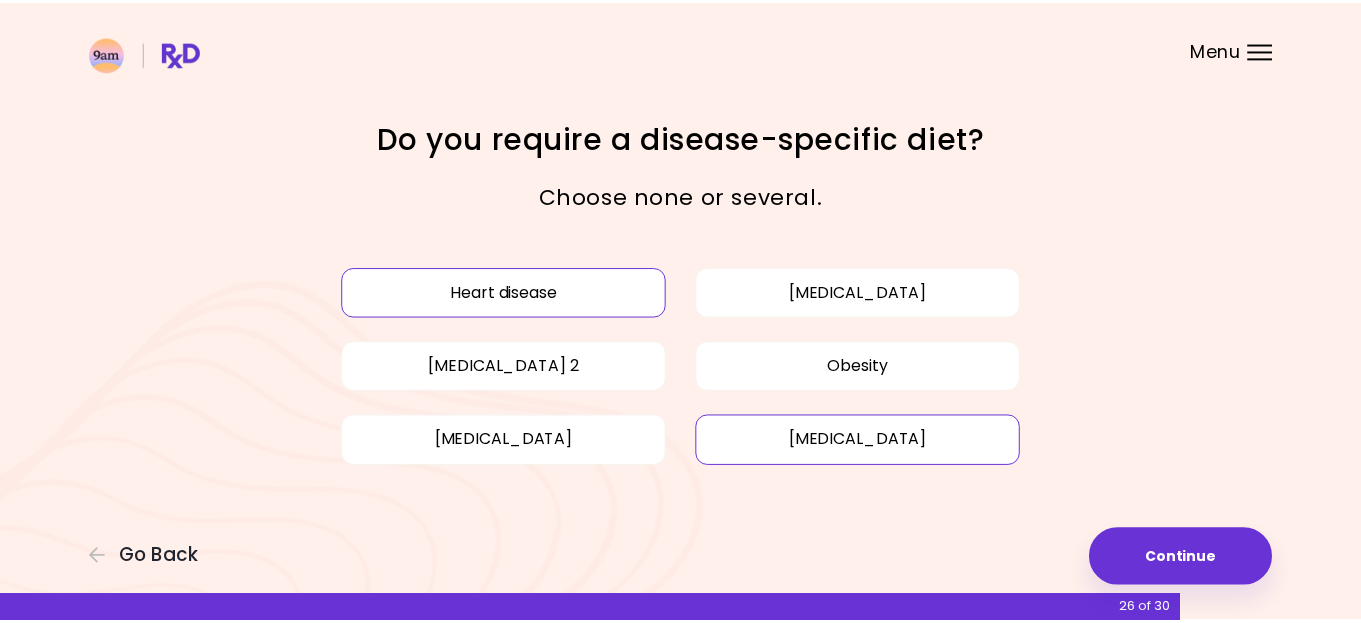 scroll, scrollTop: 0, scrollLeft: 0, axis: both 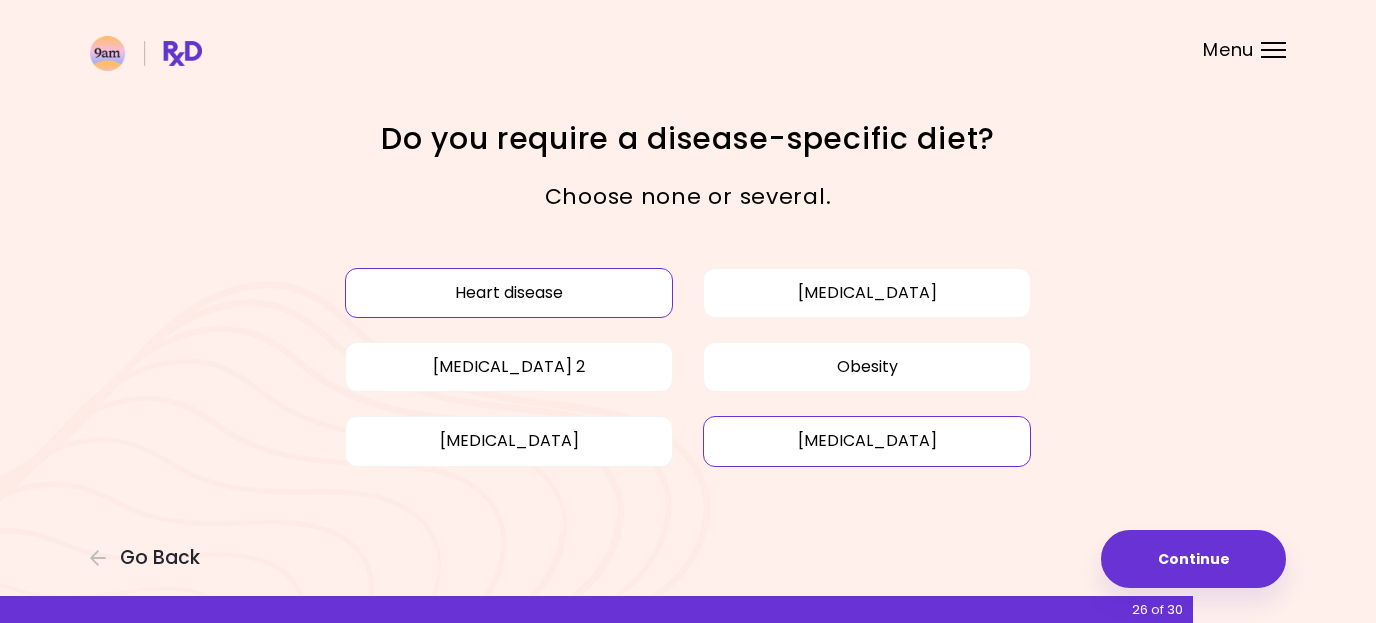 click on "[MEDICAL_DATA]" at bounding box center (867, 441) 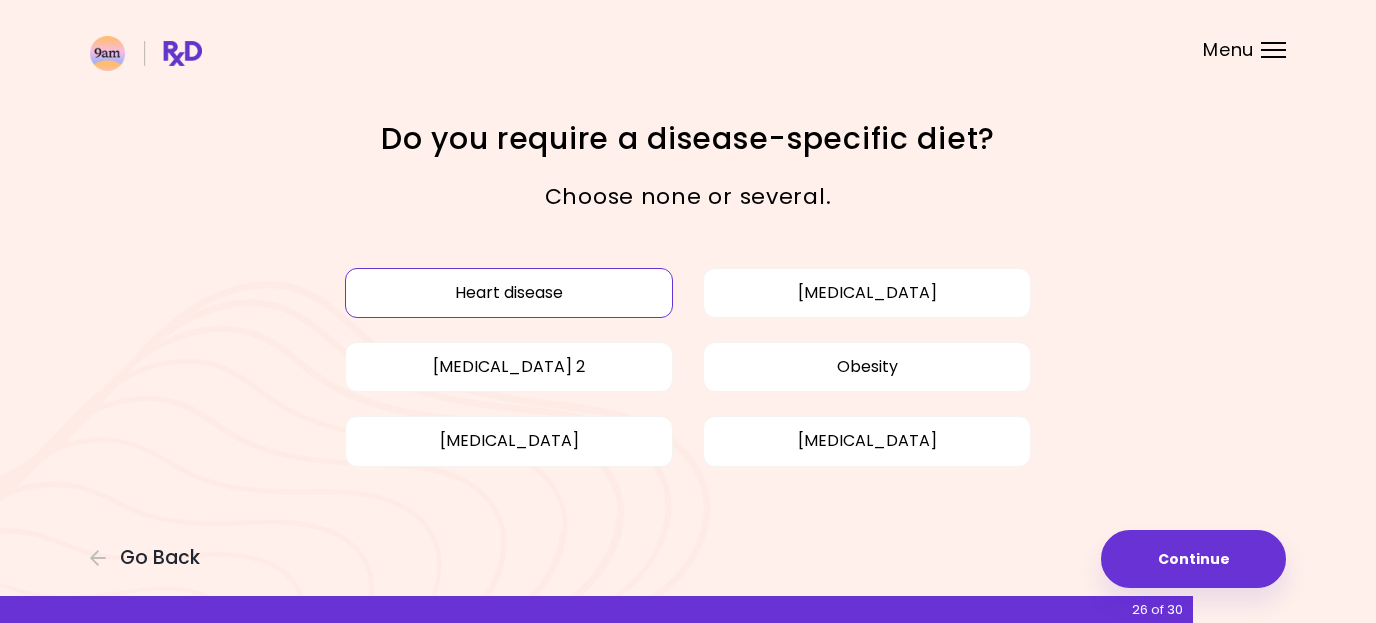 click on "Heart disease" at bounding box center [509, 293] 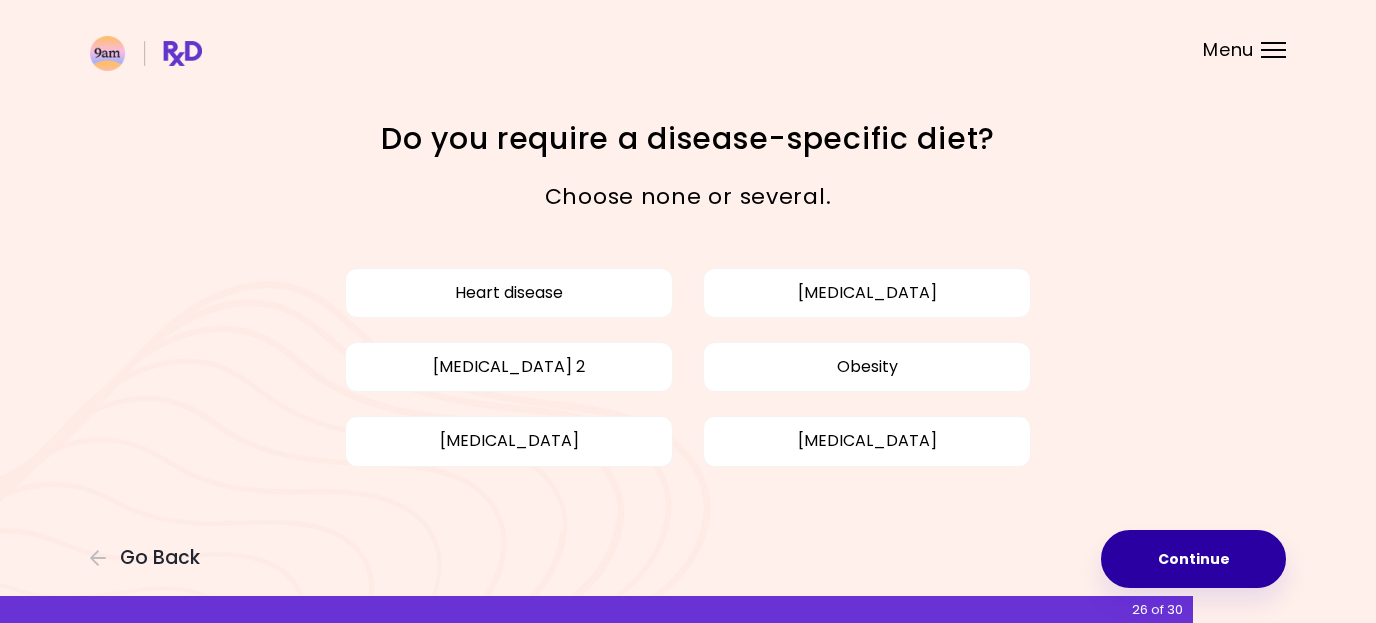 click on "Continue" at bounding box center [1193, 559] 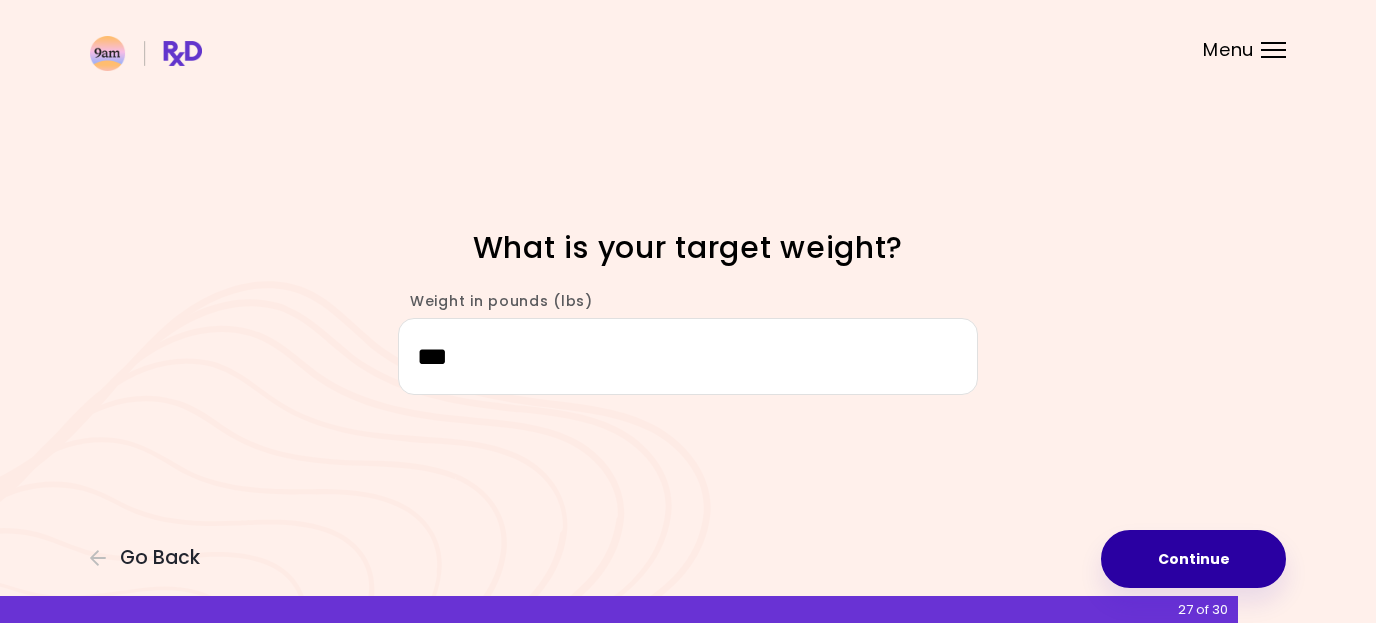 click on "Continue" at bounding box center (1193, 559) 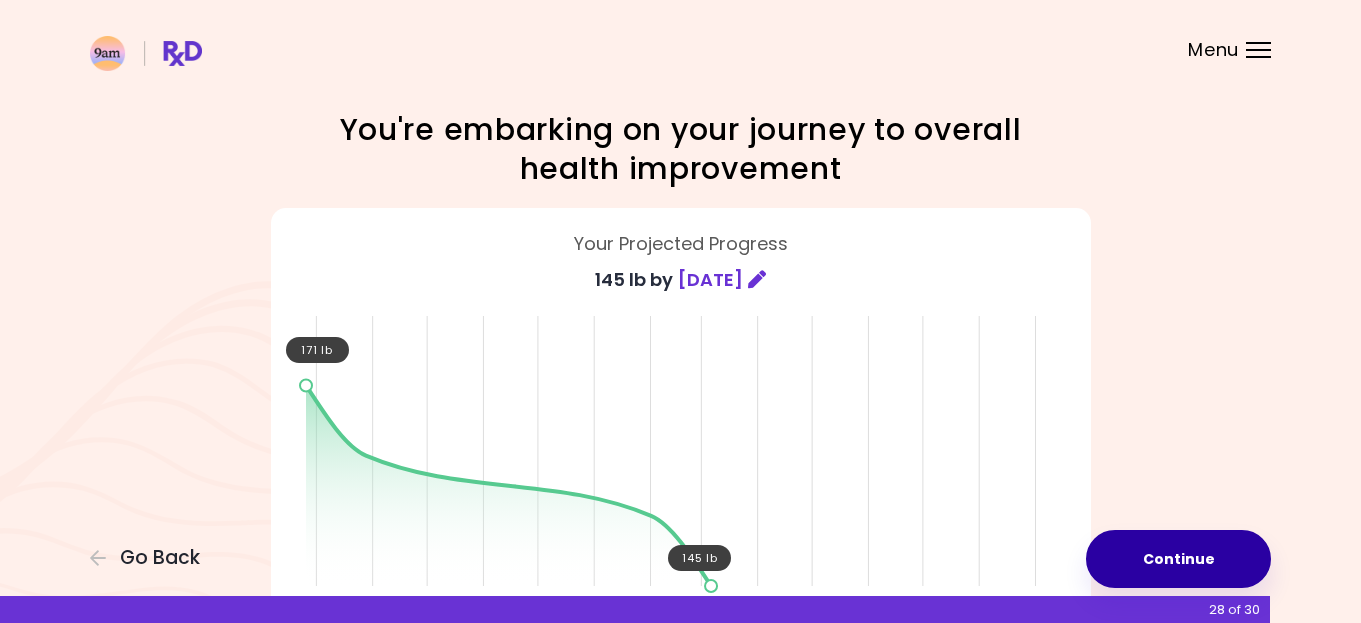 click on "Continue" at bounding box center (1178, 559) 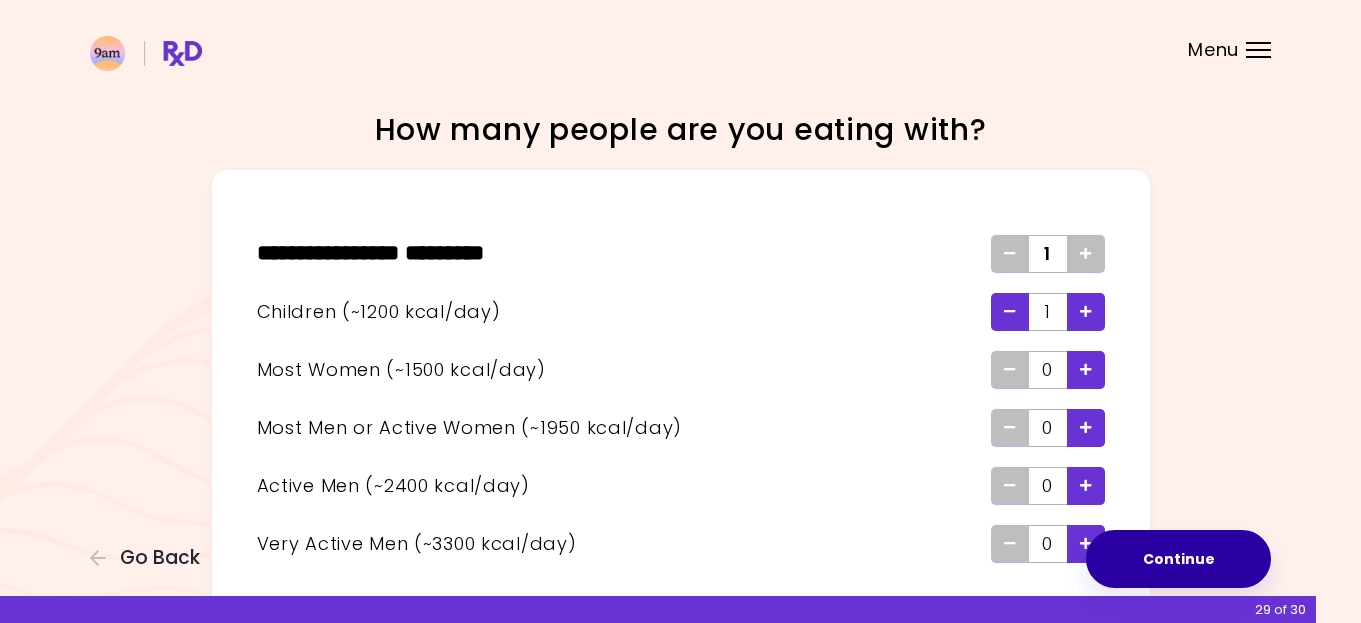 click on "Continue" at bounding box center [1178, 559] 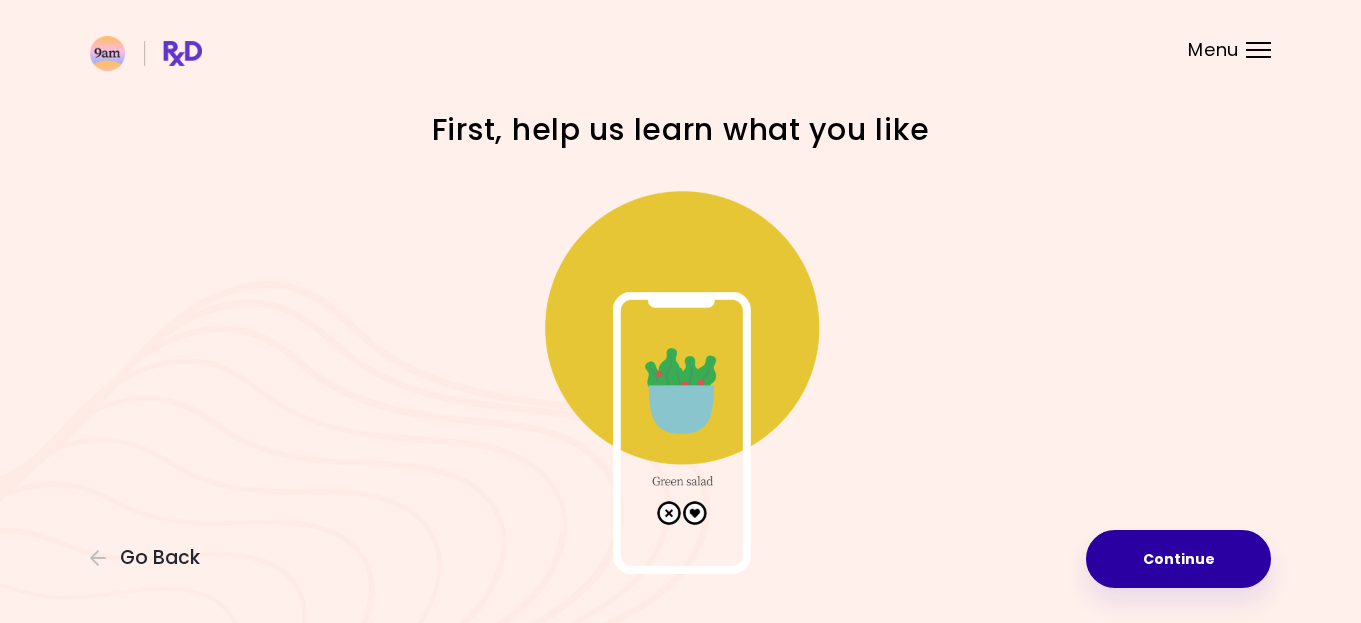 click on "Continue" at bounding box center [1178, 559] 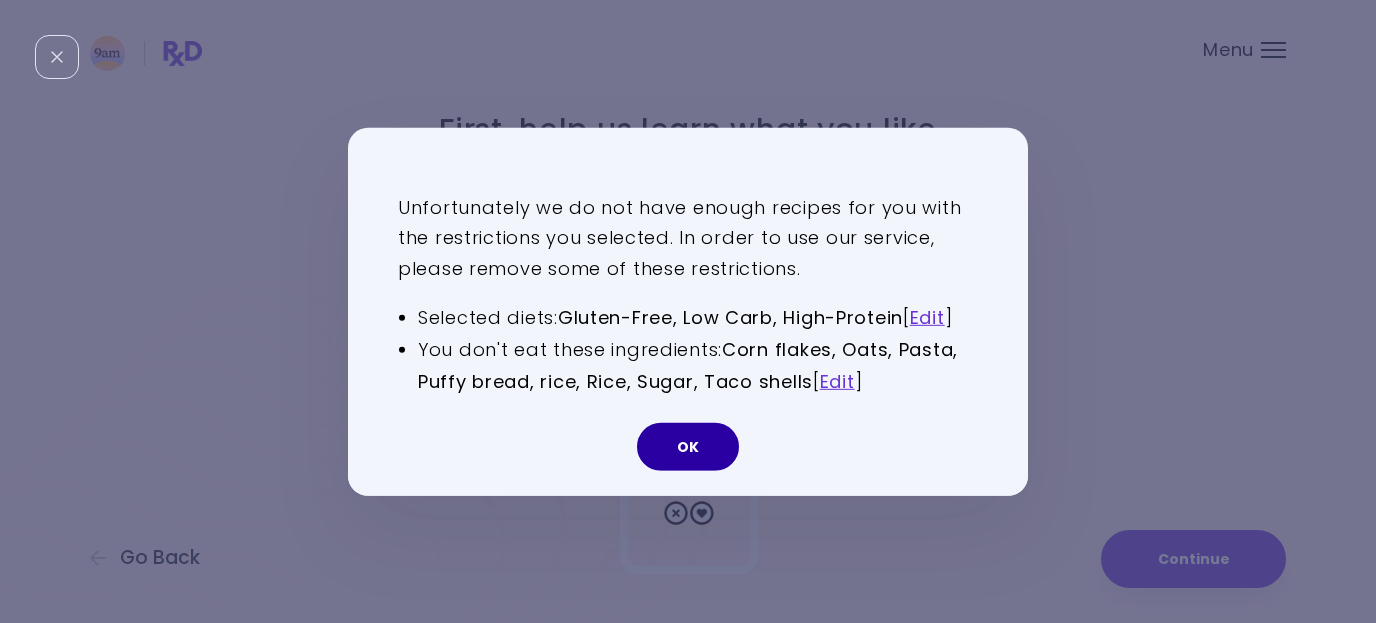 click on "OK" at bounding box center [688, 447] 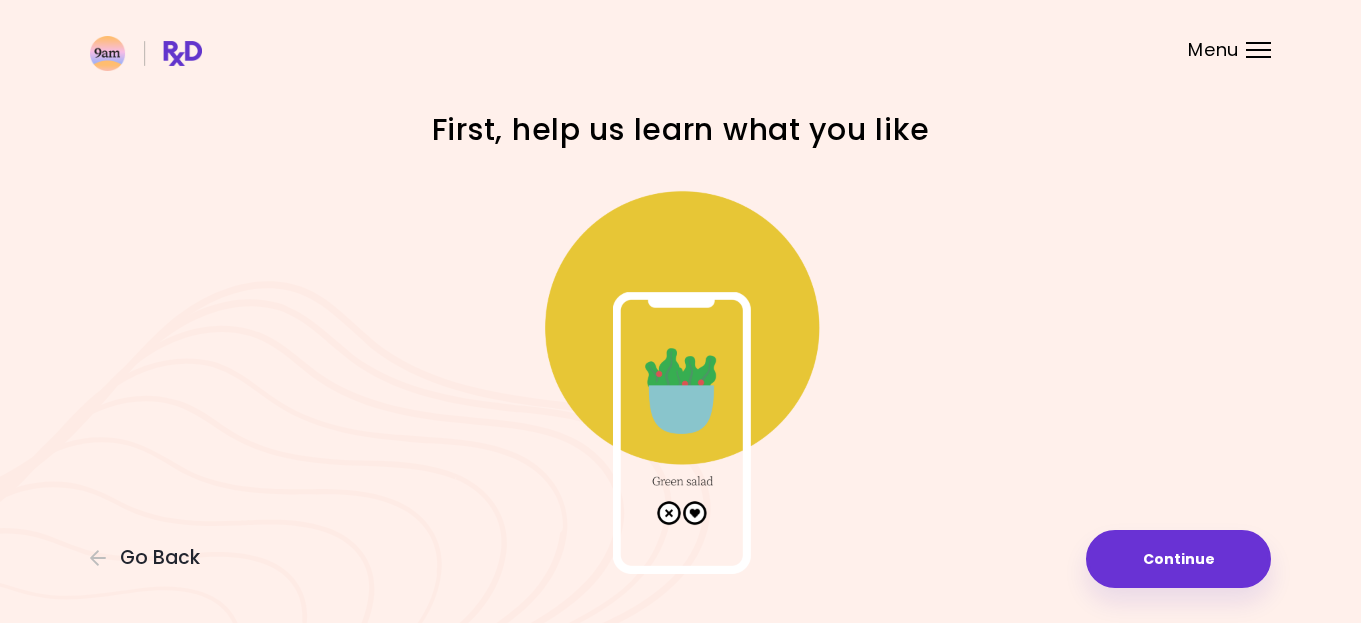 click on "Menu" at bounding box center [1258, 50] 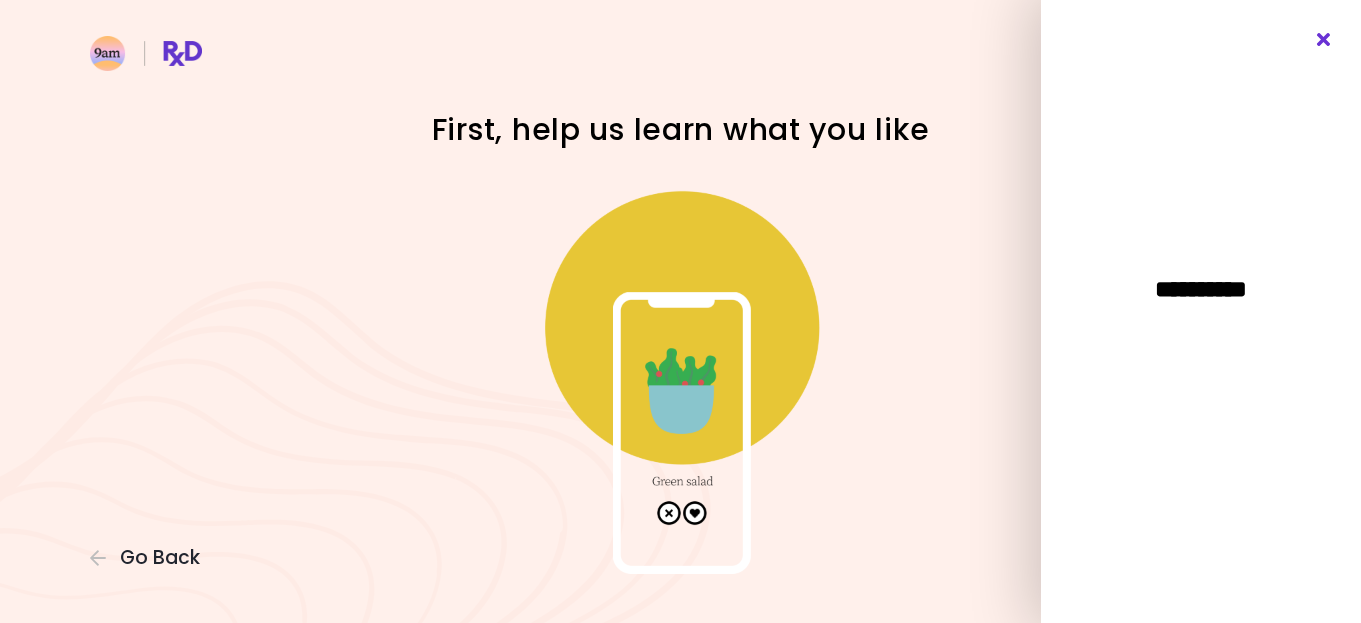 click at bounding box center [1324, 40] 